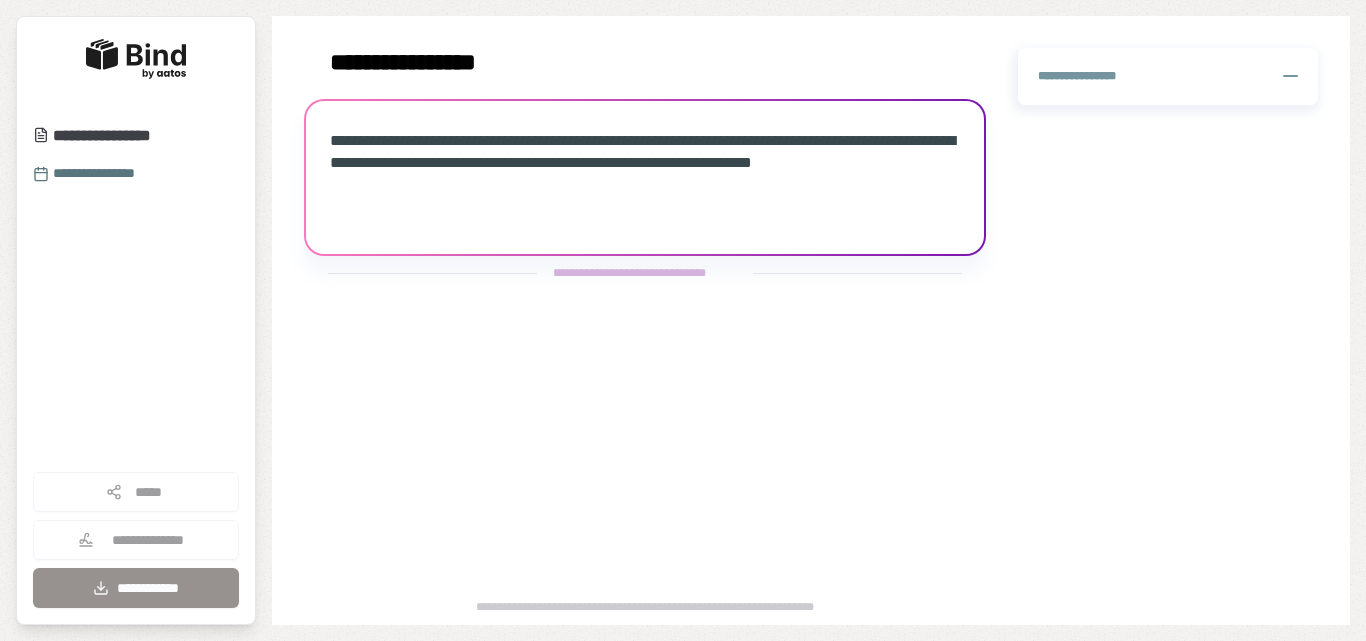scroll, scrollTop: 0, scrollLeft: 0, axis: both 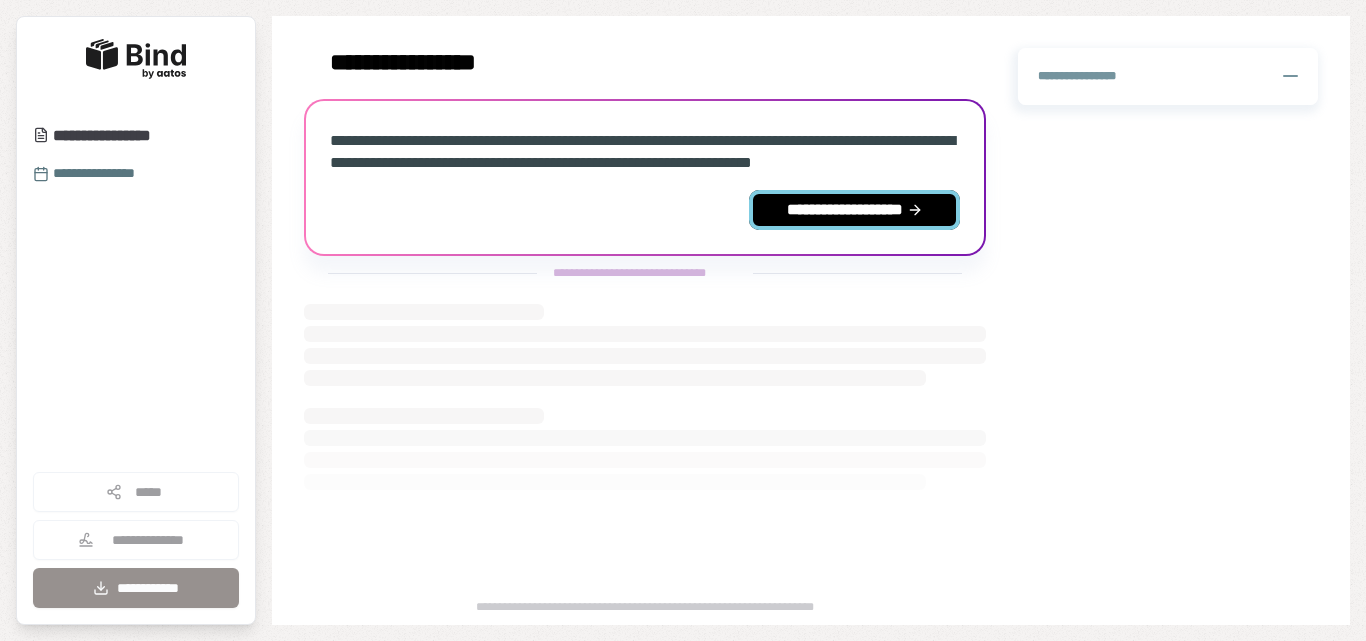 click on "**********" at bounding box center [854, 210] 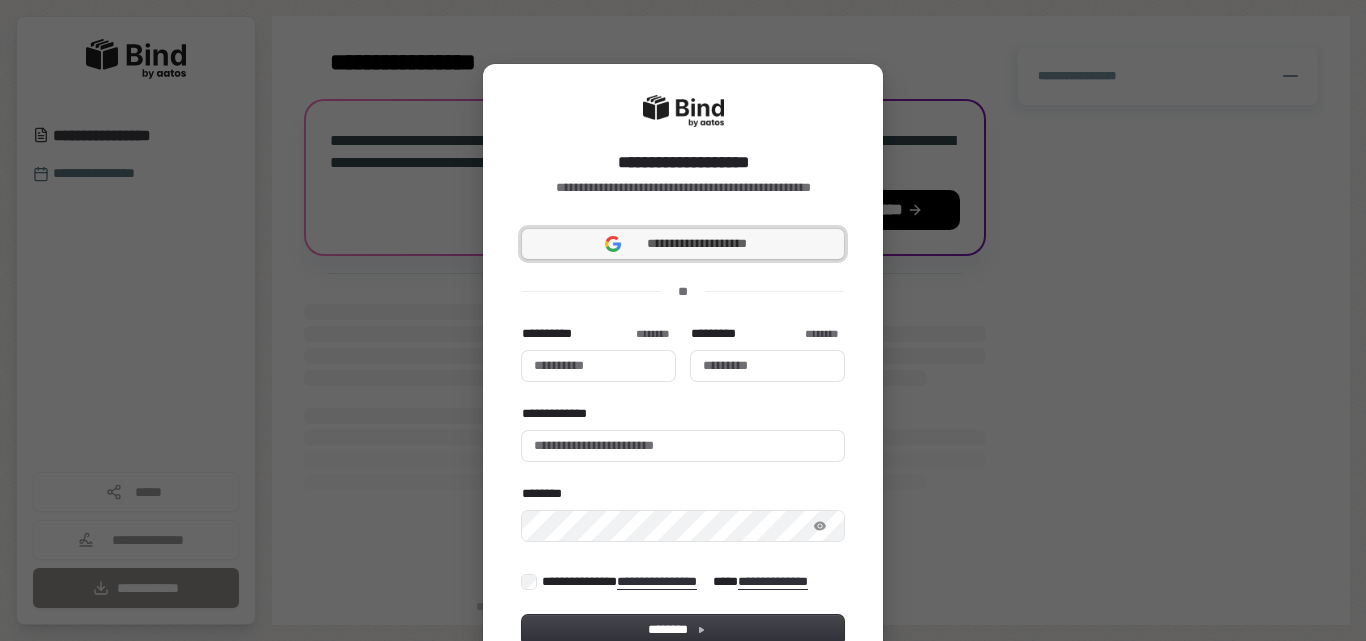 click on "**********" at bounding box center [697, 244] 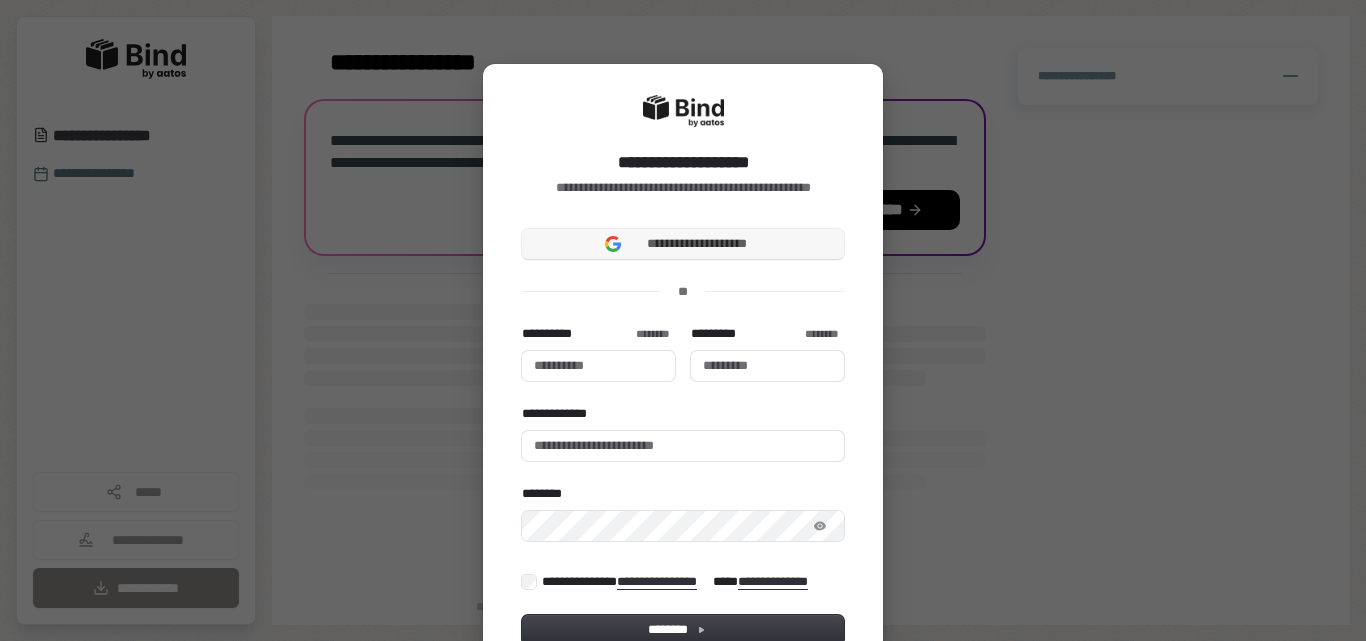 type 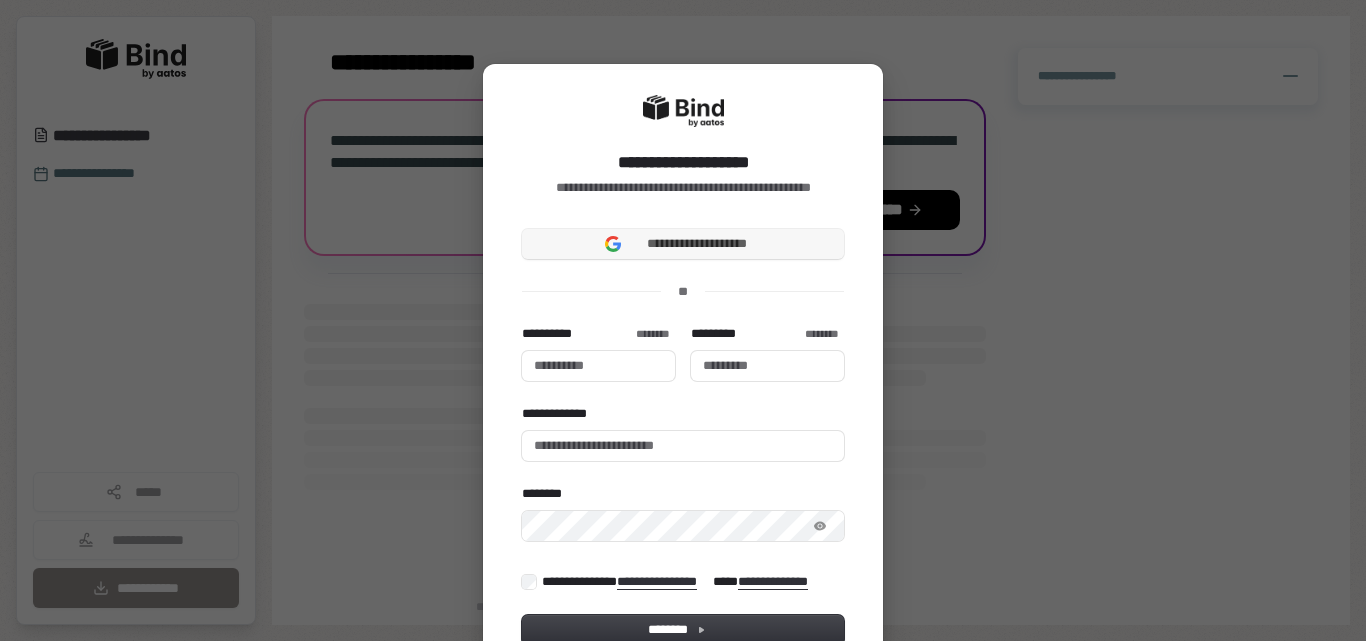 type 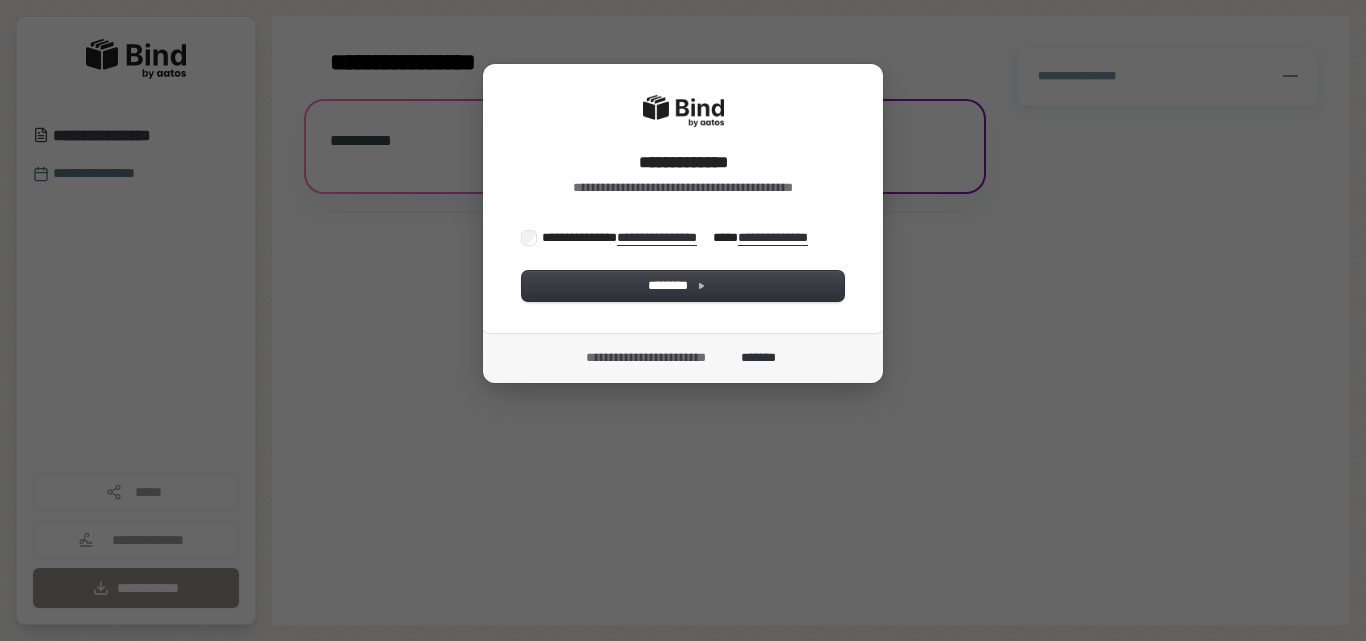 scroll, scrollTop: 0, scrollLeft: 0, axis: both 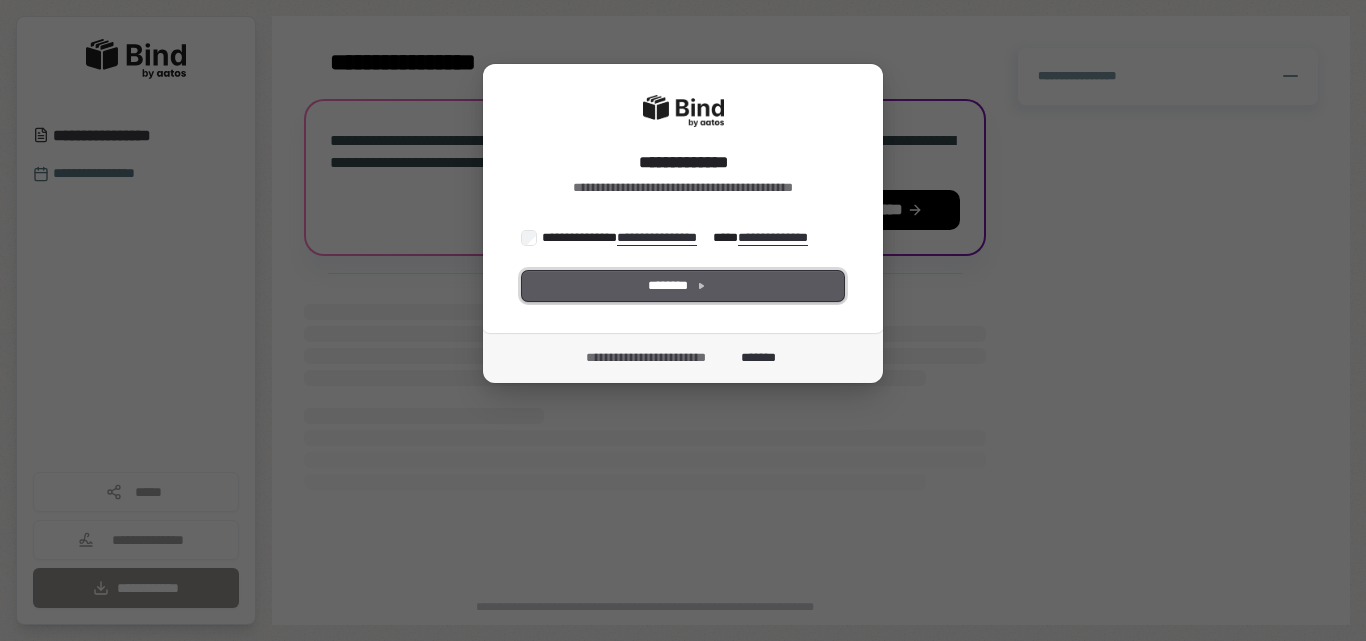 click on "********" at bounding box center [683, 286] 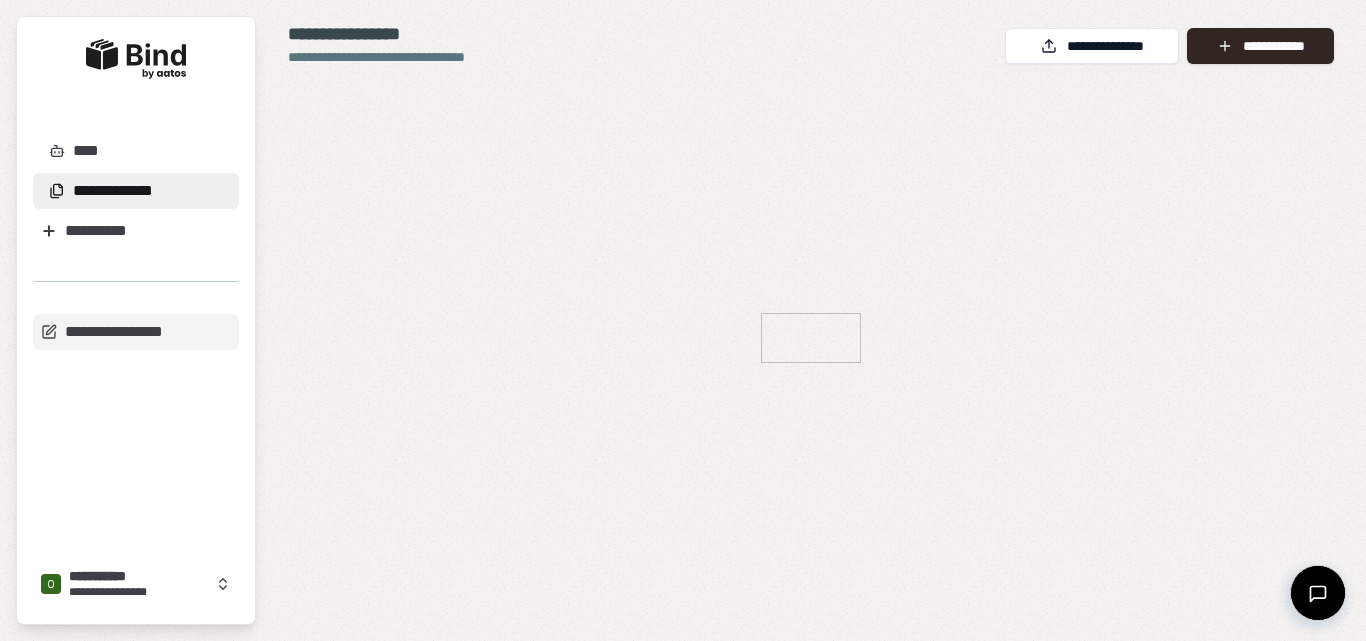 scroll, scrollTop: 0, scrollLeft: 0, axis: both 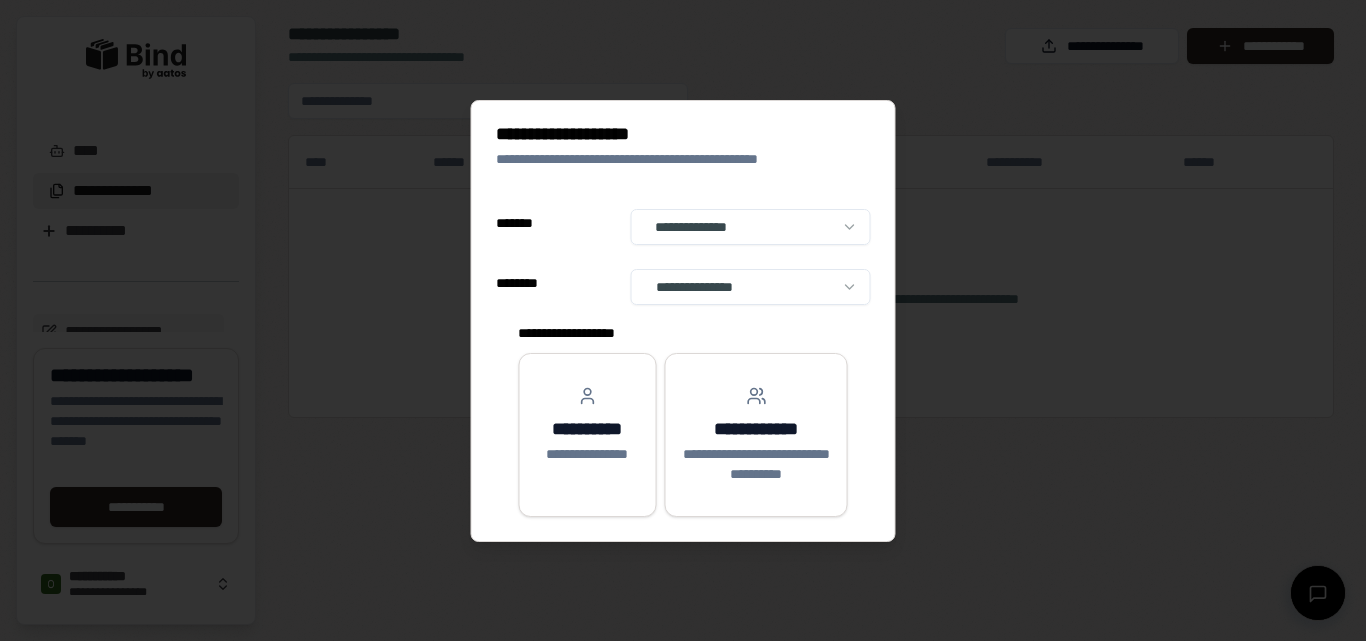 select on "**" 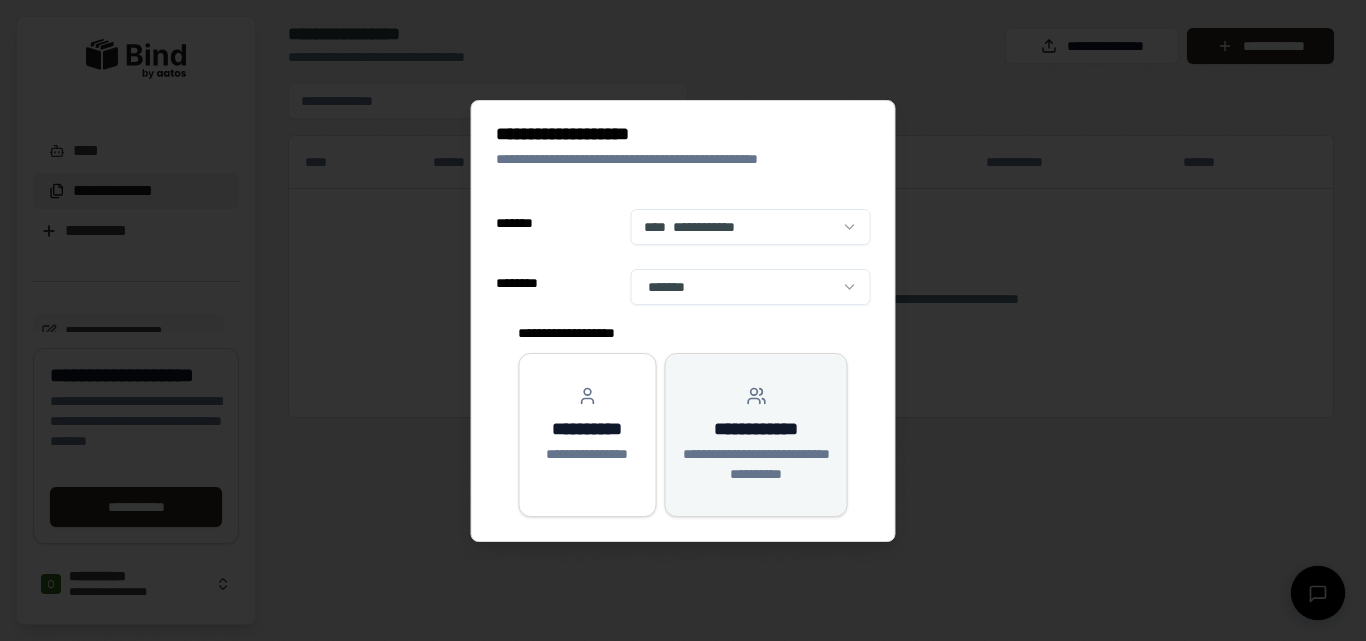 click on "**********" at bounding box center [756, 464] 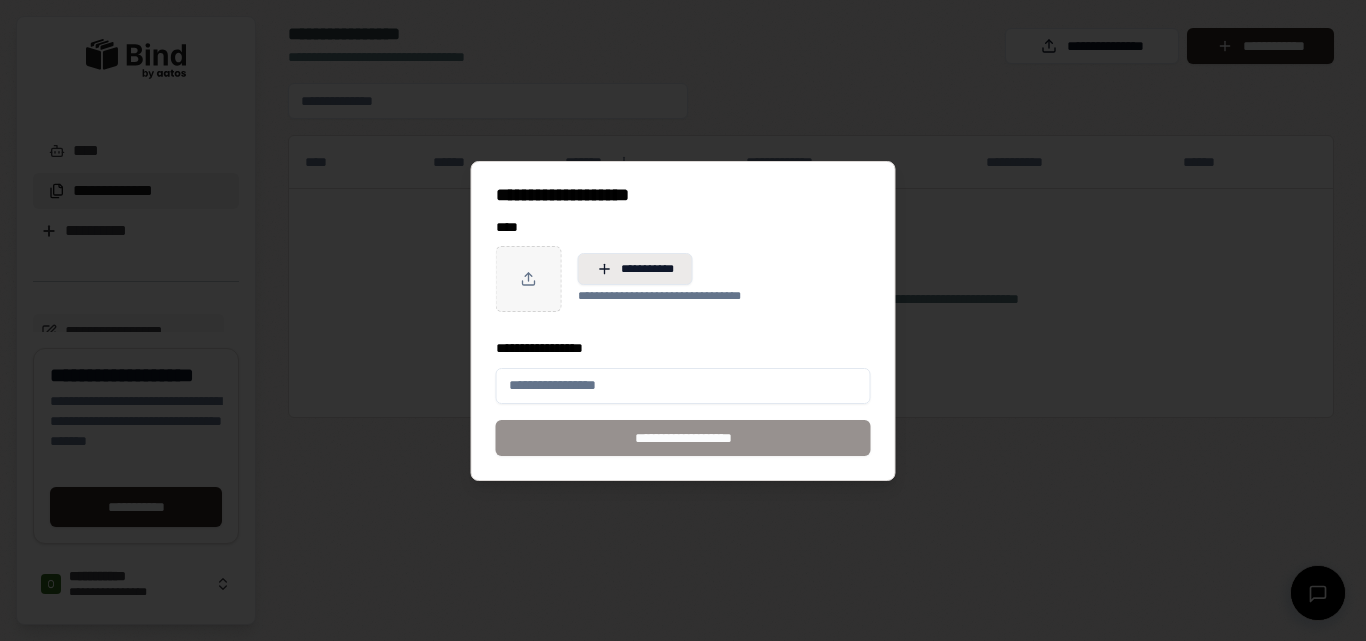 click on "**********" at bounding box center (635, 269) 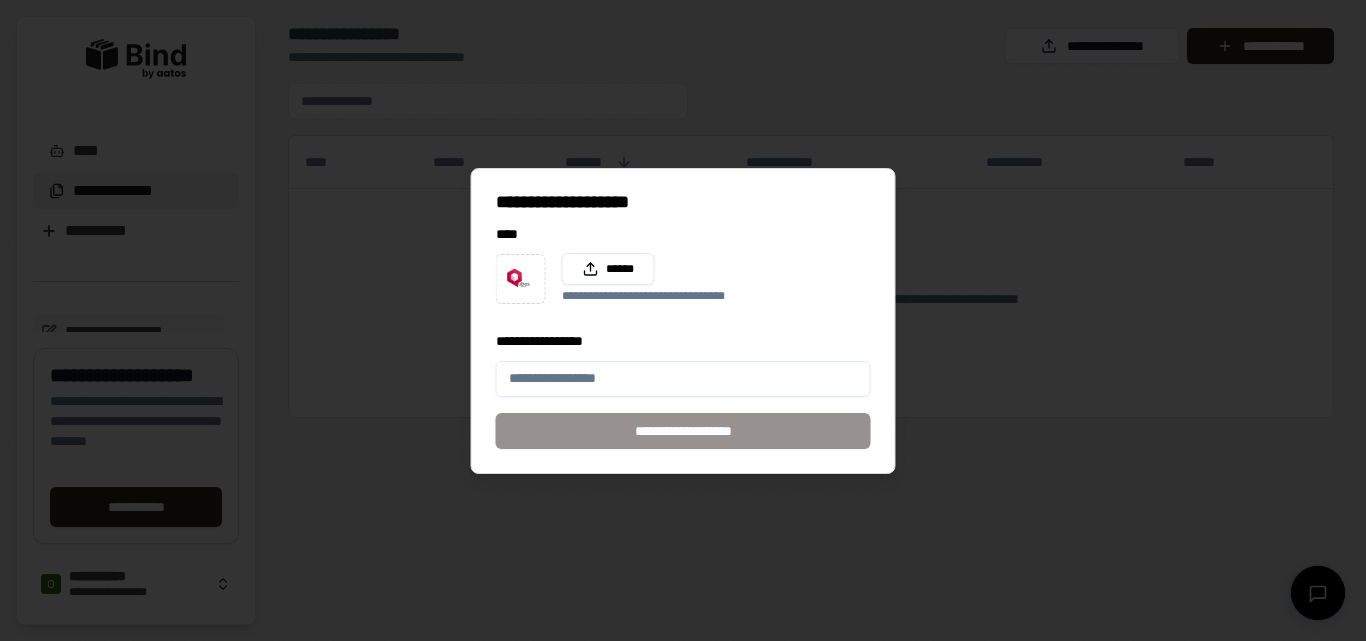 click on "**********" at bounding box center [683, 379] 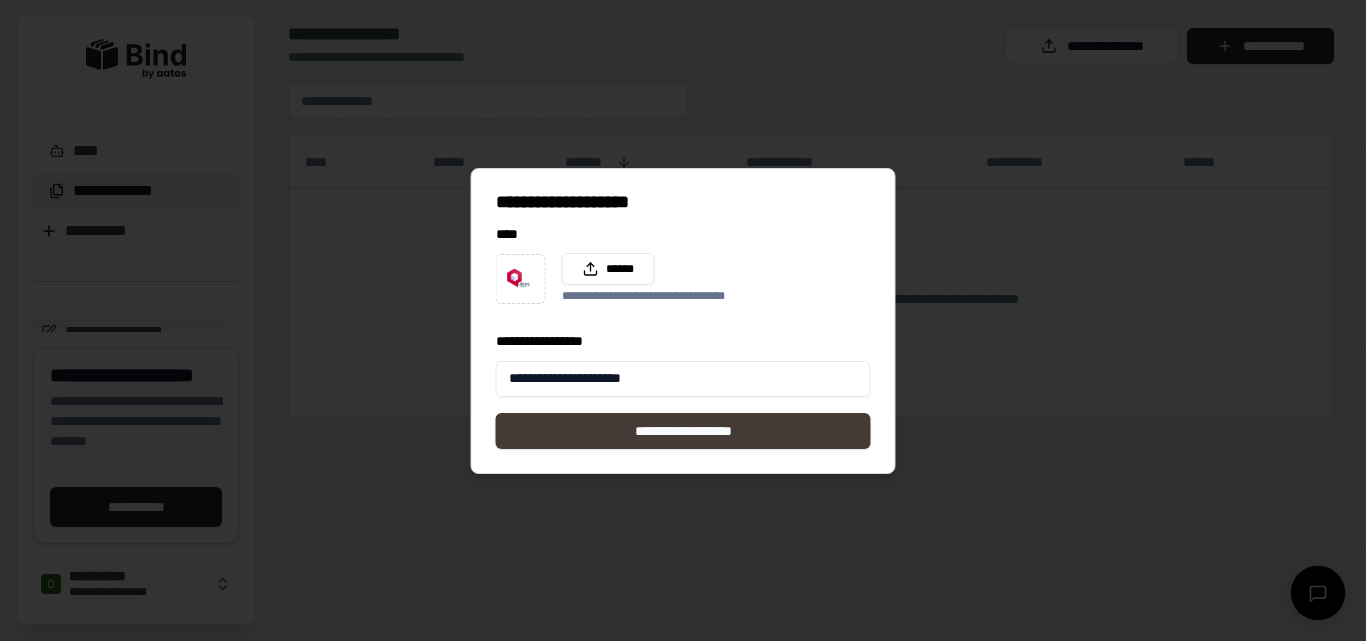 type on "**********" 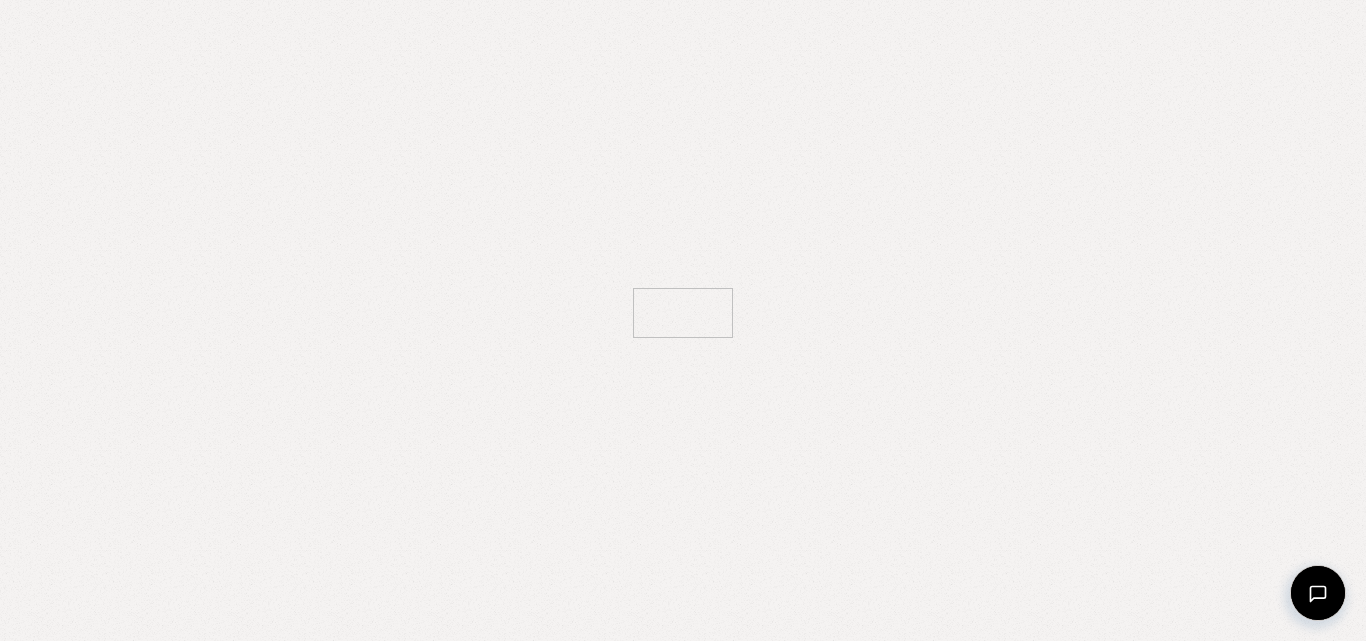 scroll, scrollTop: 0, scrollLeft: 0, axis: both 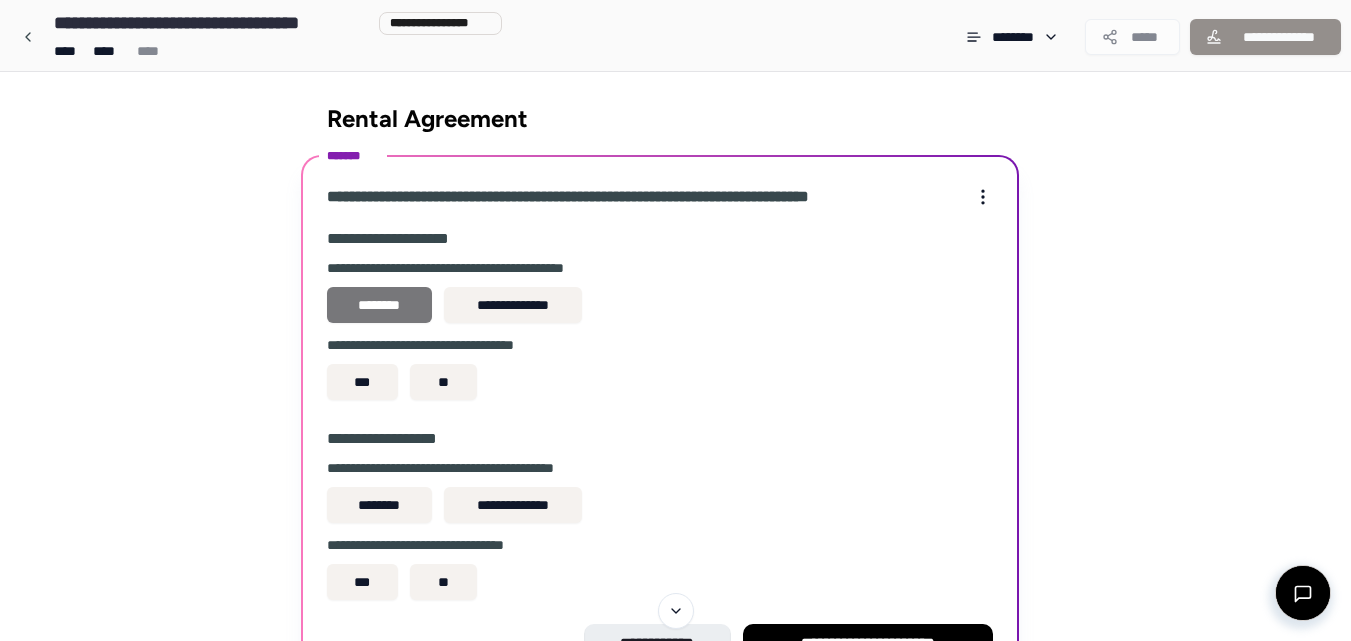 click on "********" at bounding box center [379, 305] 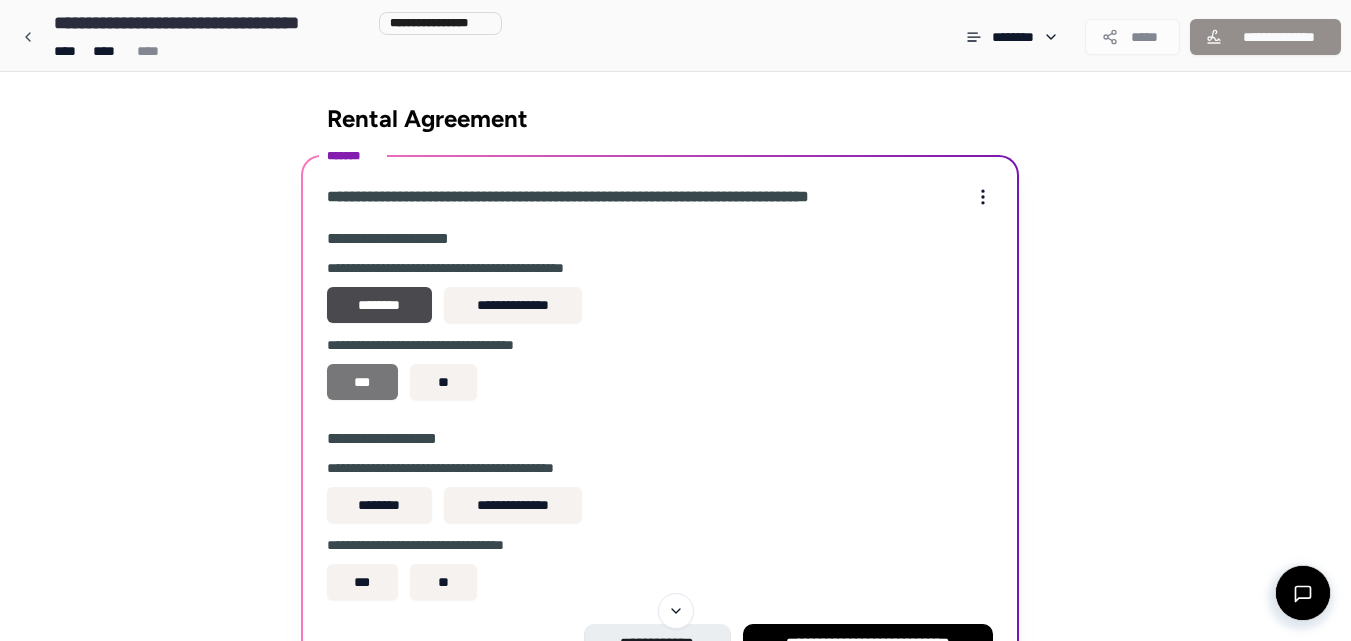 click on "***" at bounding box center (362, 382) 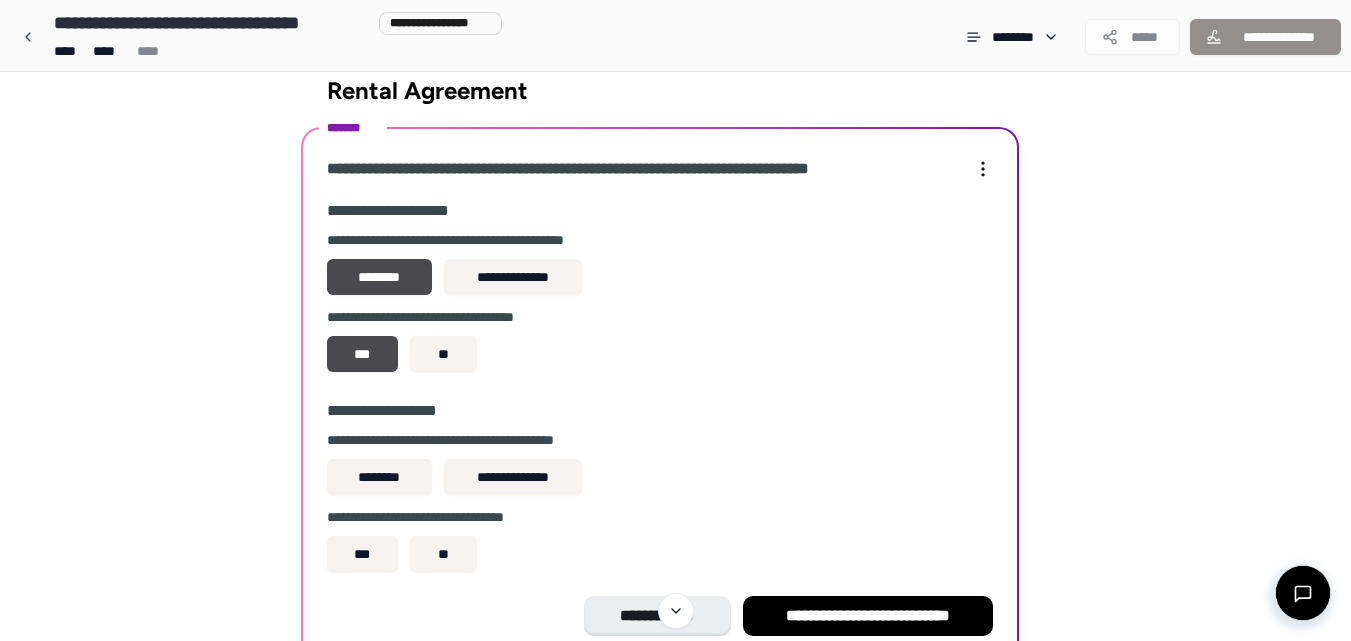 scroll, scrollTop: 29, scrollLeft: 0, axis: vertical 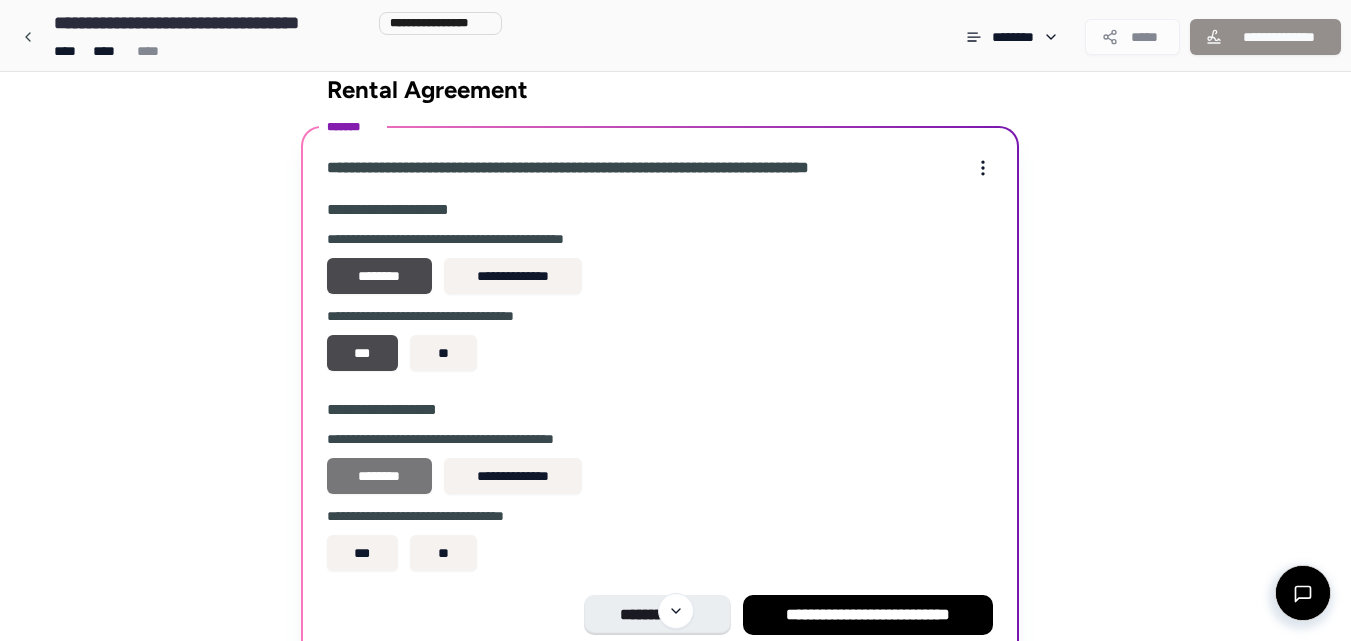 click on "********" at bounding box center (379, 476) 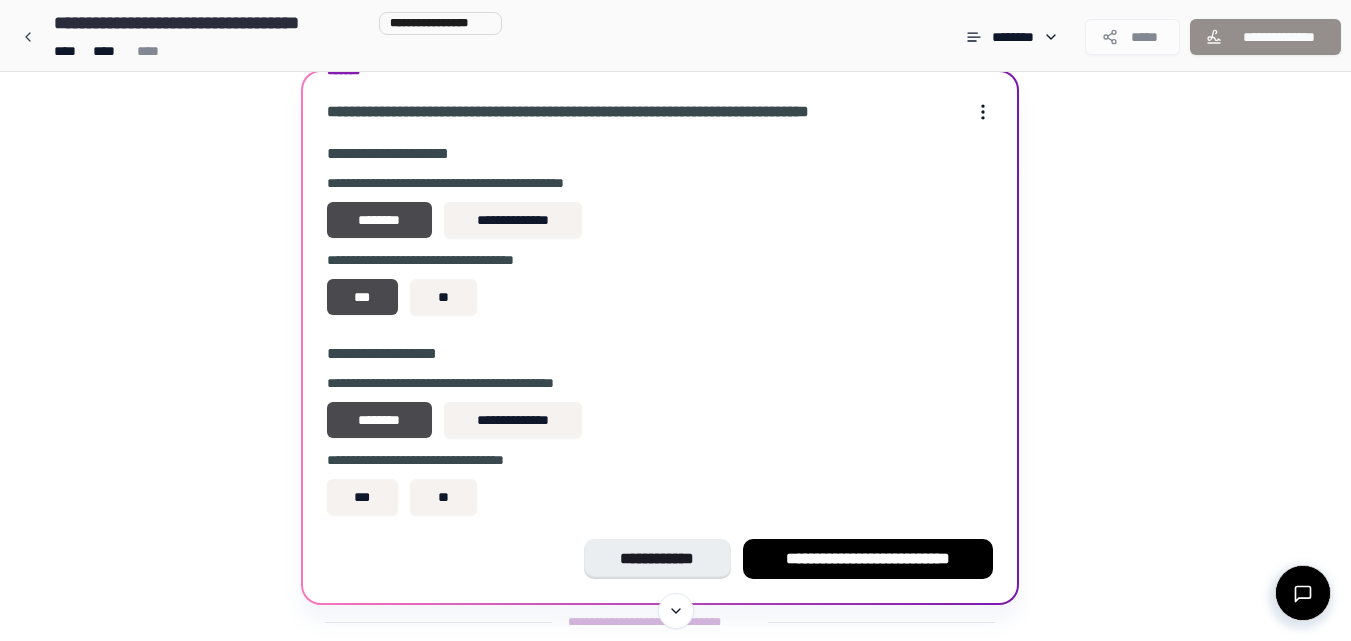 scroll, scrollTop: 103, scrollLeft: 0, axis: vertical 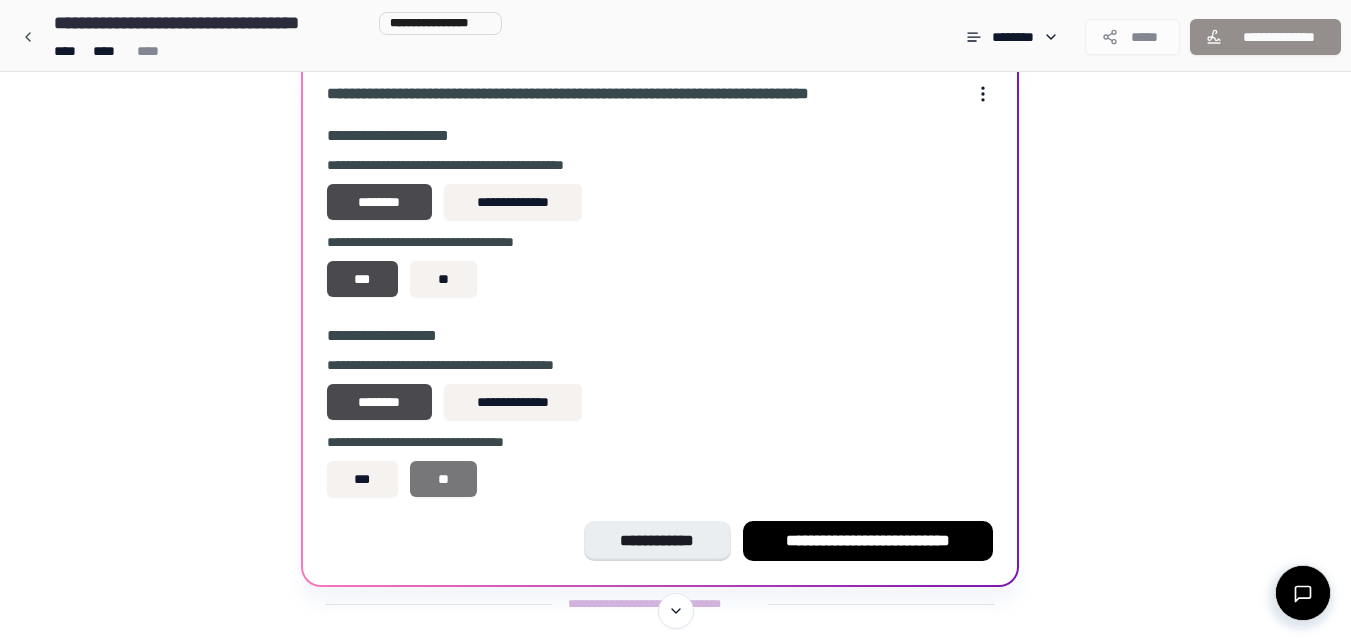 click on "**" at bounding box center (443, 479) 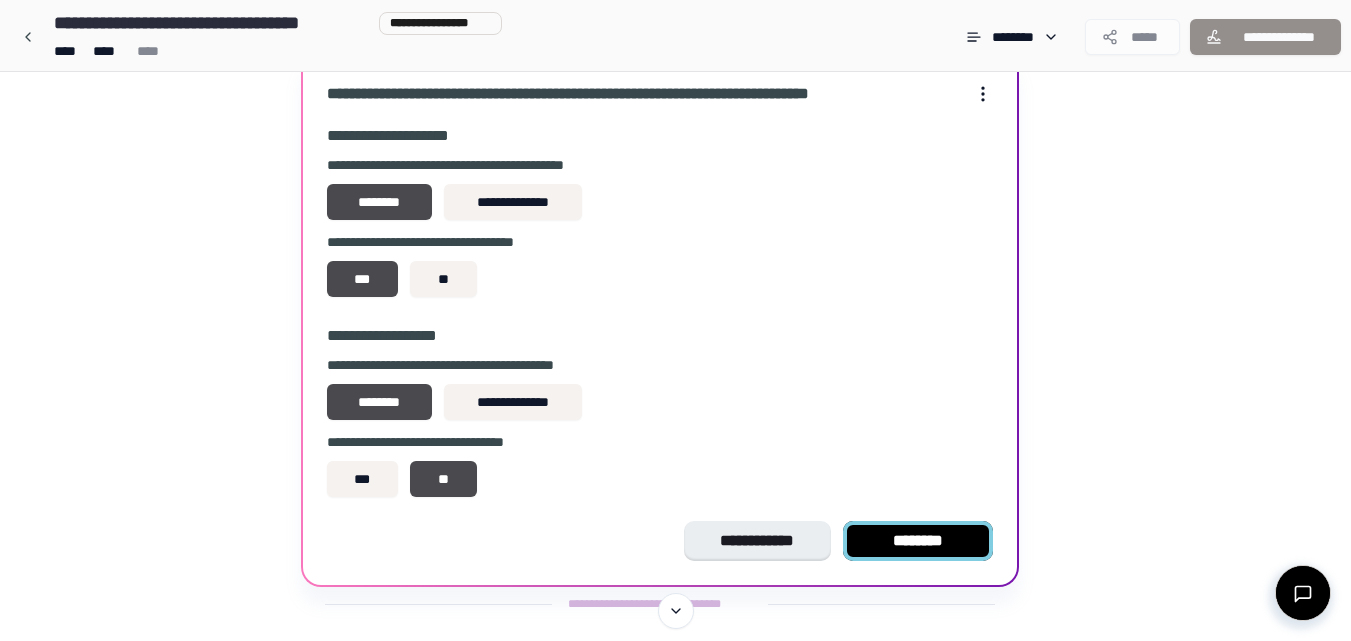 click on "********" at bounding box center [918, 541] 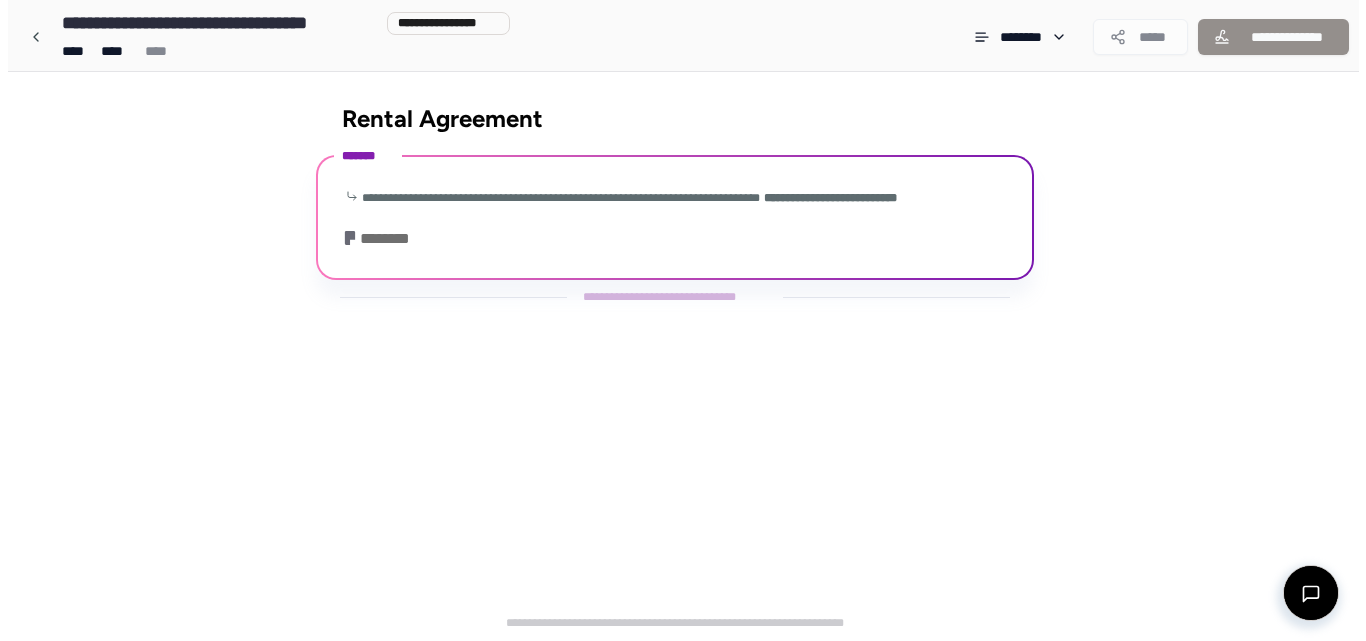 scroll, scrollTop: 0, scrollLeft: 0, axis: both 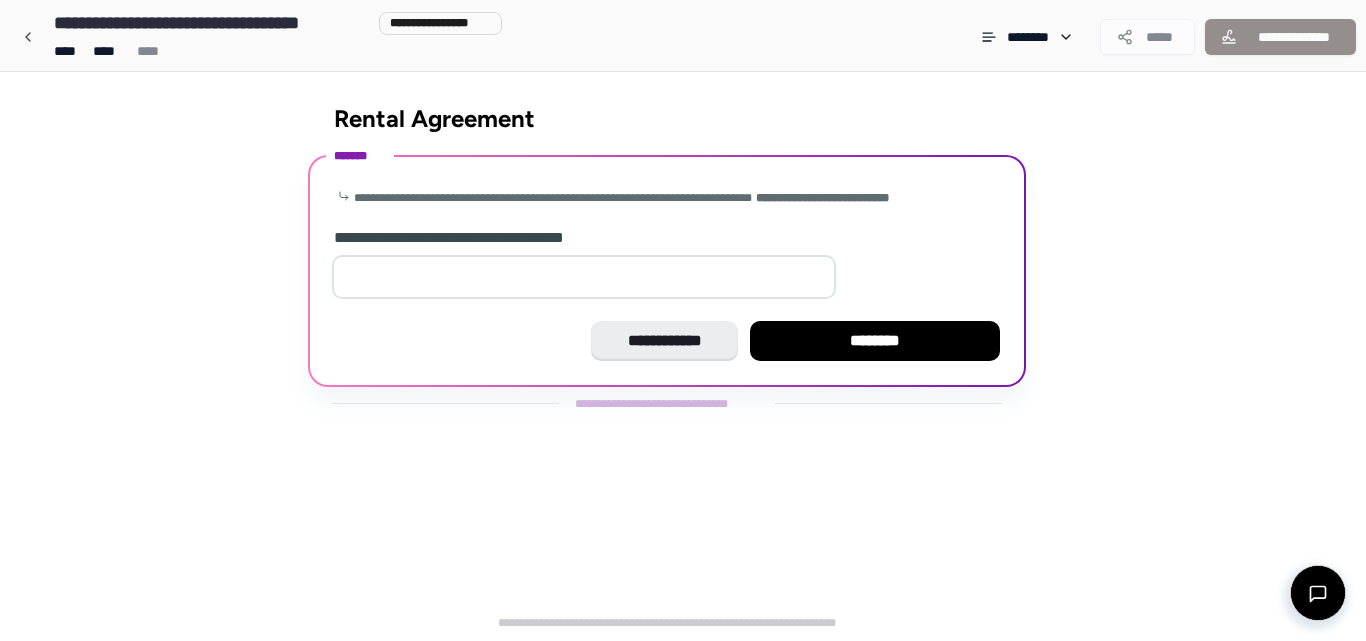 type on "*" 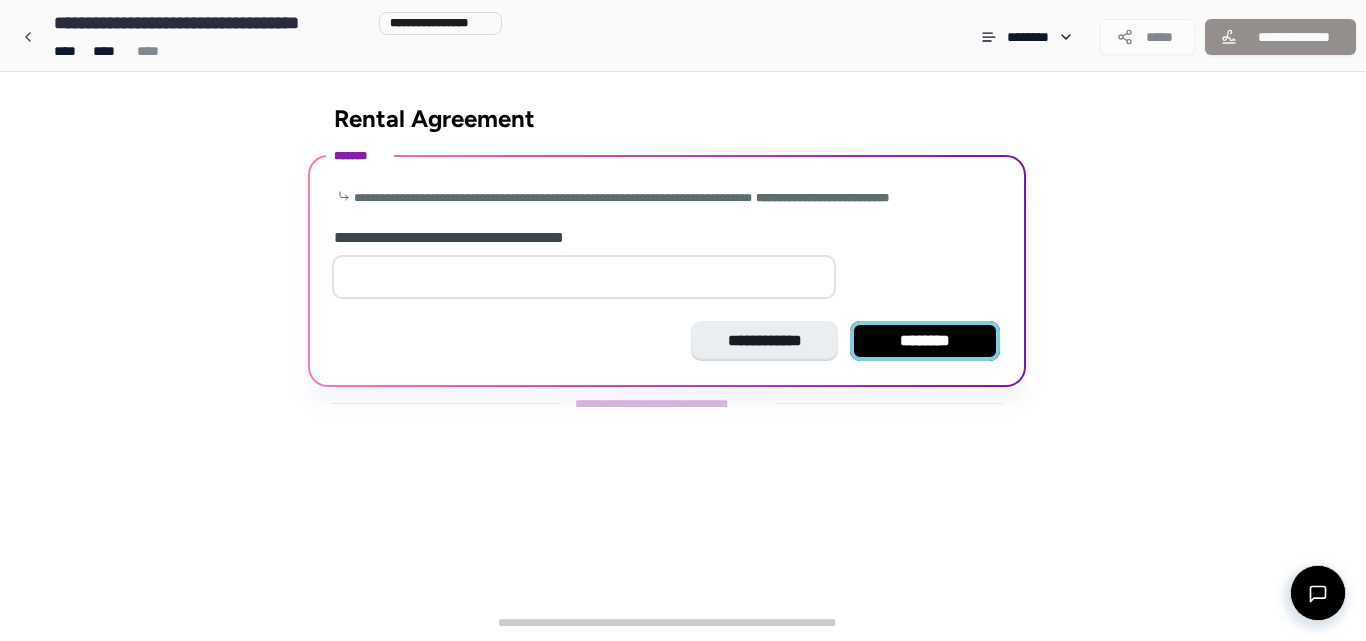 click on "********" at bounding box center (925, 341) 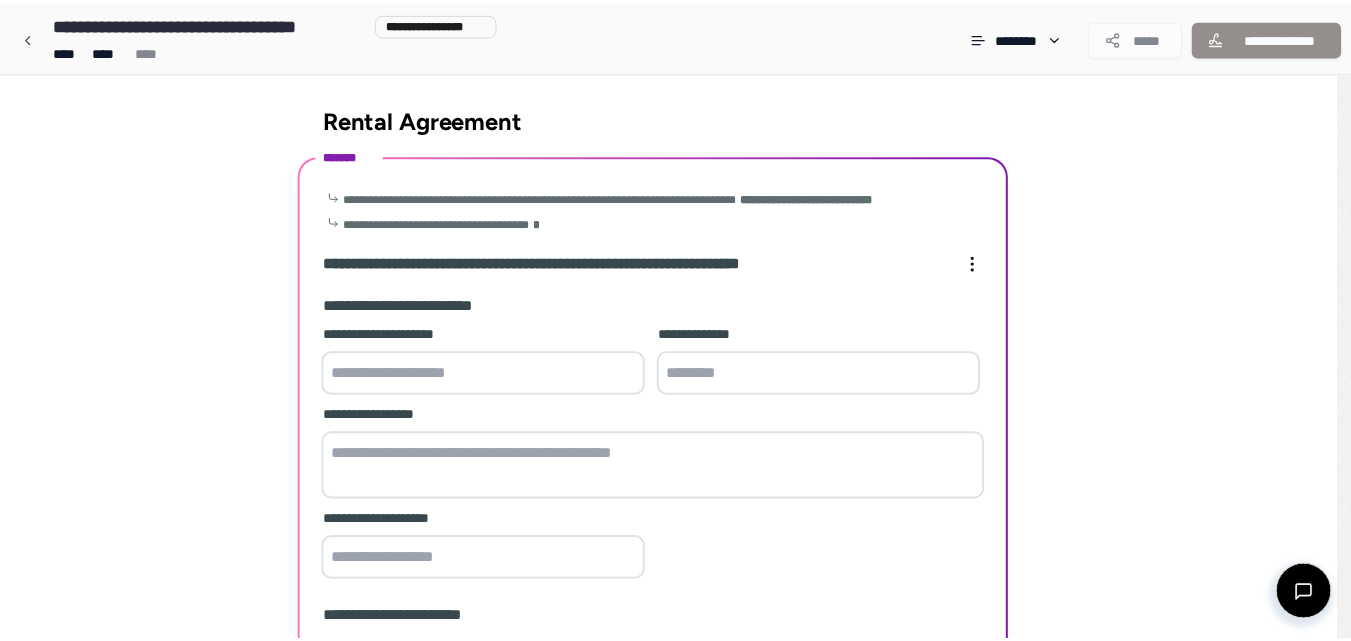 scroll, scrollTop: 419, scrollLeft: 0, axis: vertical 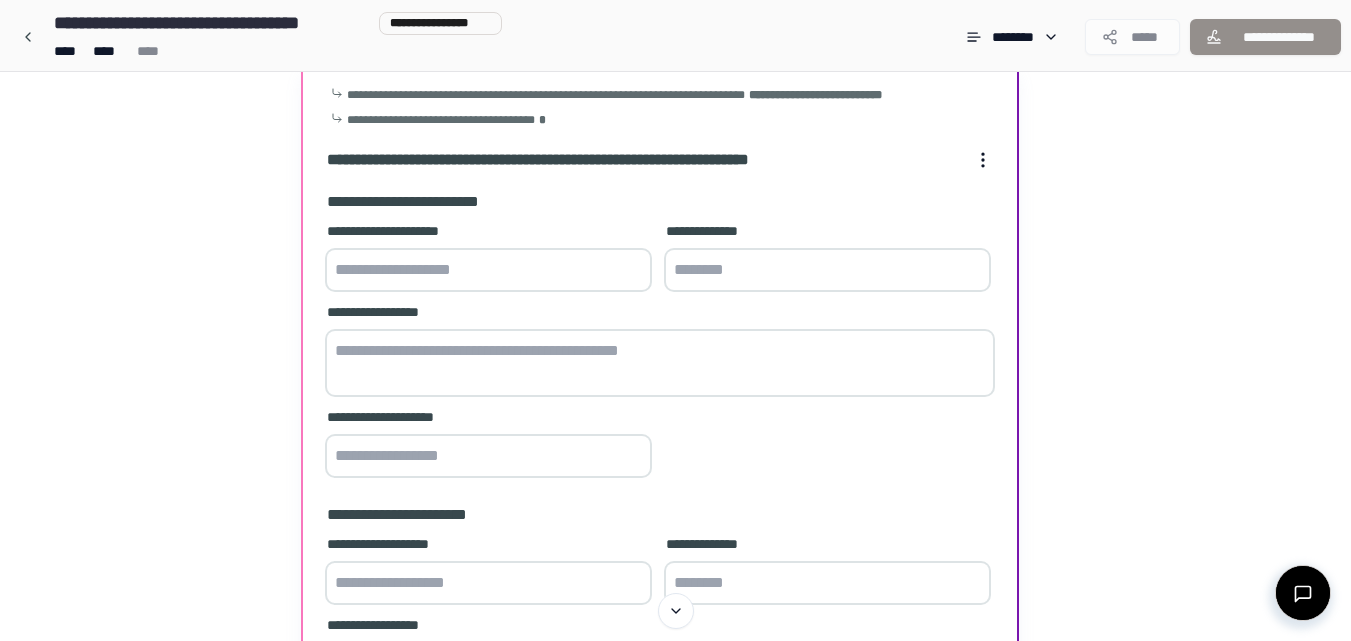 click at bounding box center (488, 270) 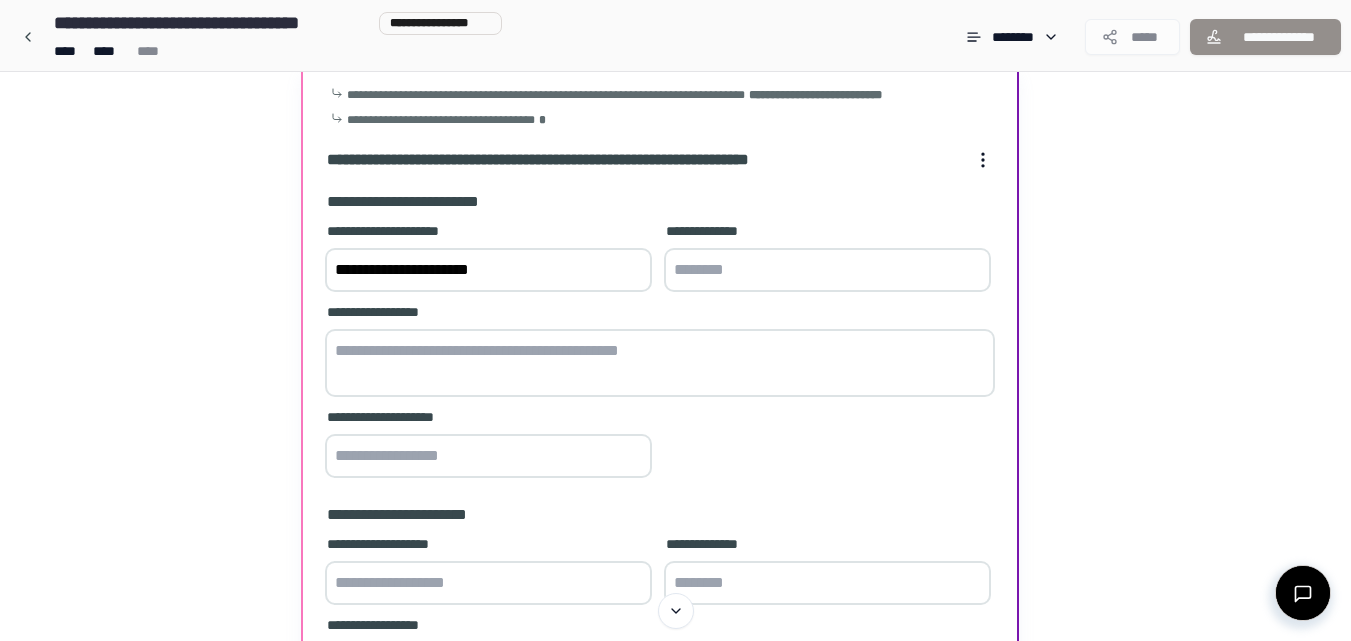 type on "**********" 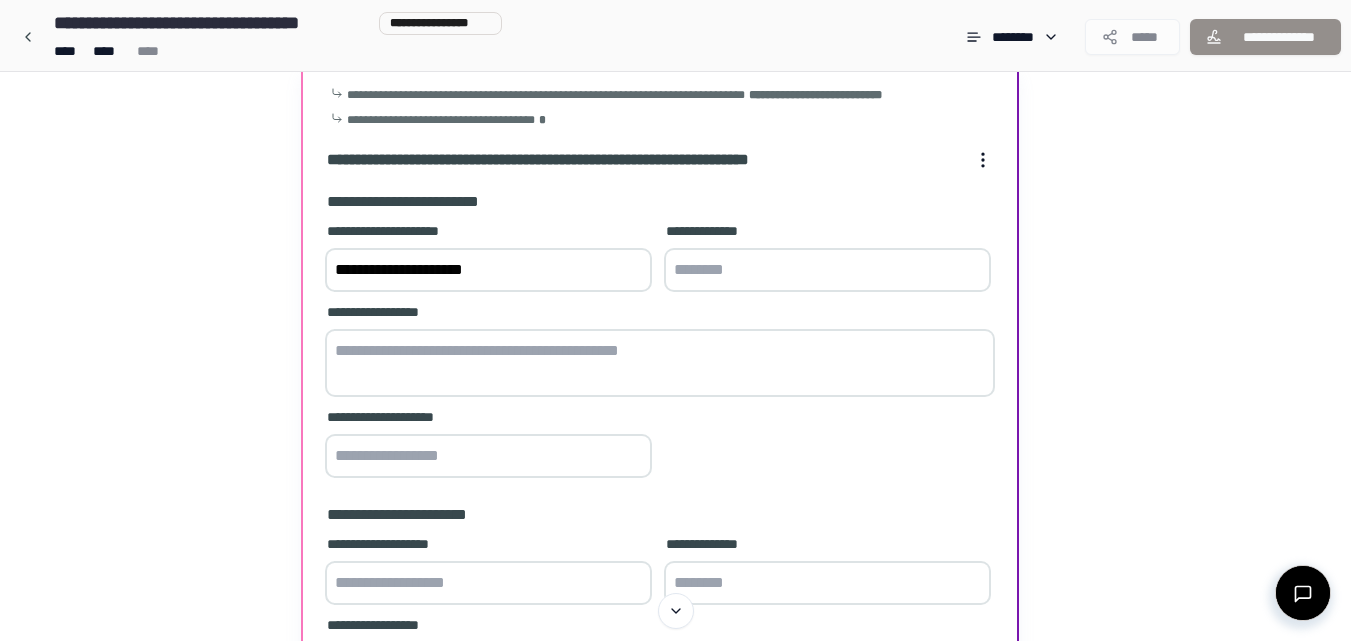 click at bounding box center [827, 270] 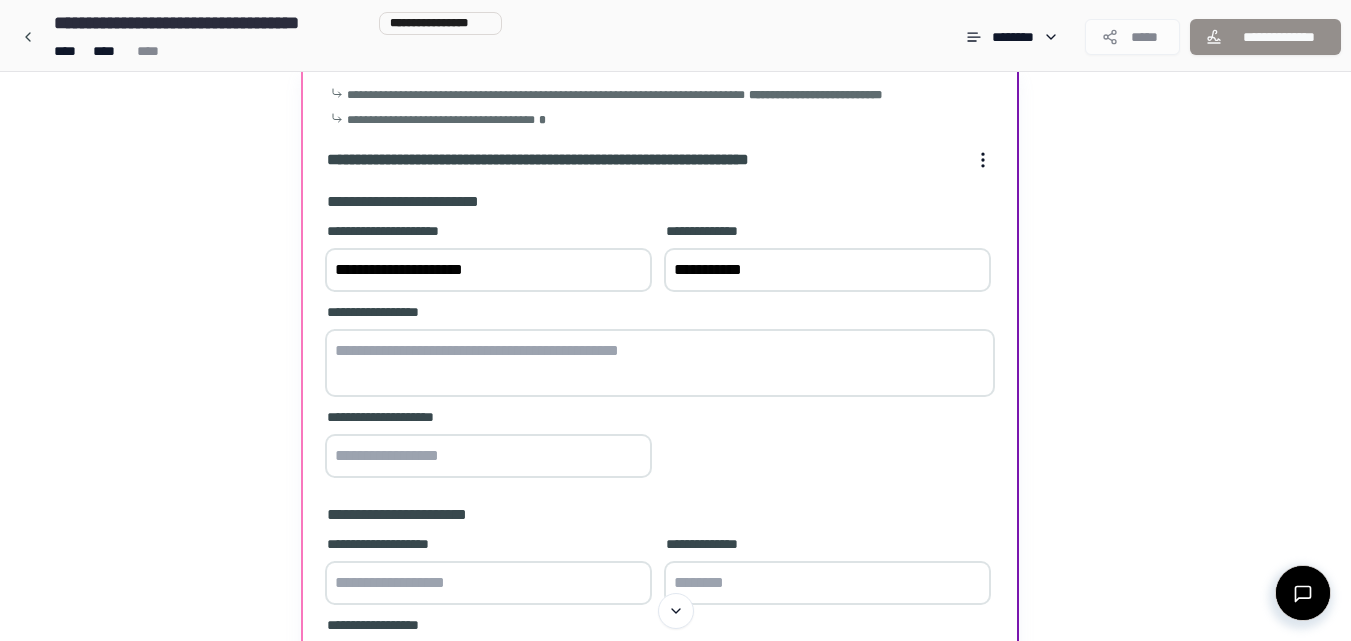 type on "**********" 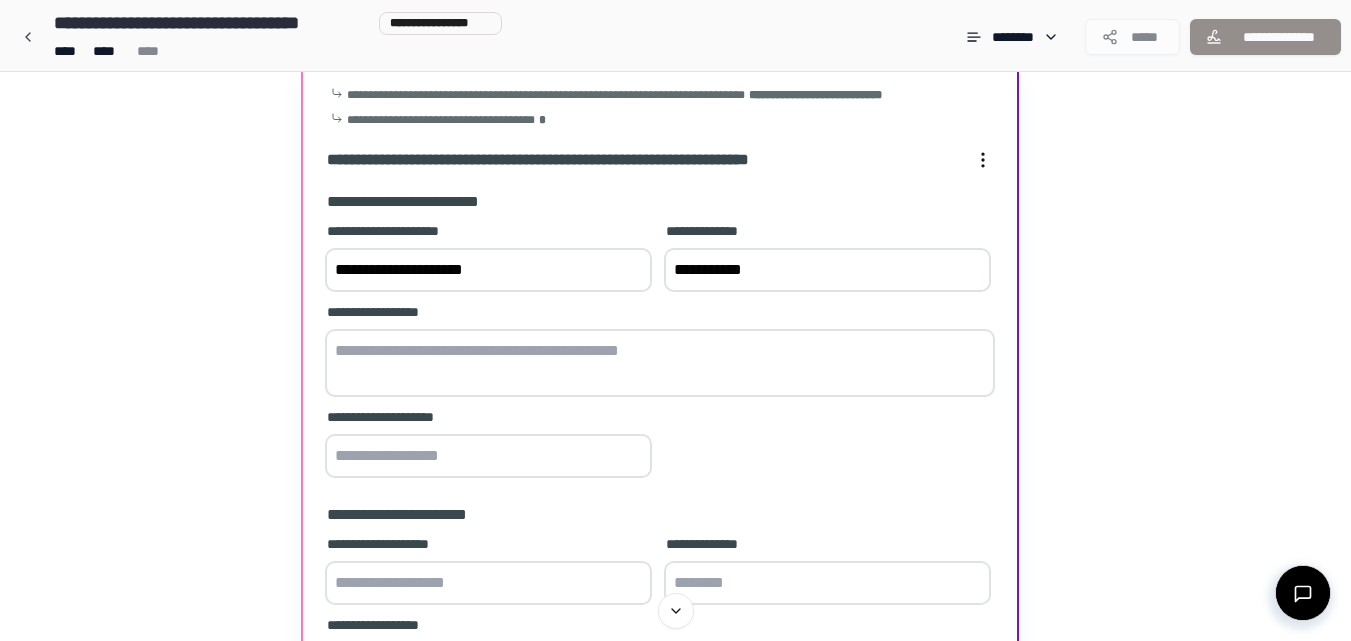 click at bounding box center (660, 363) 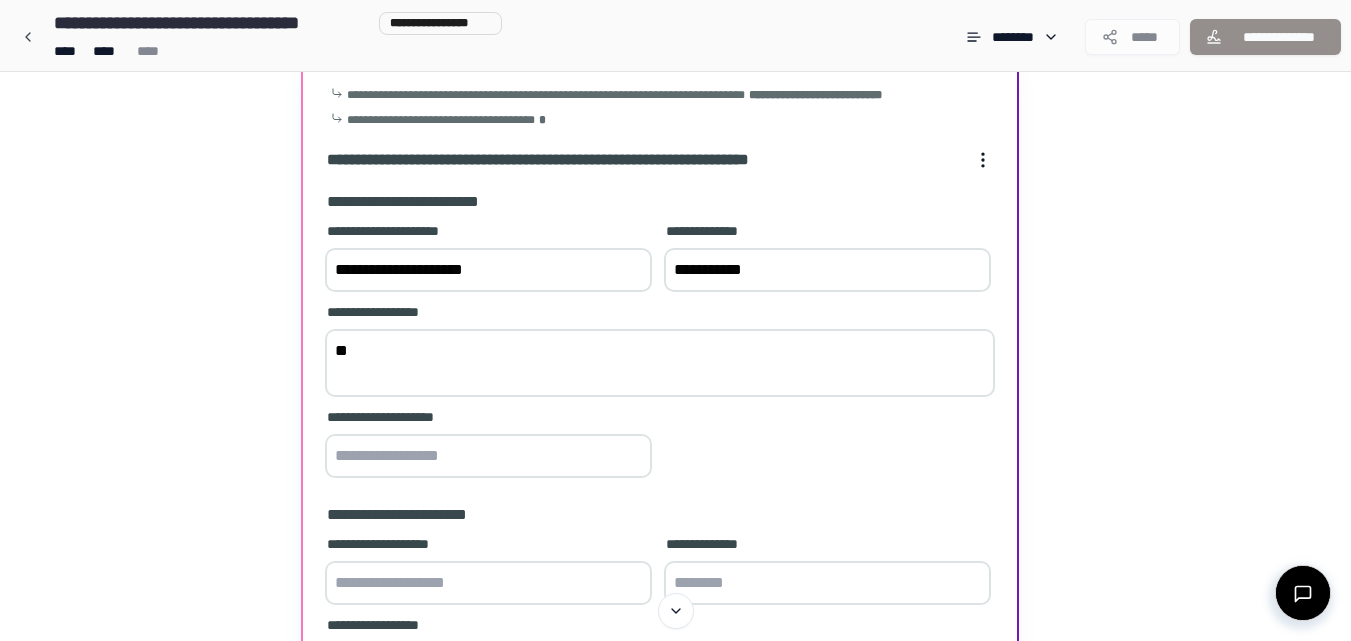 type on "*" 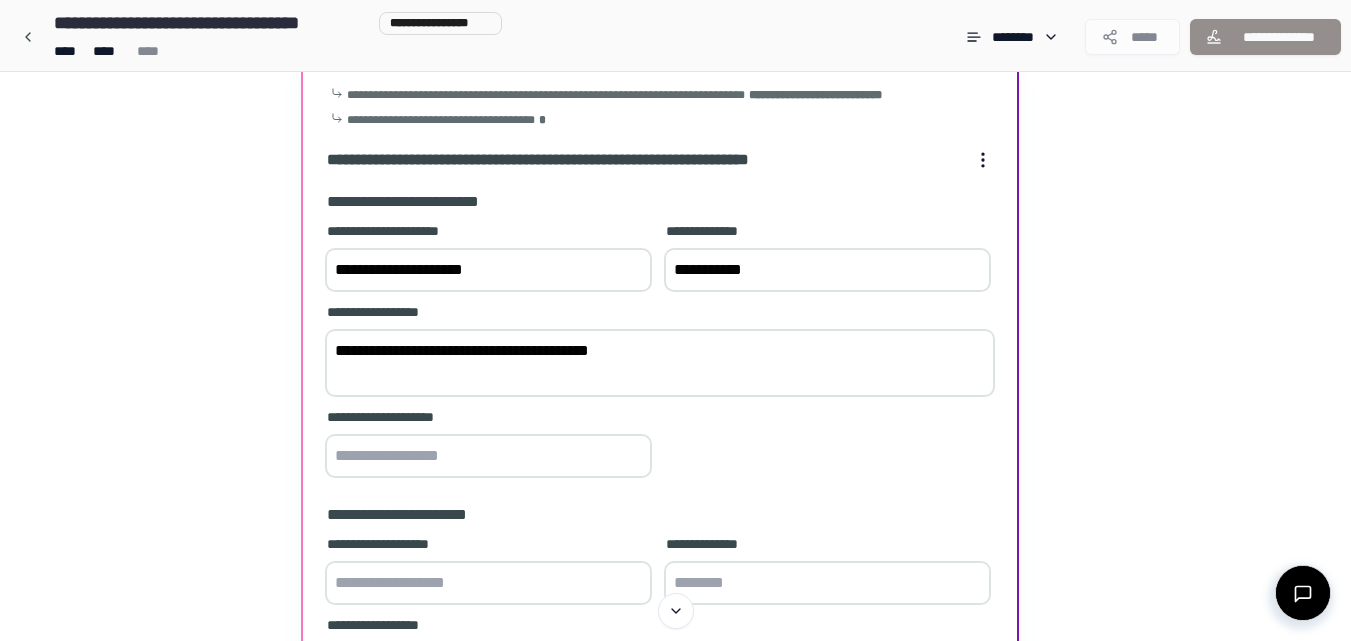 type on "**********" 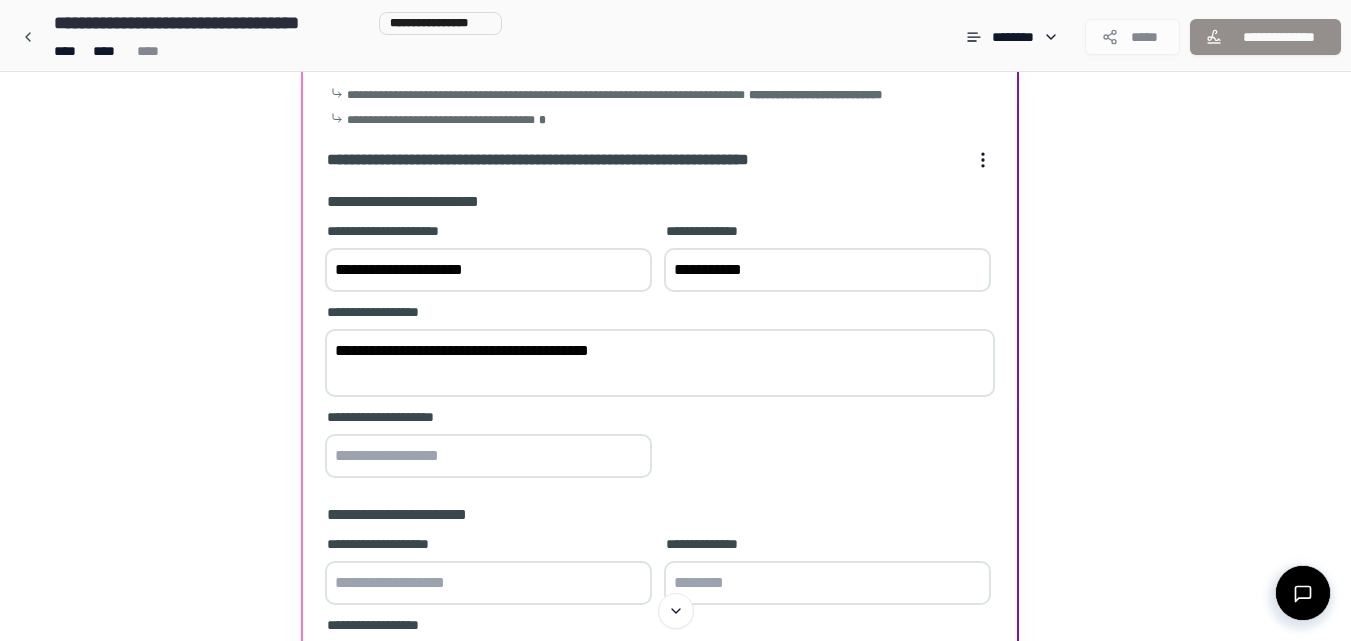 click at bounding box center [488, 456] 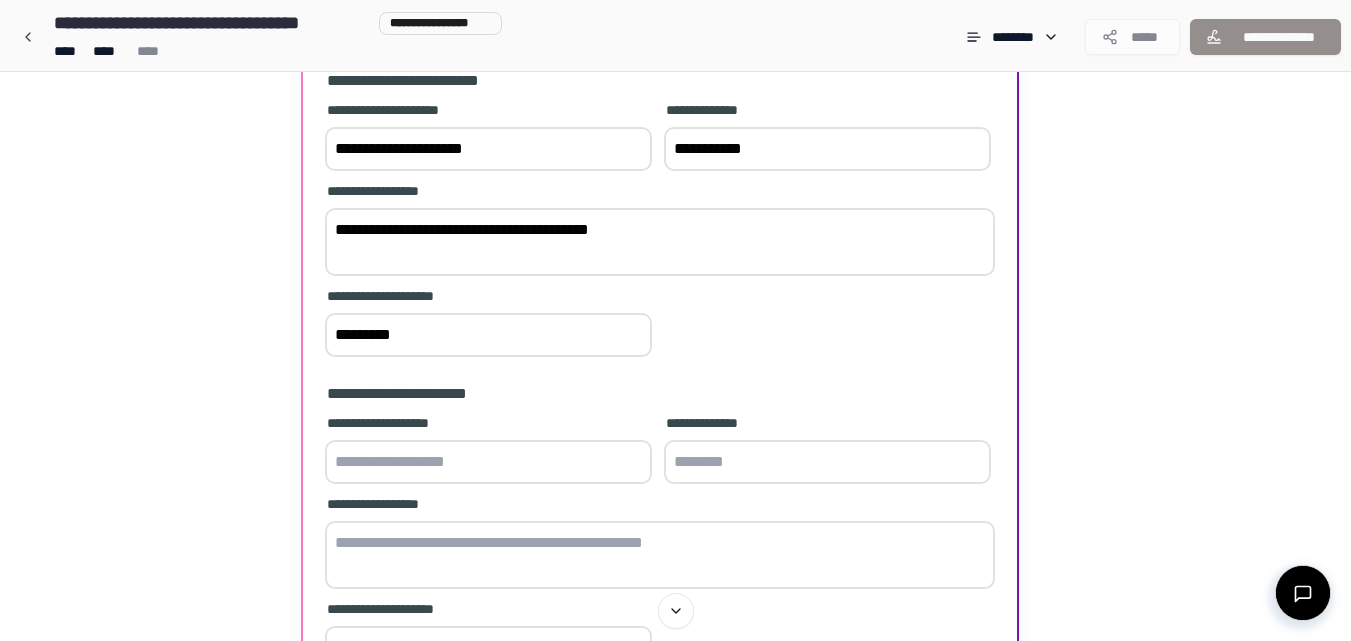 scroll, scrollTop: 226, scrollLeft: 0, axis: vertical 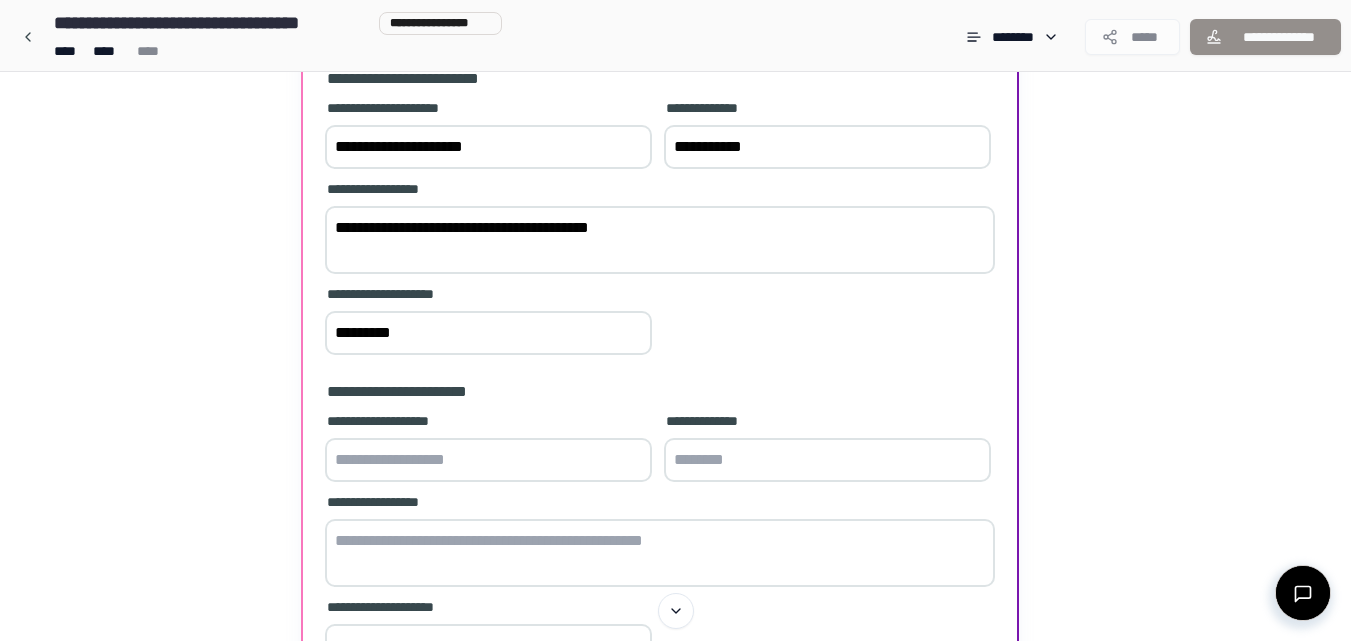 type on "********" 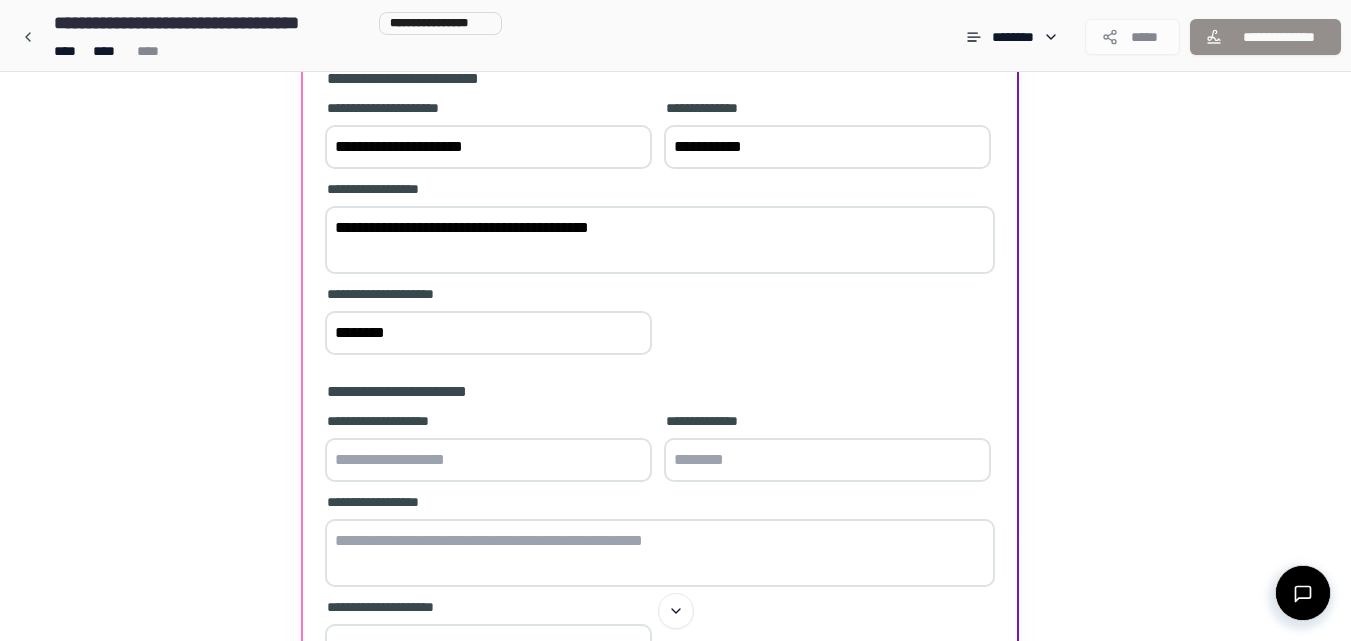 click at bounding box center [488, 460] 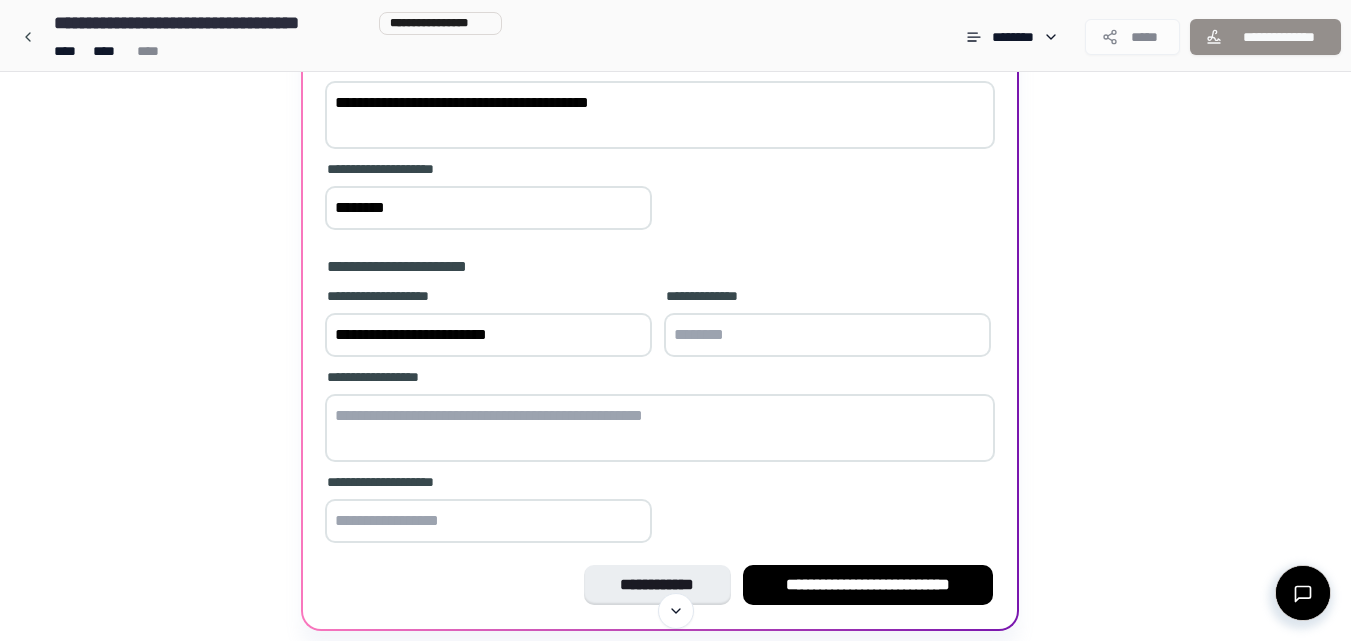 scroll, scrollTop: 352, scrollLeft: 0, axis: vertical 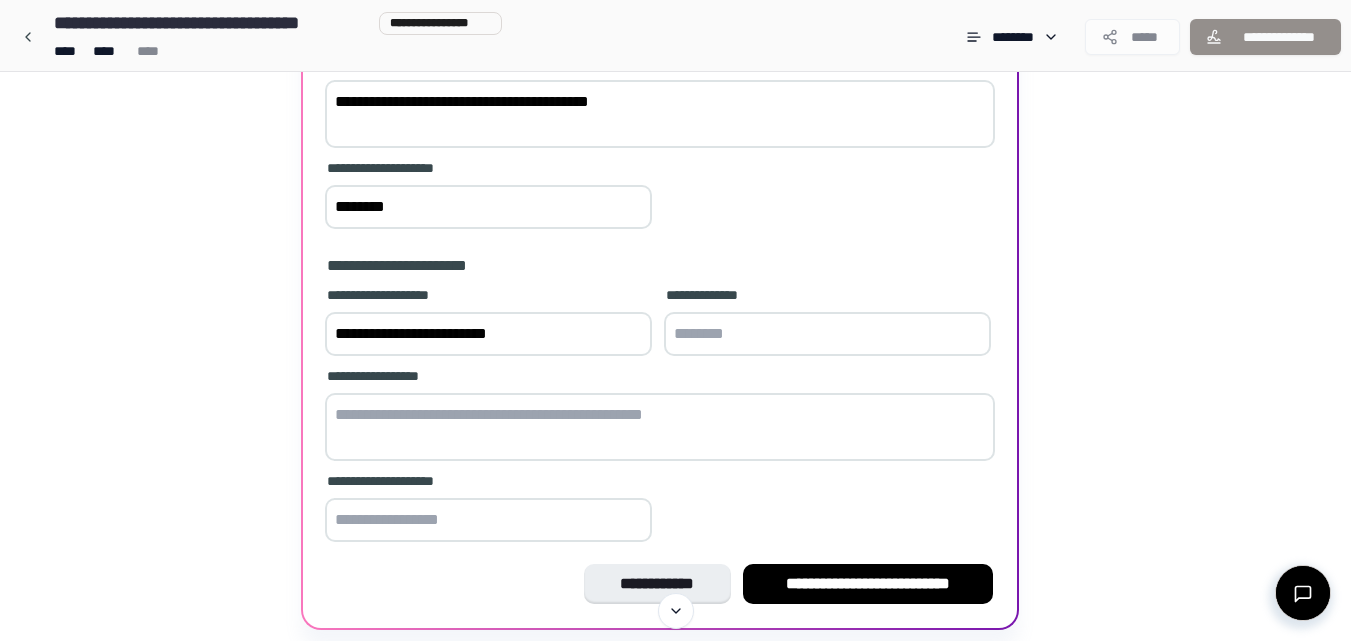 type on "**********" 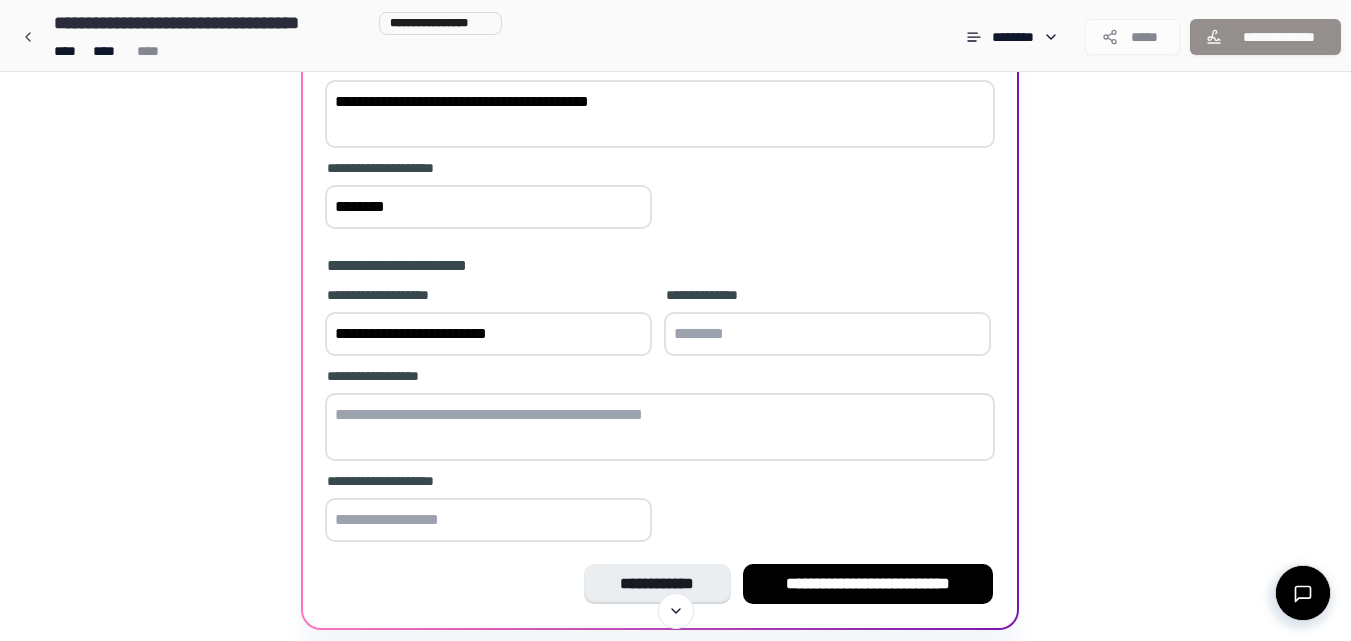 click at bounding box center (827, 334) 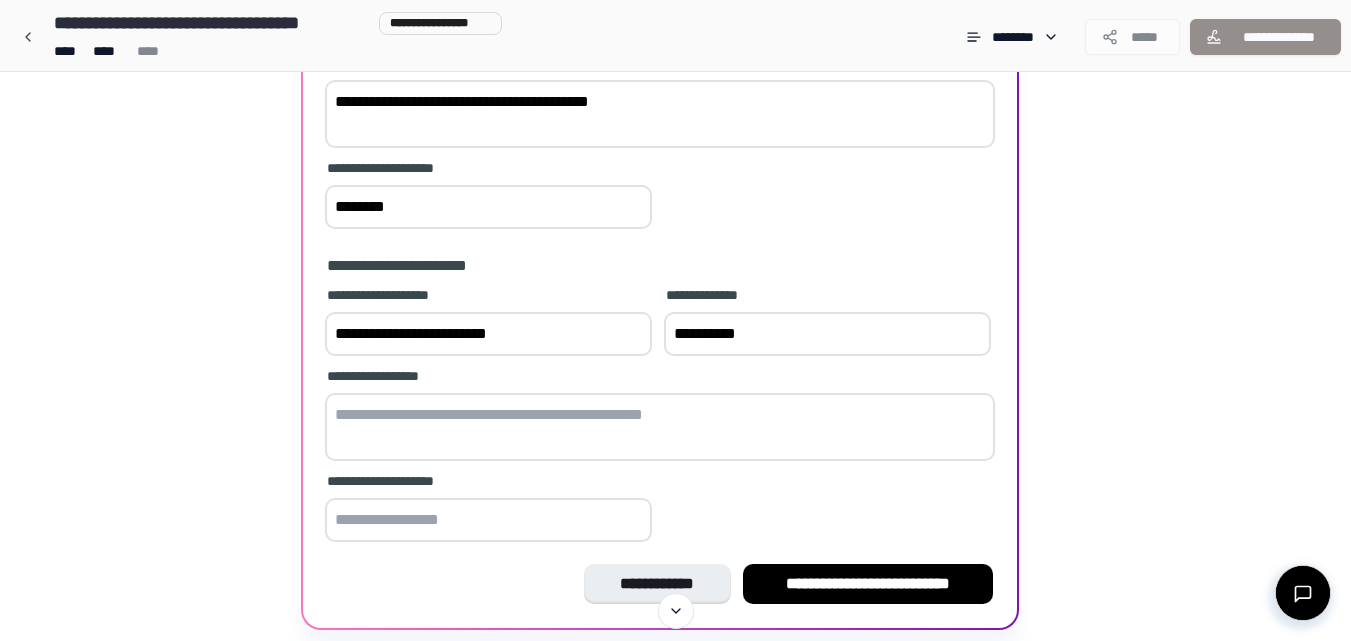 type on "**********" 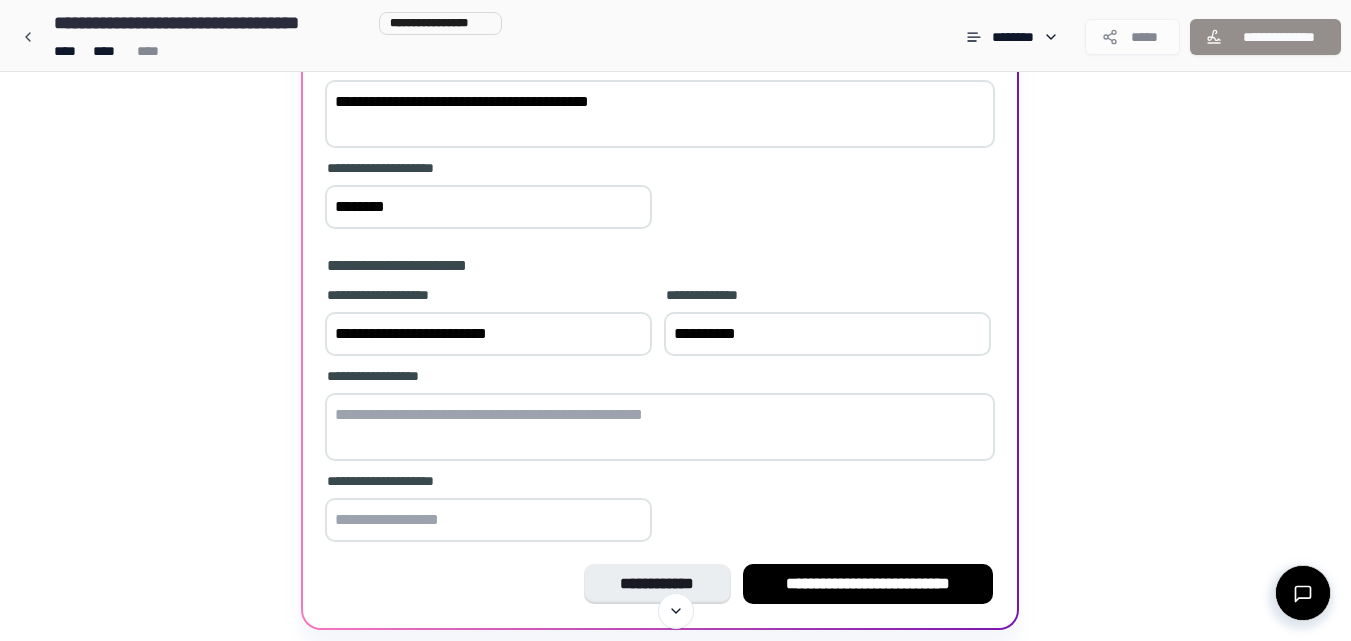 click at bounding box center (660, 427) 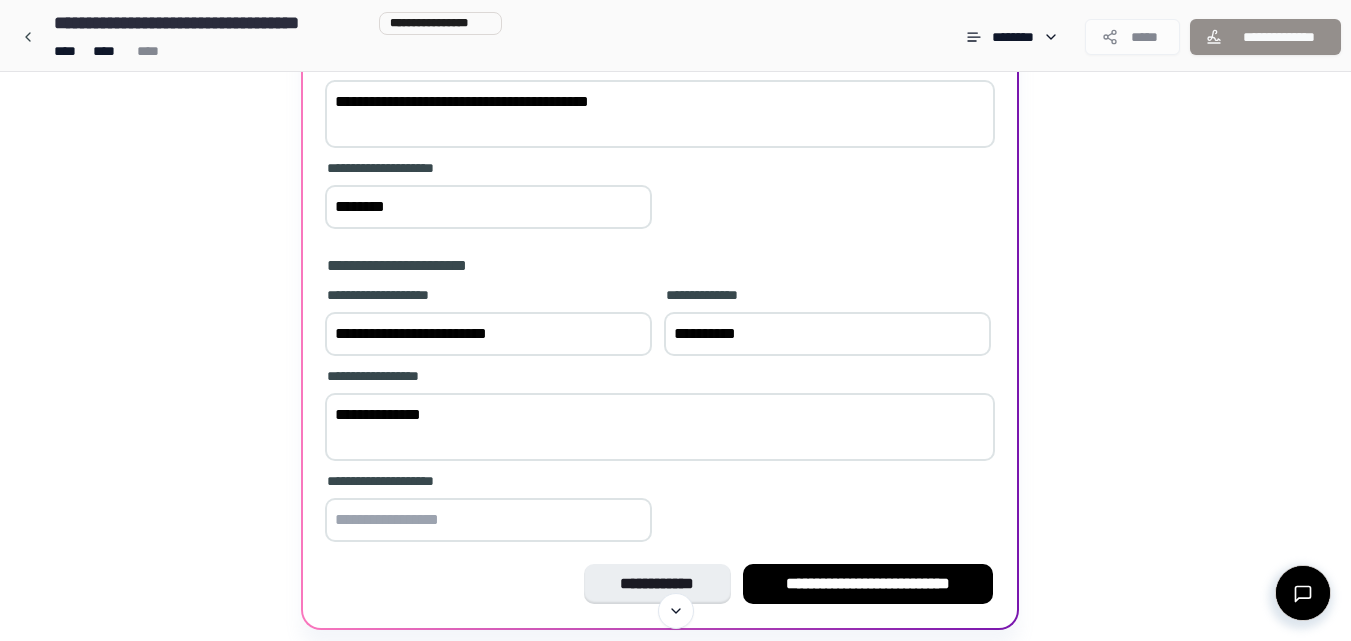 type on "**********" 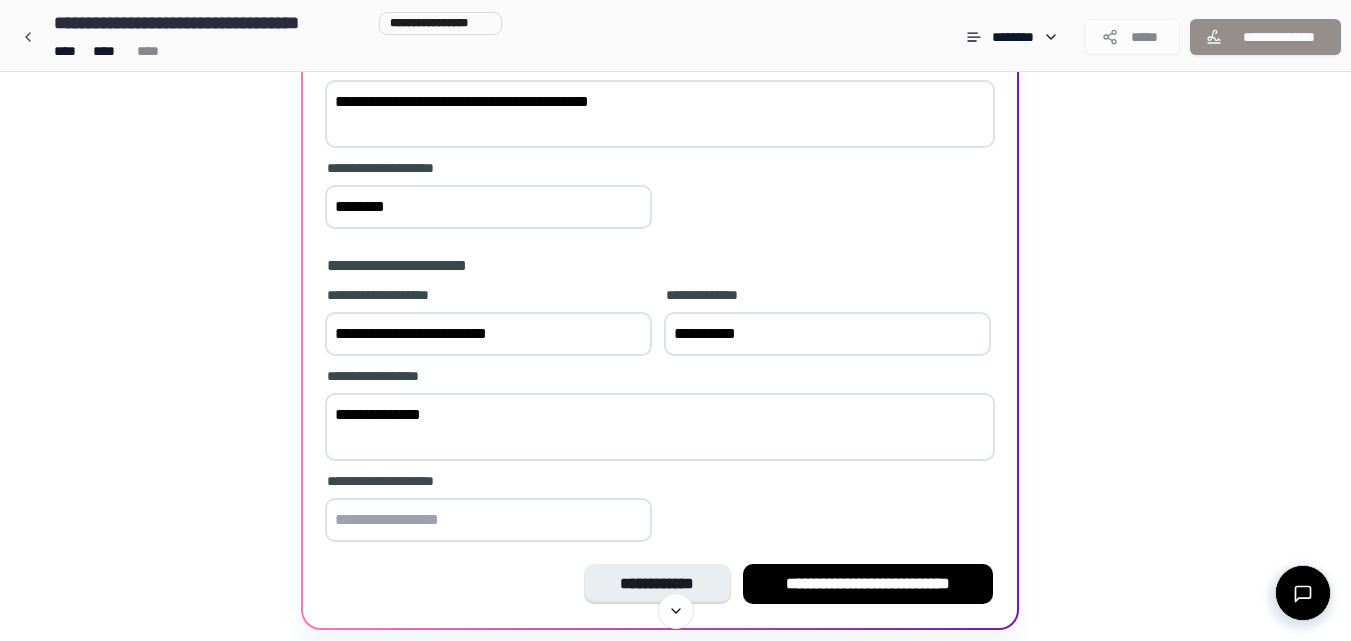 click at bounding box center (488, 520) 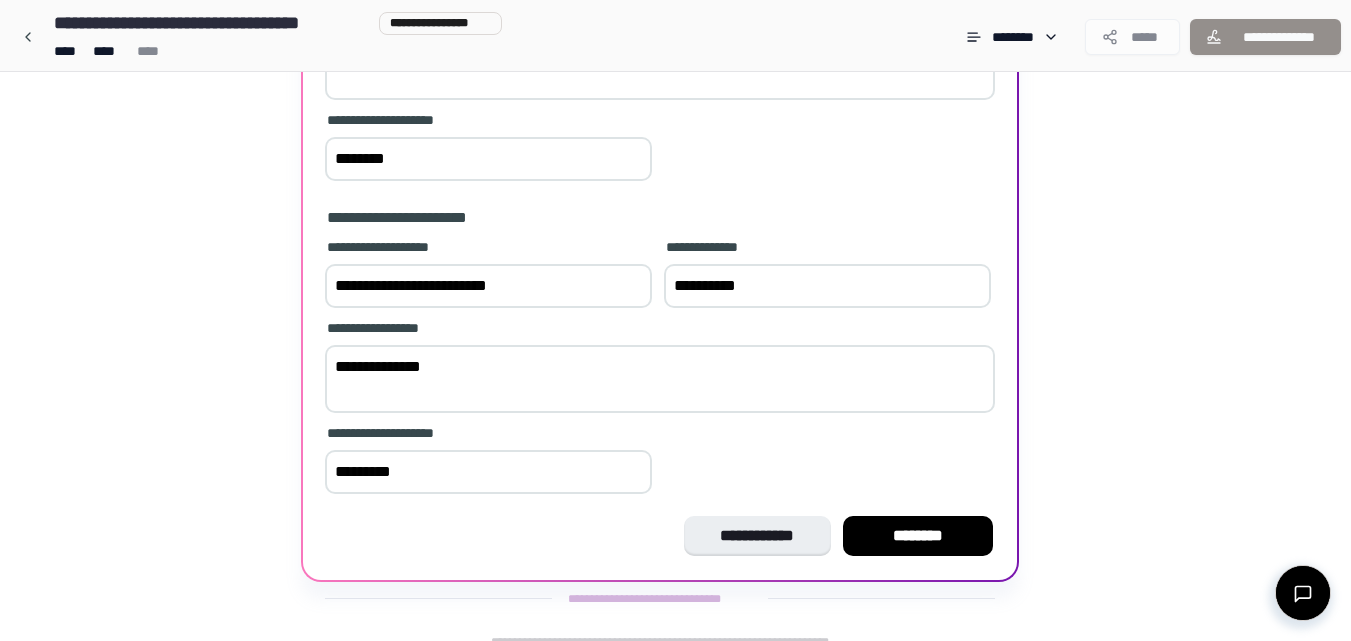 scroll, scrollTop: 419, scrollLeft: 0, axis: vertical 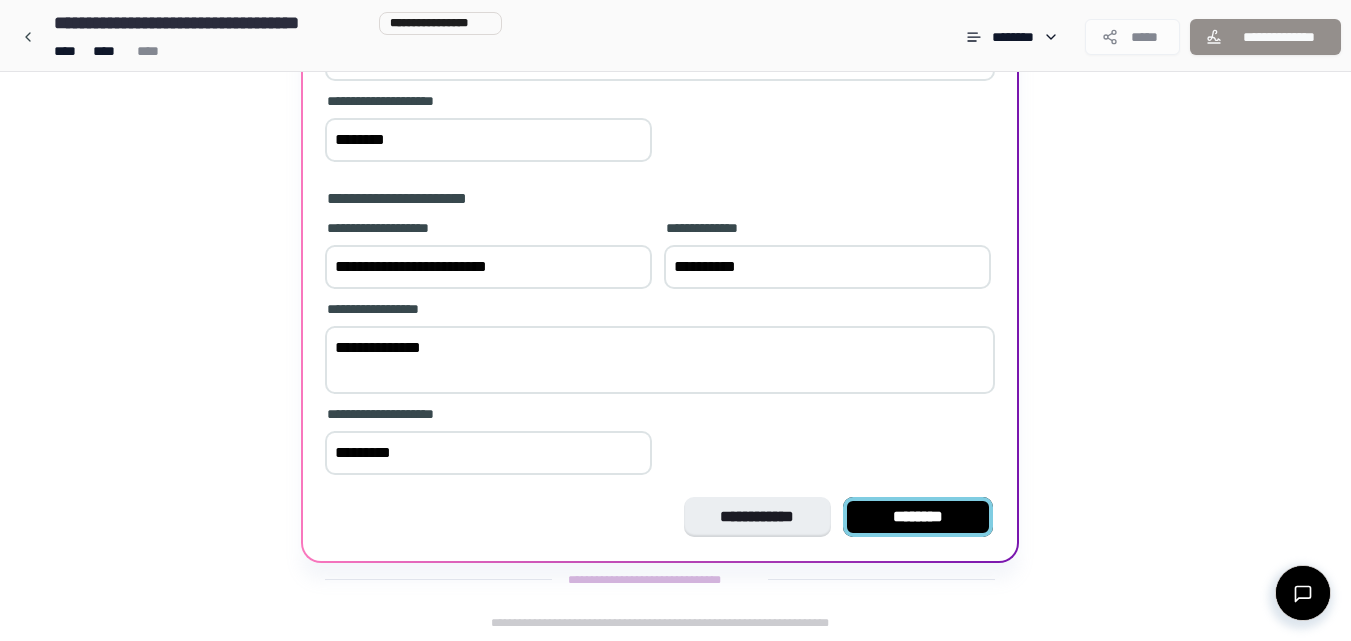 type on "********" 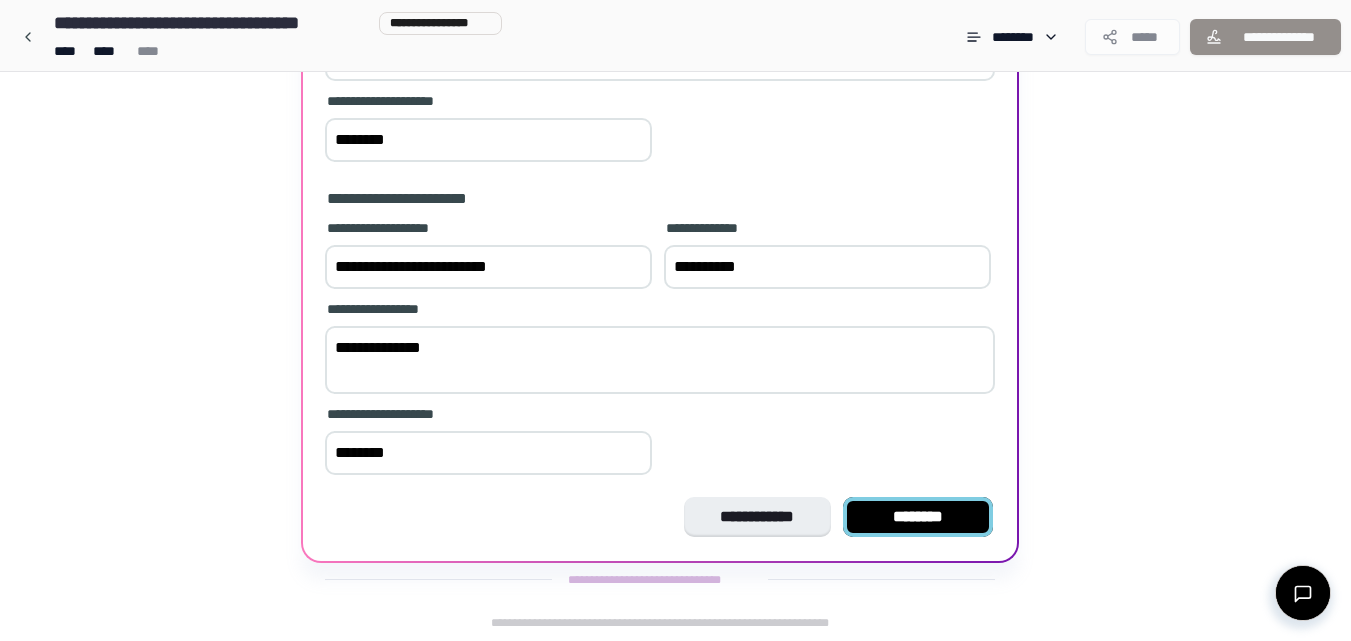 click on "********" at bounding box center (918, 517) 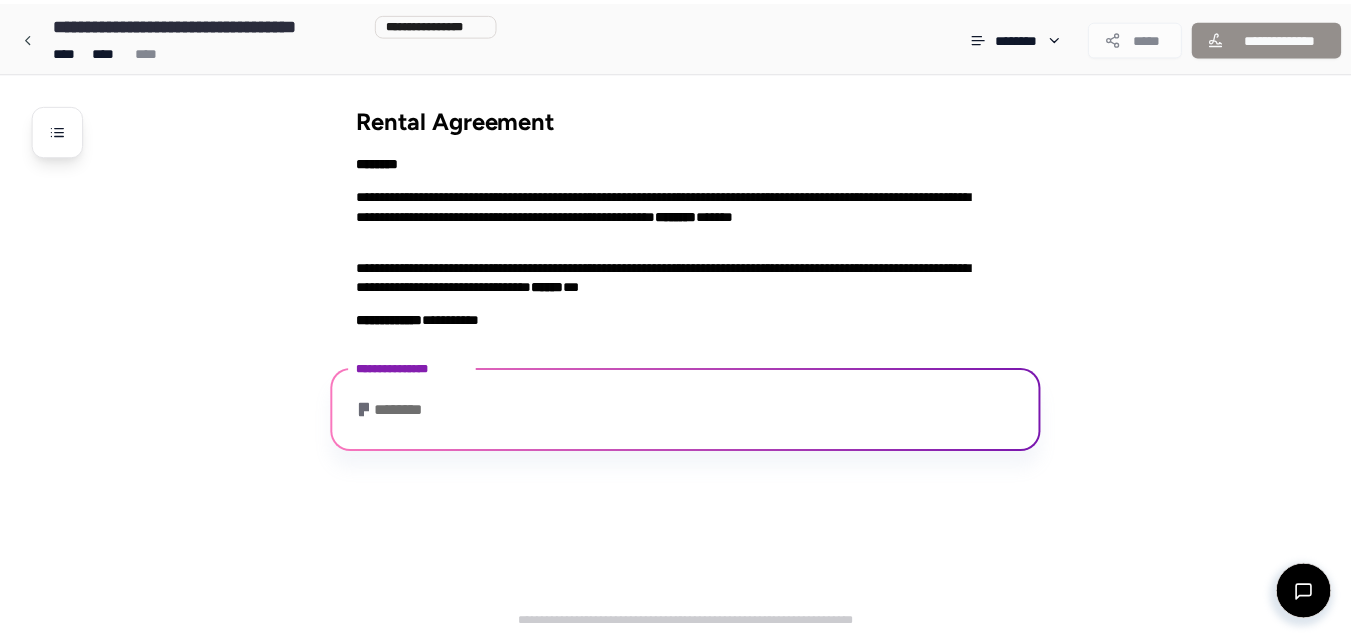 scroll, scrollTop: 106, scrollLeft: 0, axis: vertical 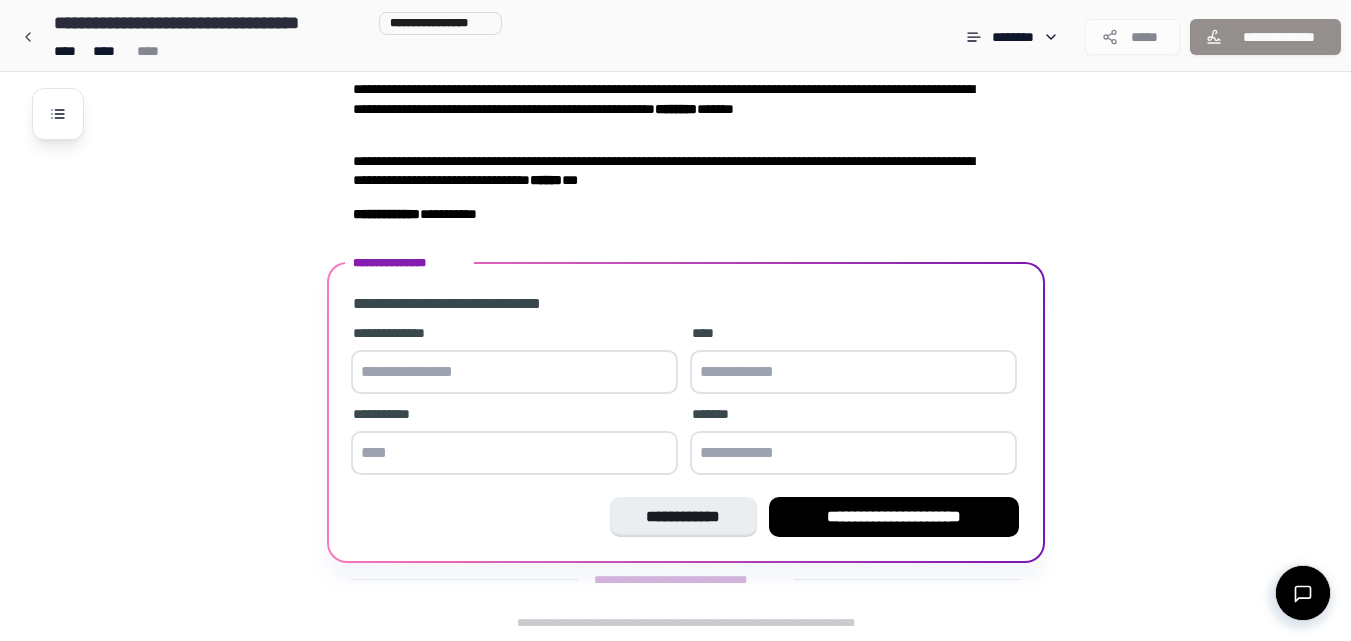 click at bounding box center [853, 372] 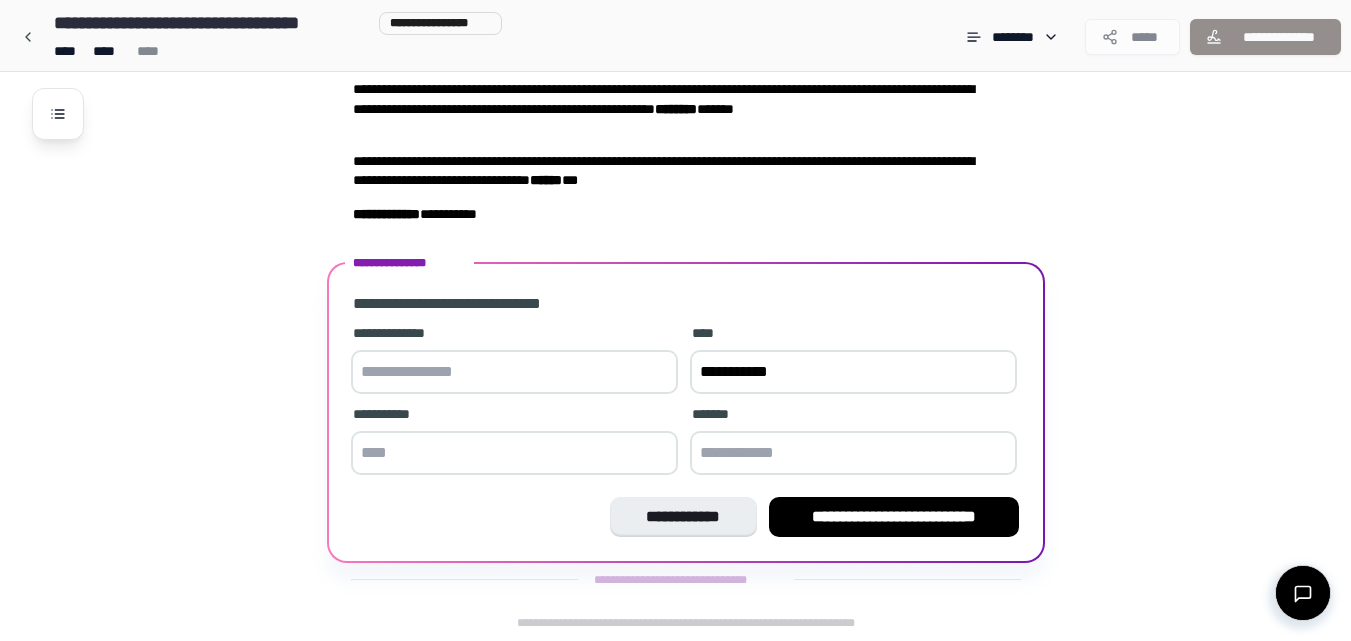 type on "**********" 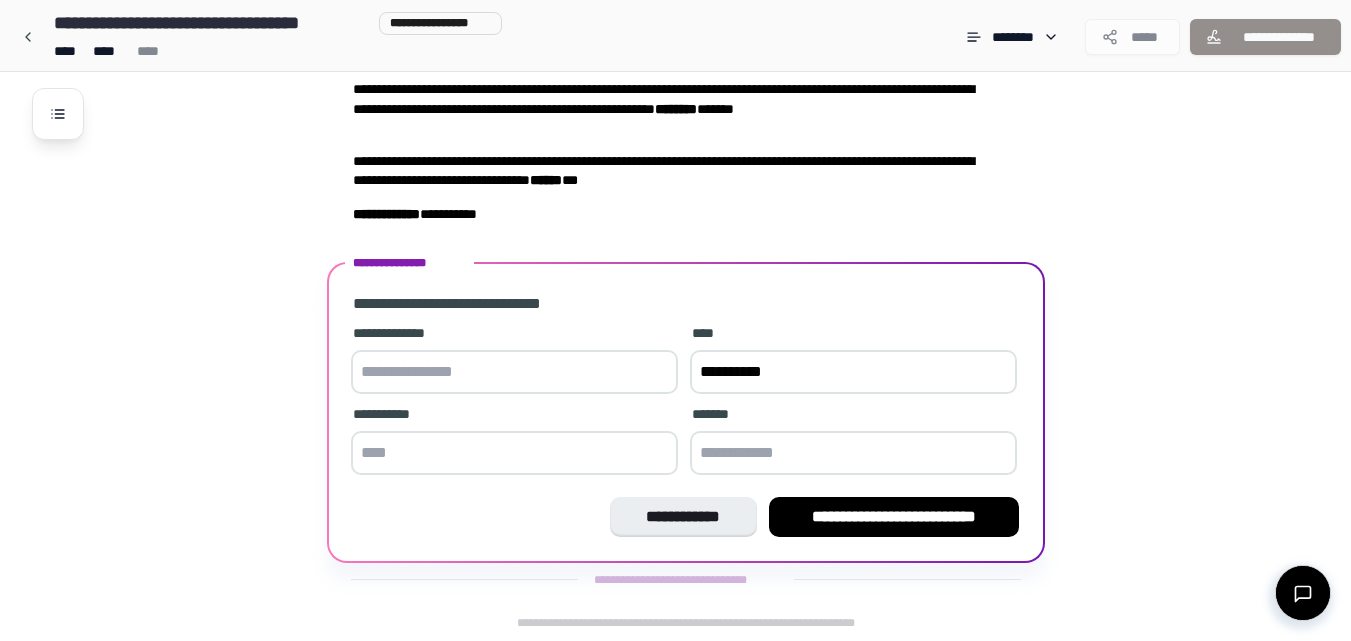 click at bounding box center [514, 372] 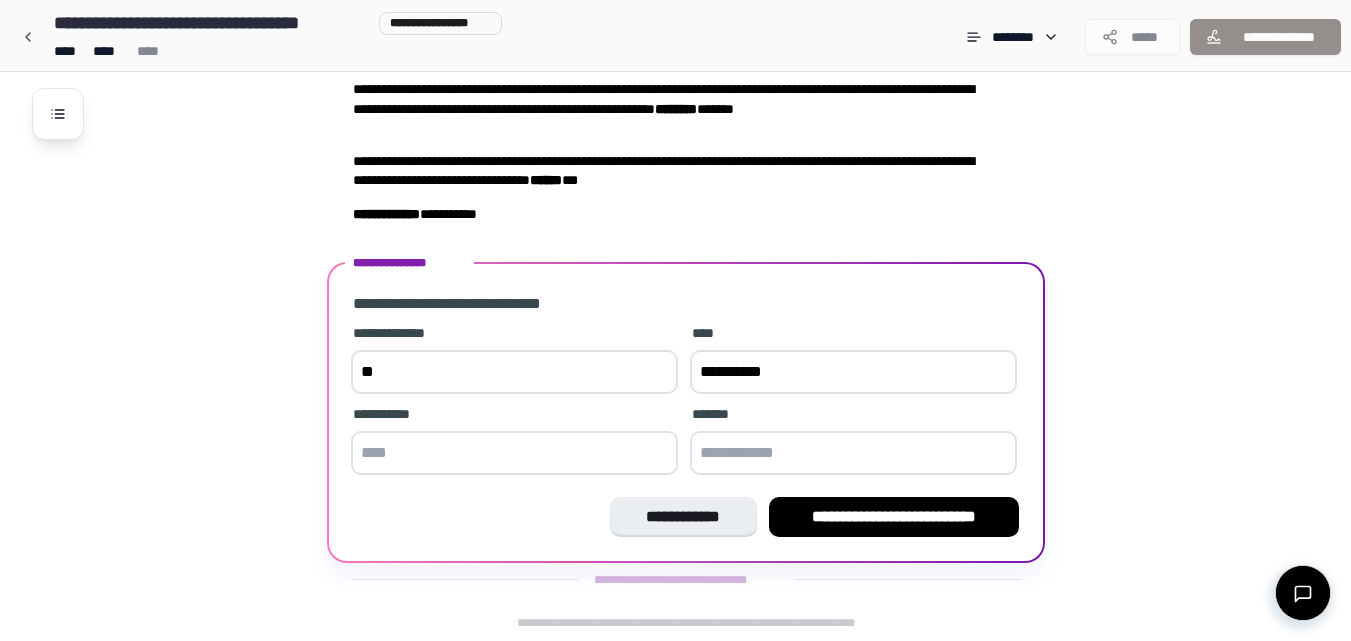 type on "*" 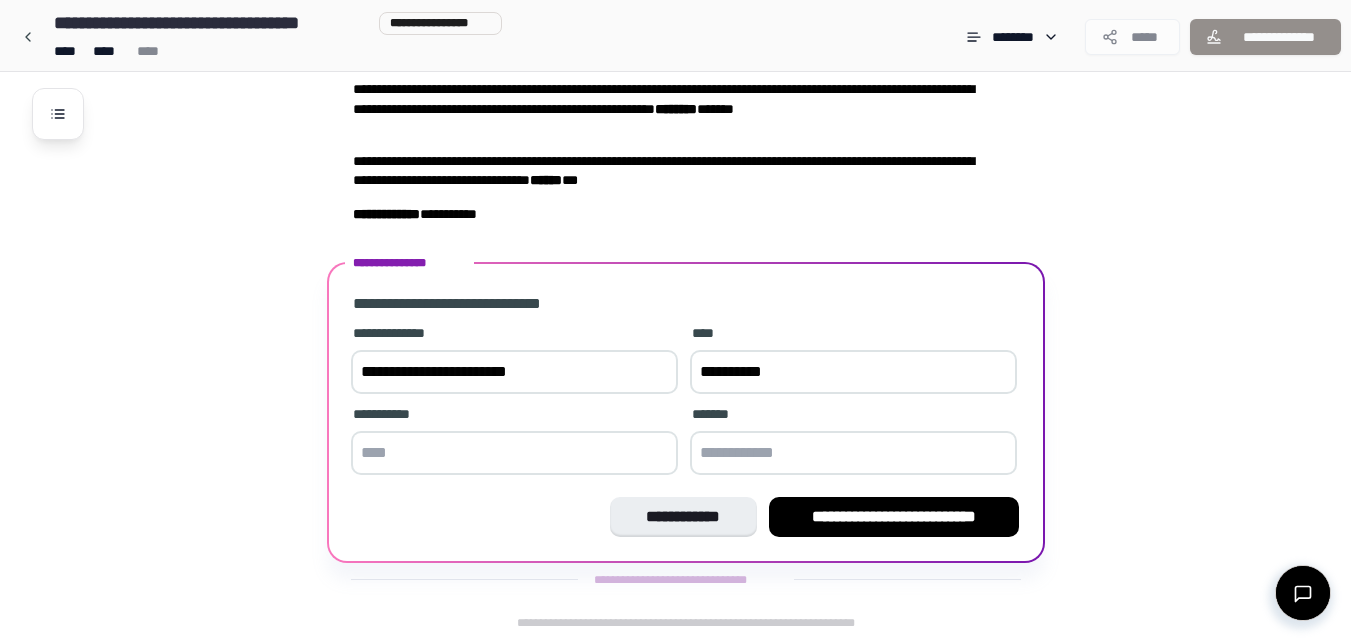 type on "**********" 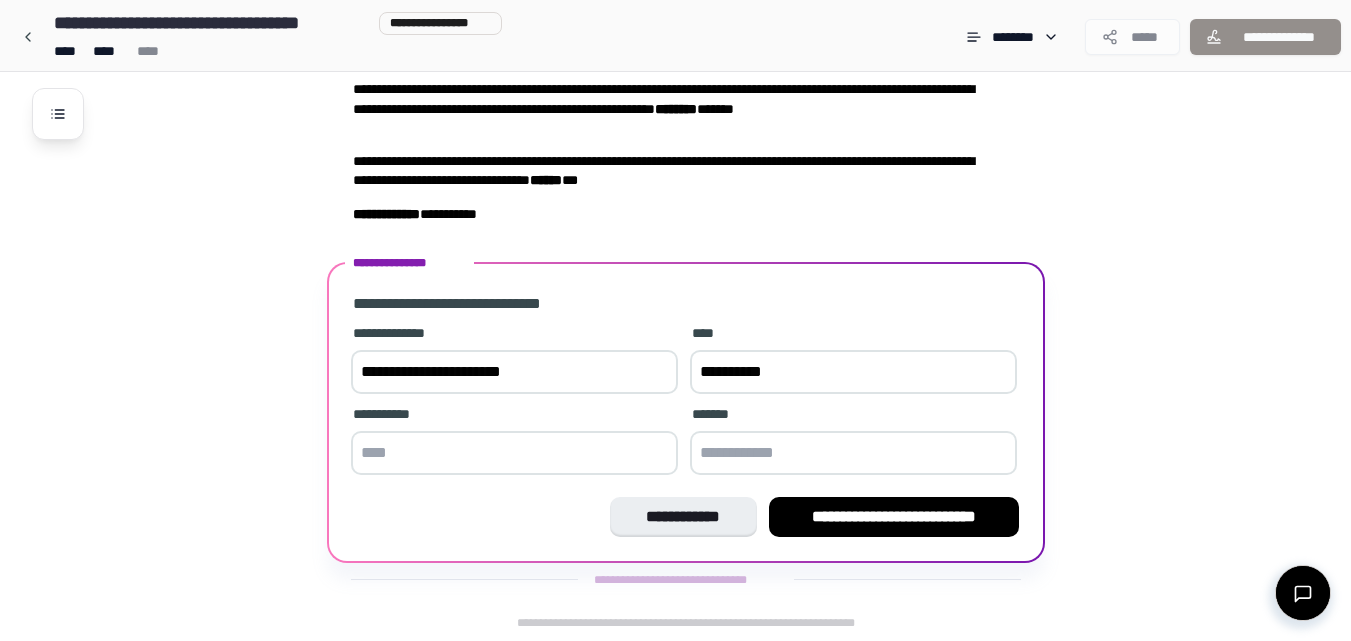 click at bounding box center [514, 453] 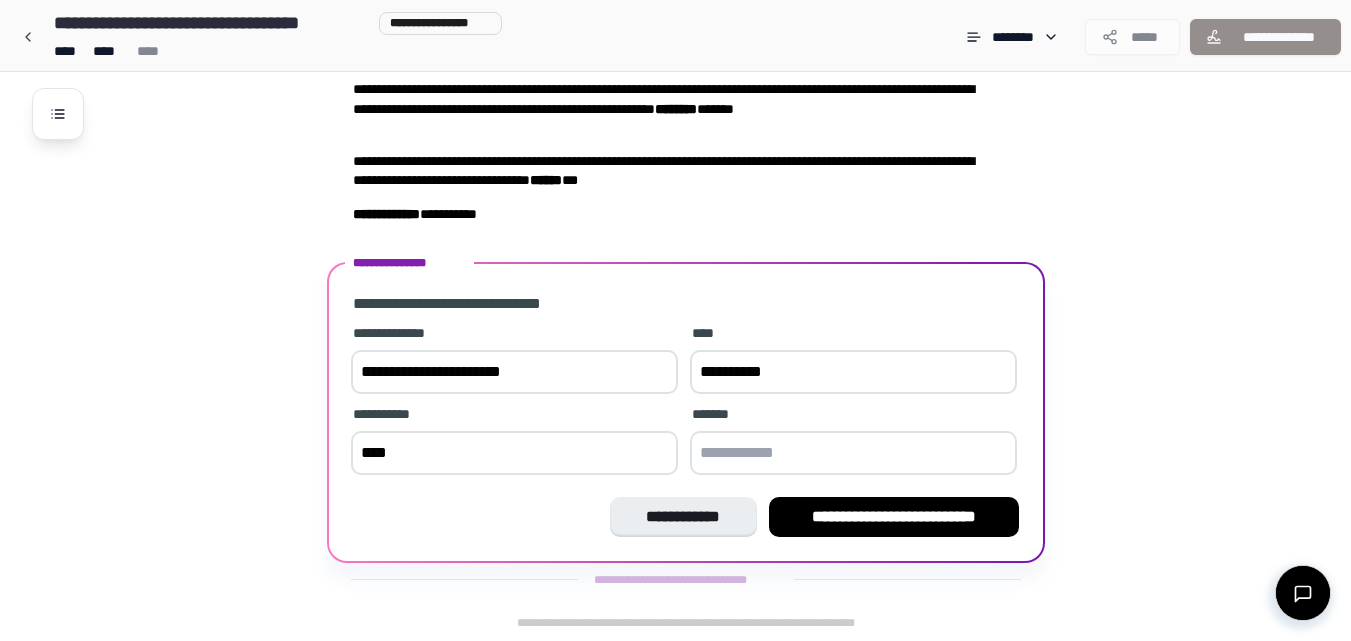 type on "****" 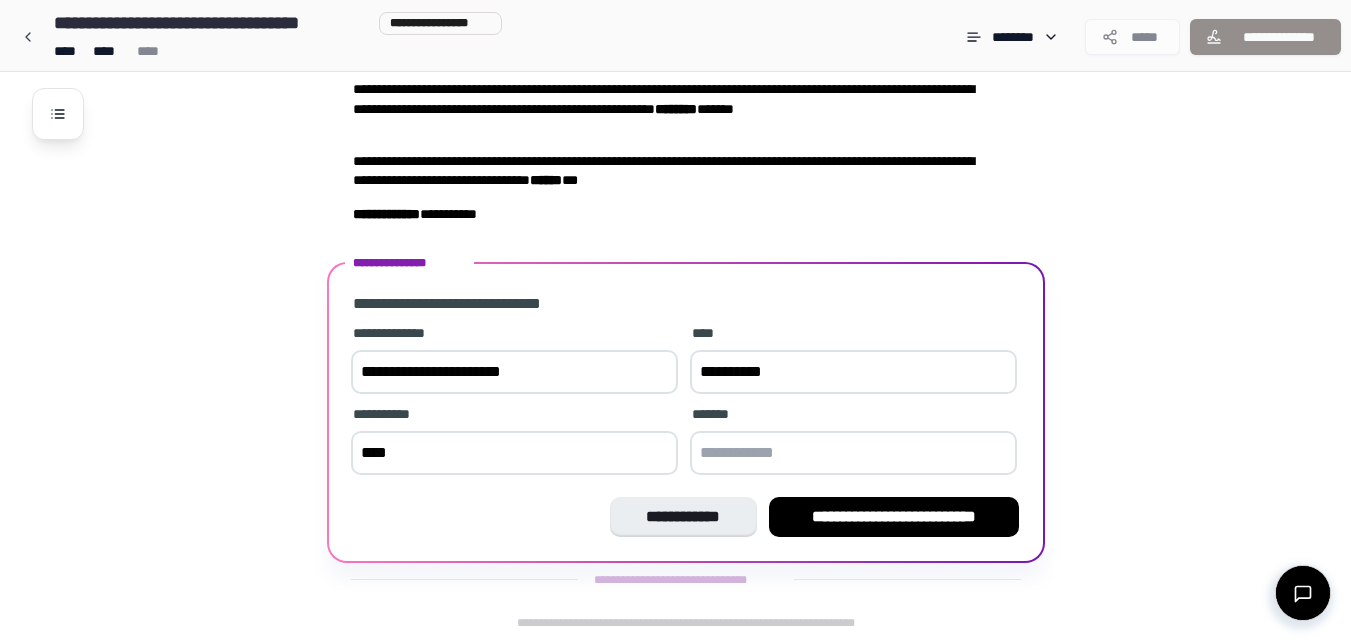 click at bounding box center [853, 453] 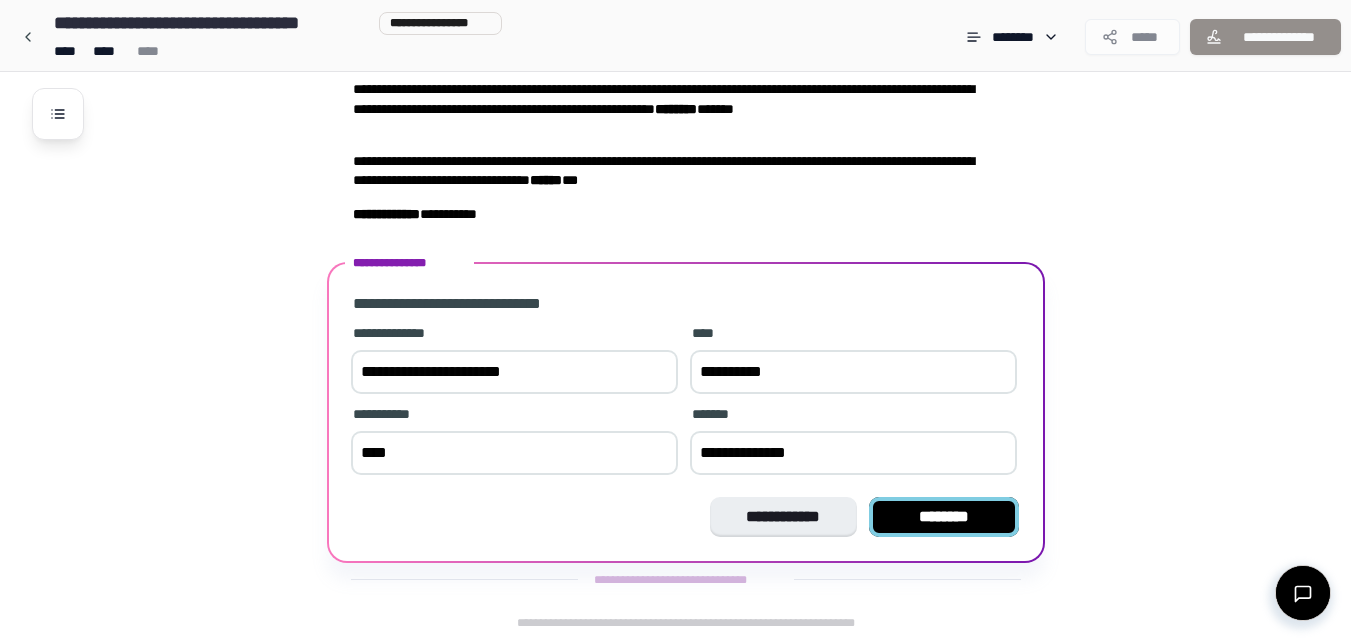 type on "**********" 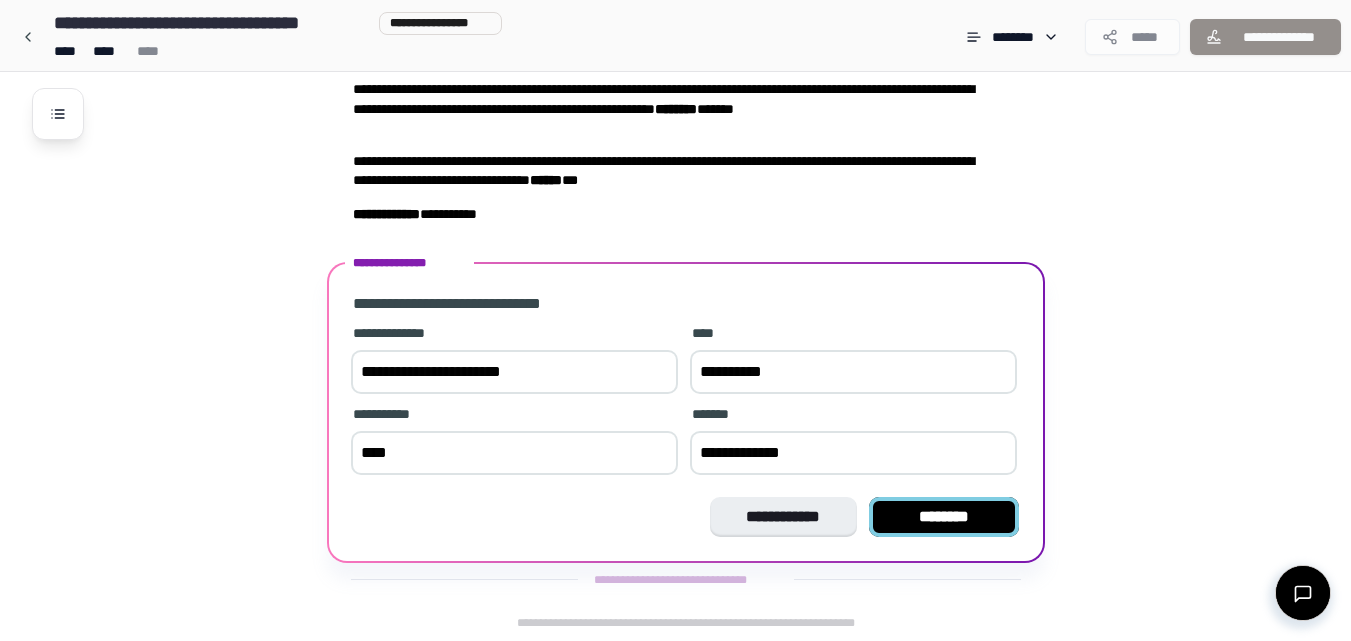 click on "********" at bounding box center [944, 517] 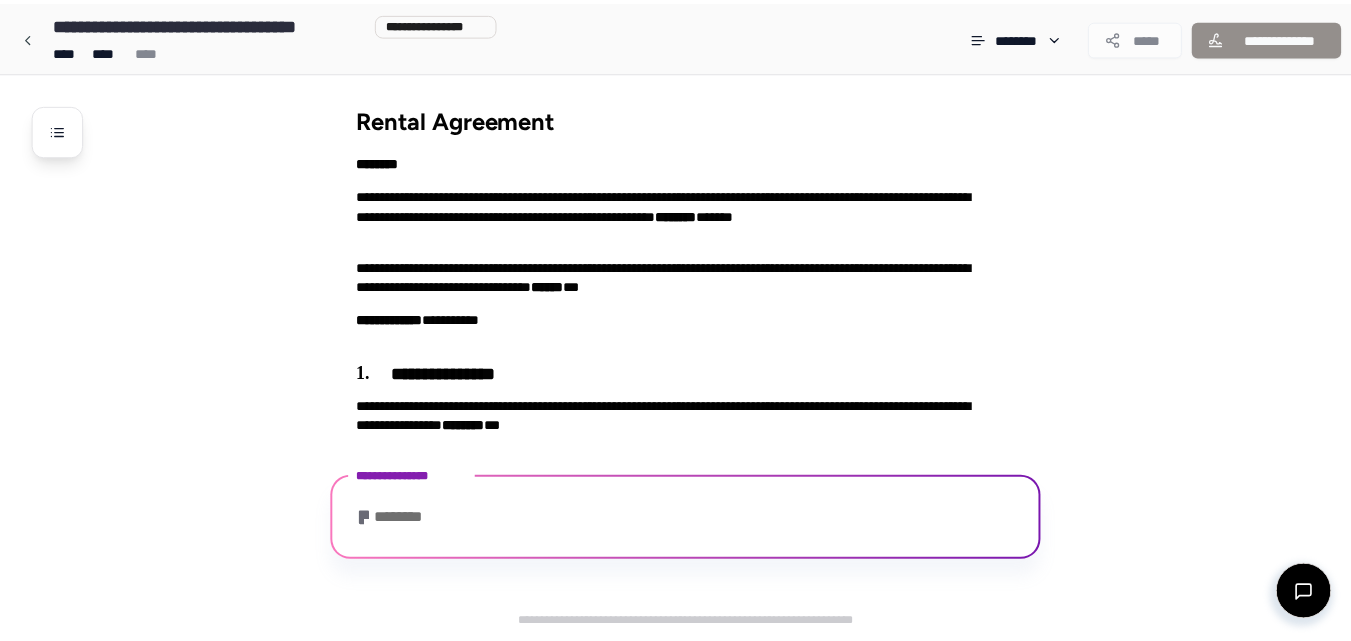 scroll, scrollTop: 40, scrollLeft: 0, axis: vertical 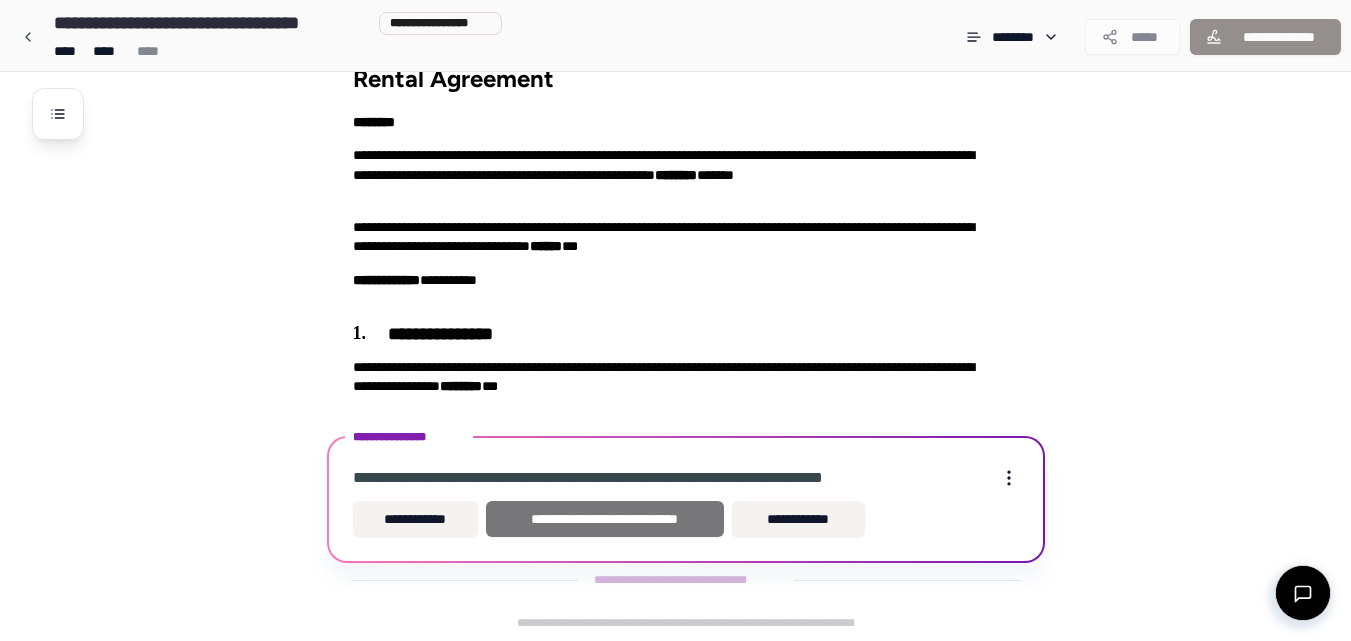 click on "**********" at bounding box center [605, 519] 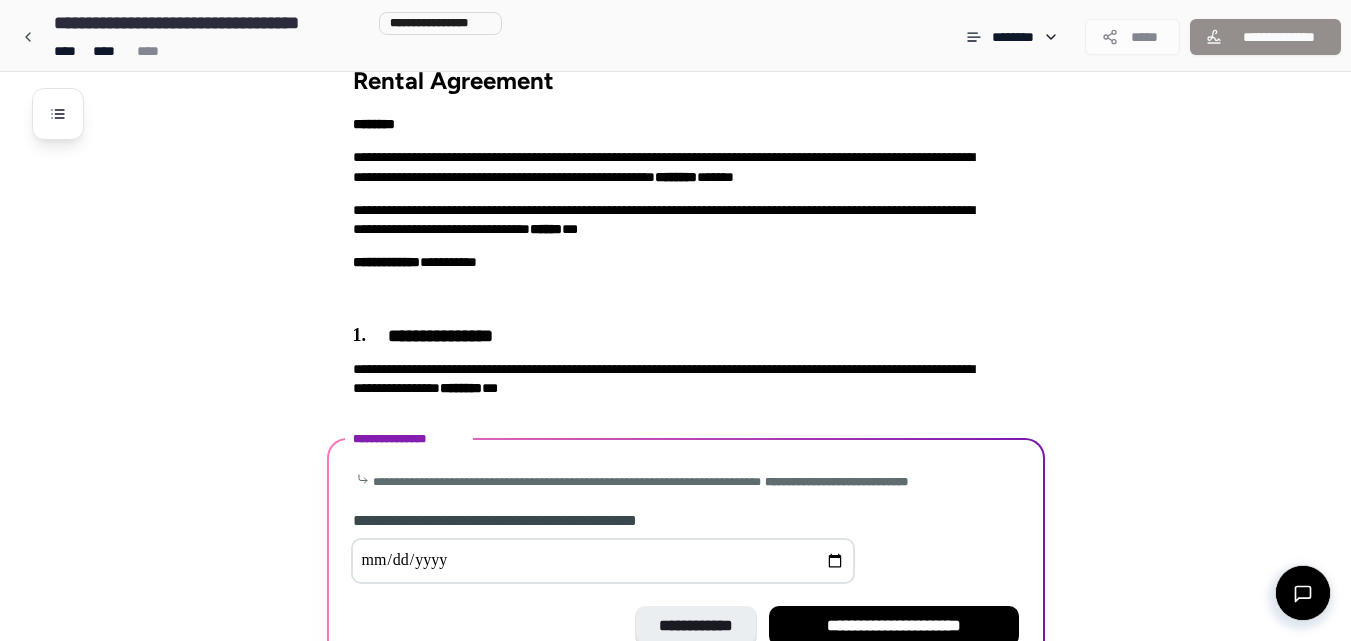 scroll, scrollTop: 147, scrollLeft: 0, axis: vertical 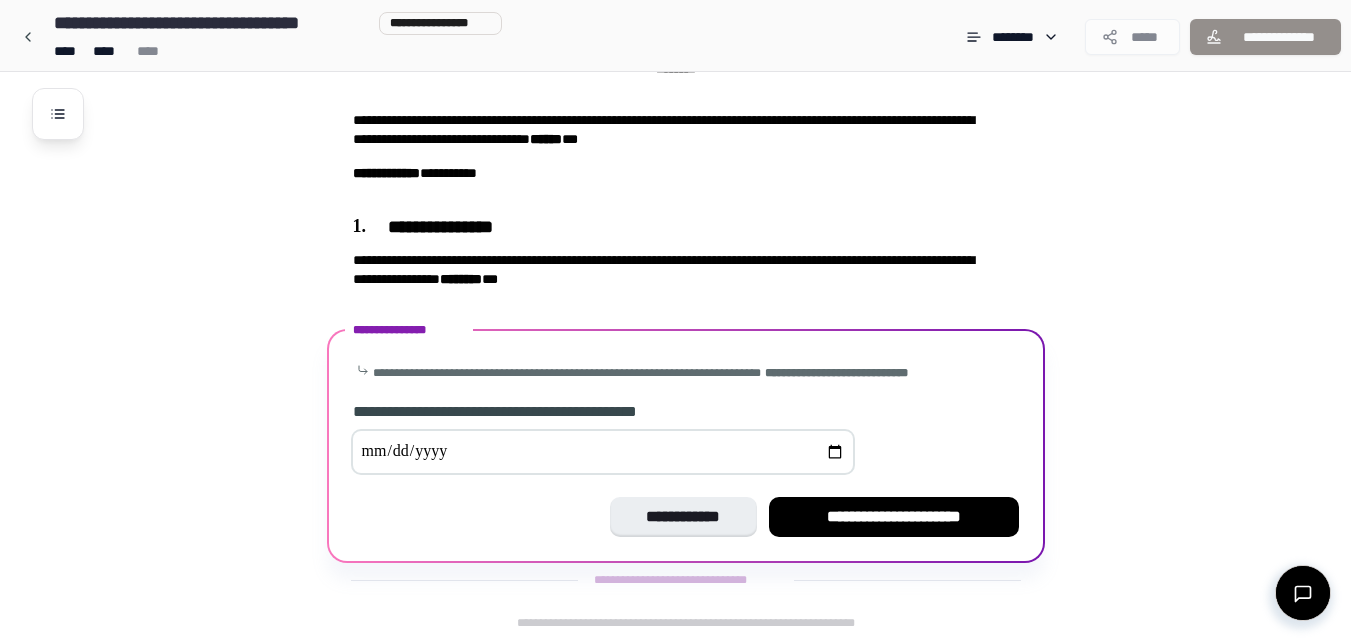 click at bounding box center [603, 452] 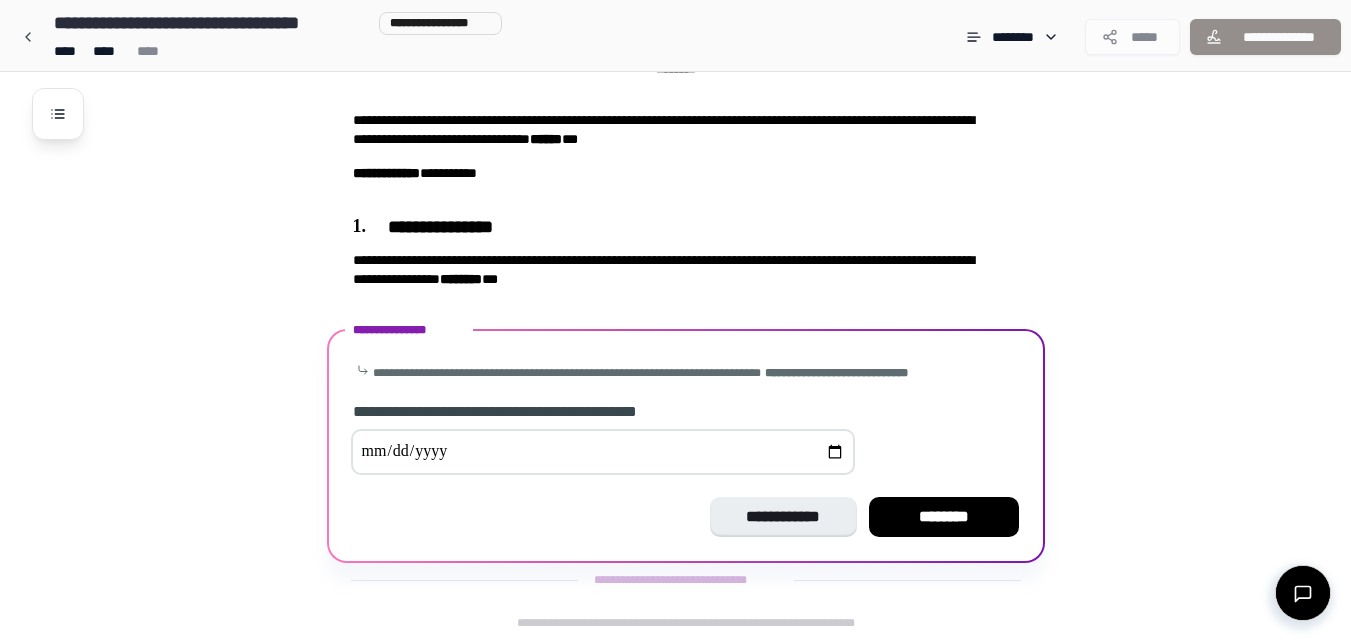 type on "**********" 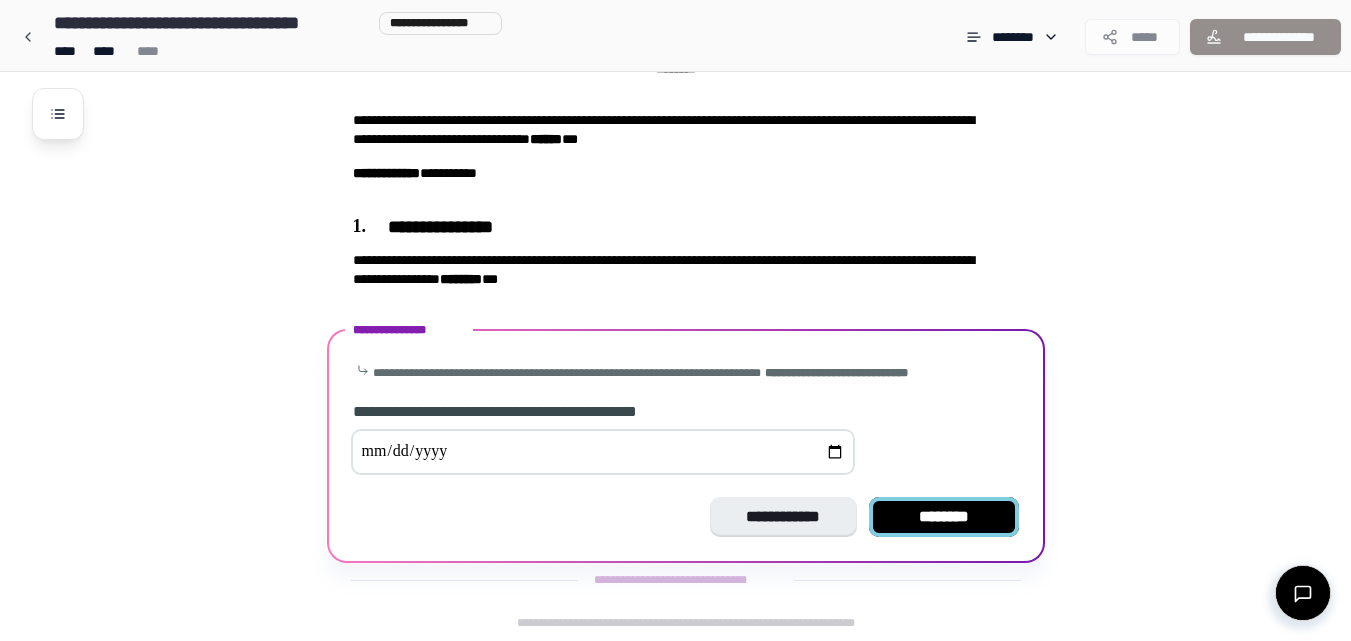 click on "********" at bounding box center (944, 517) 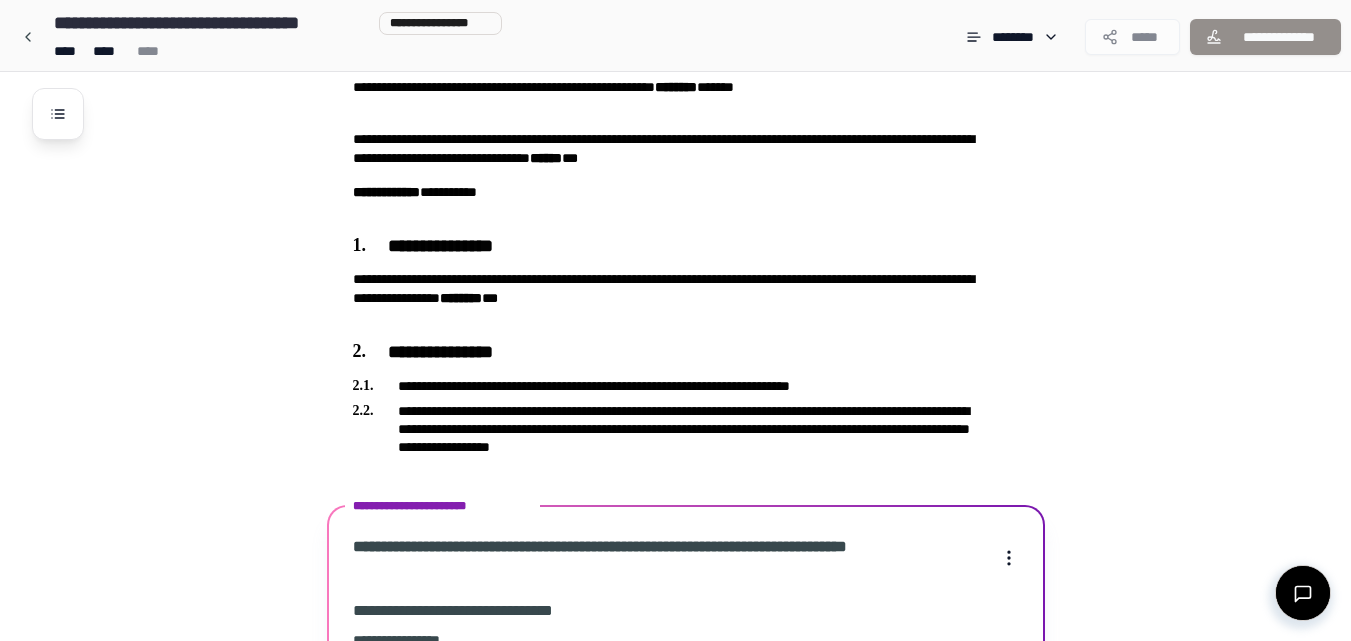 scroll, scrollTop: 804, scrollLeft: 0, axis: vertical 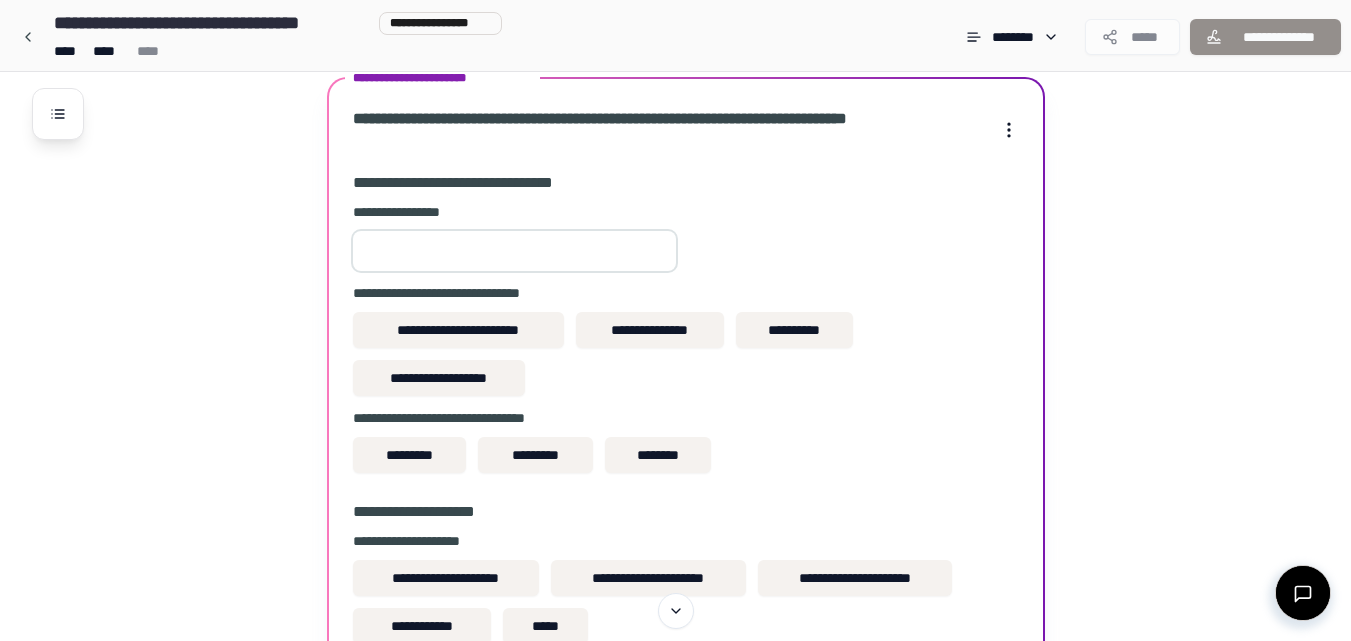 click at bounding box center (514, 251) 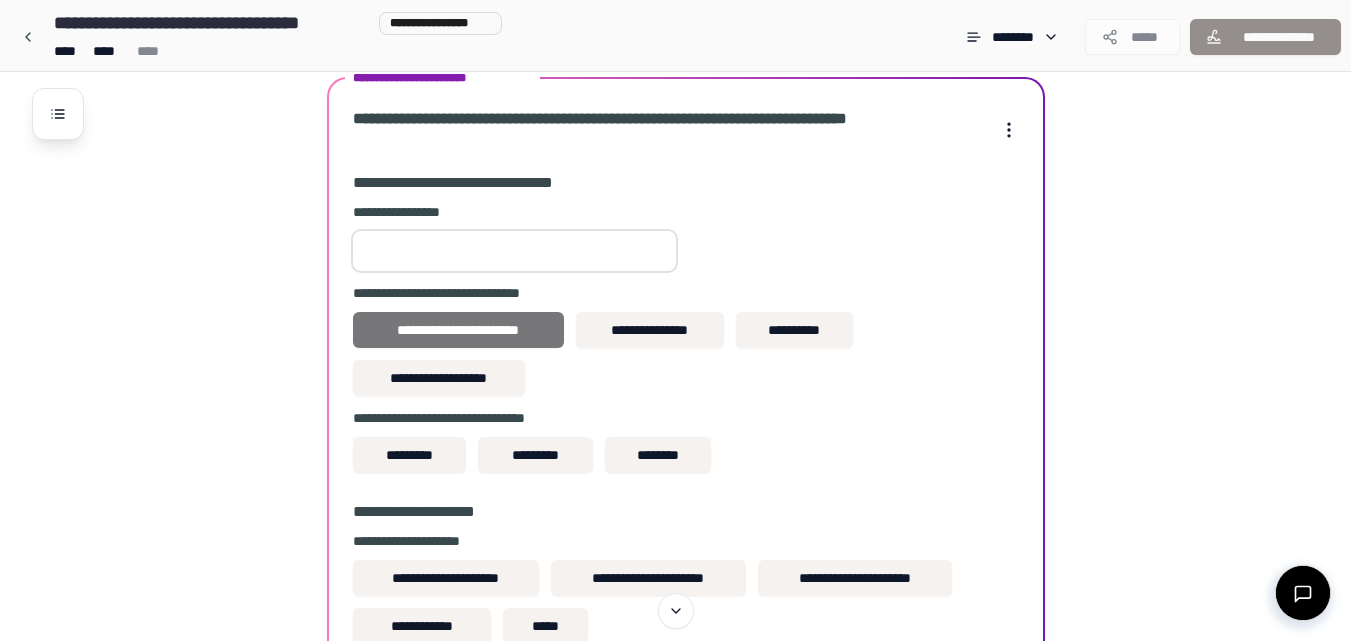 type on "****" 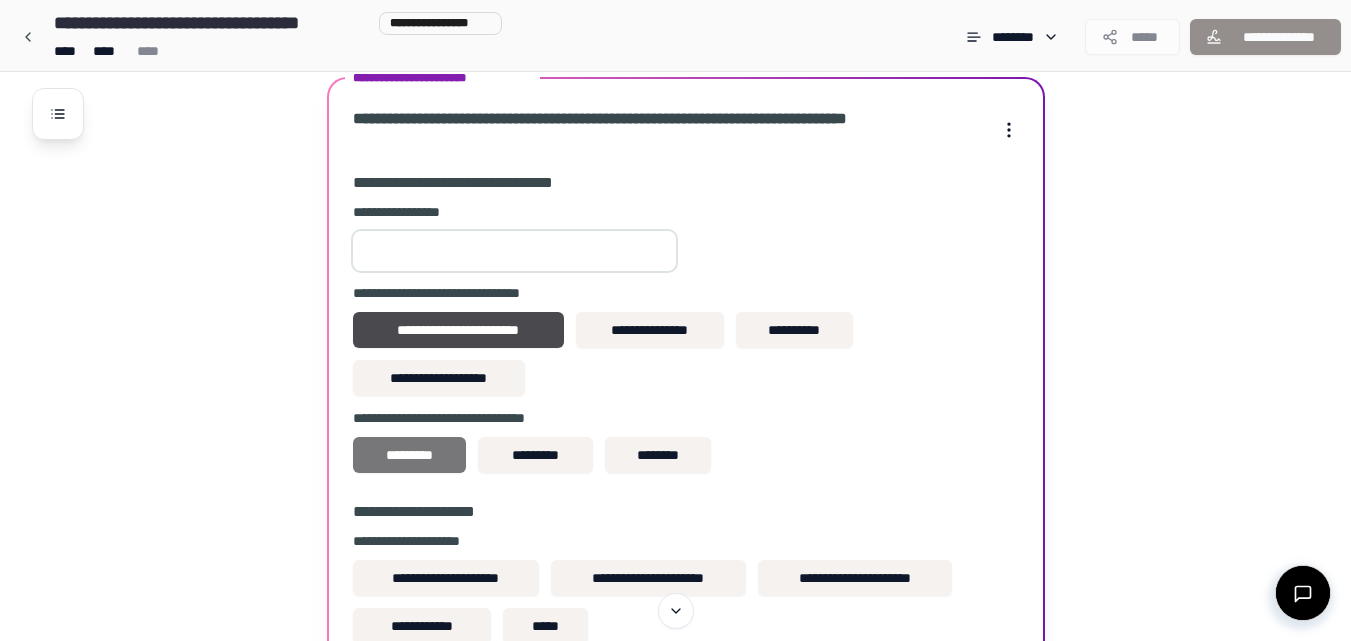 click on "*********" at bounding box center (409, 455) 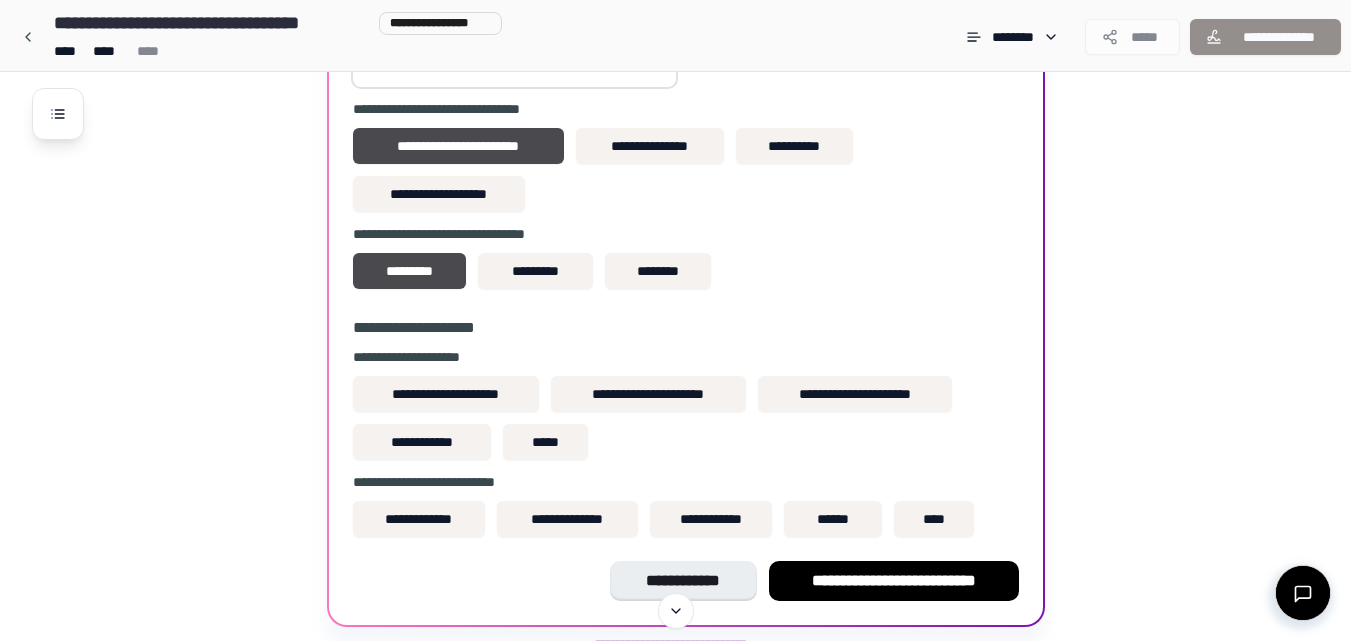 scroll, scrollTop: 742, scrollLeft: 0, axis: vertical 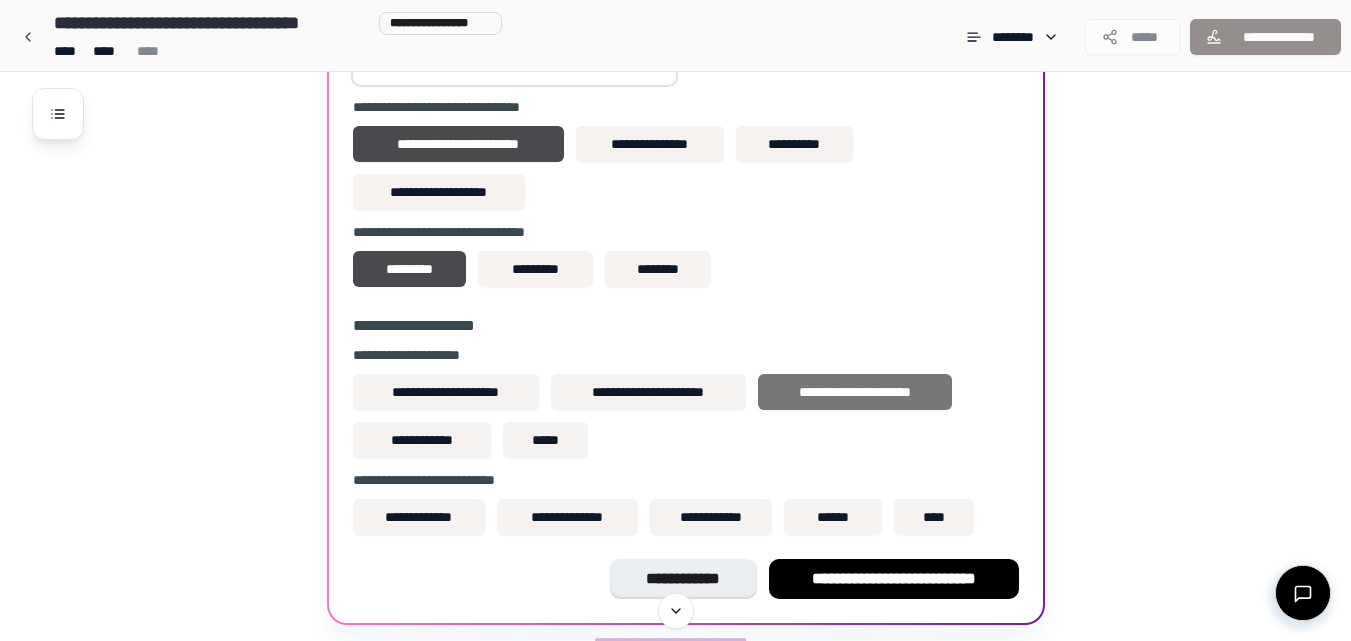 click on "**********" at bounding box center [855, 392] 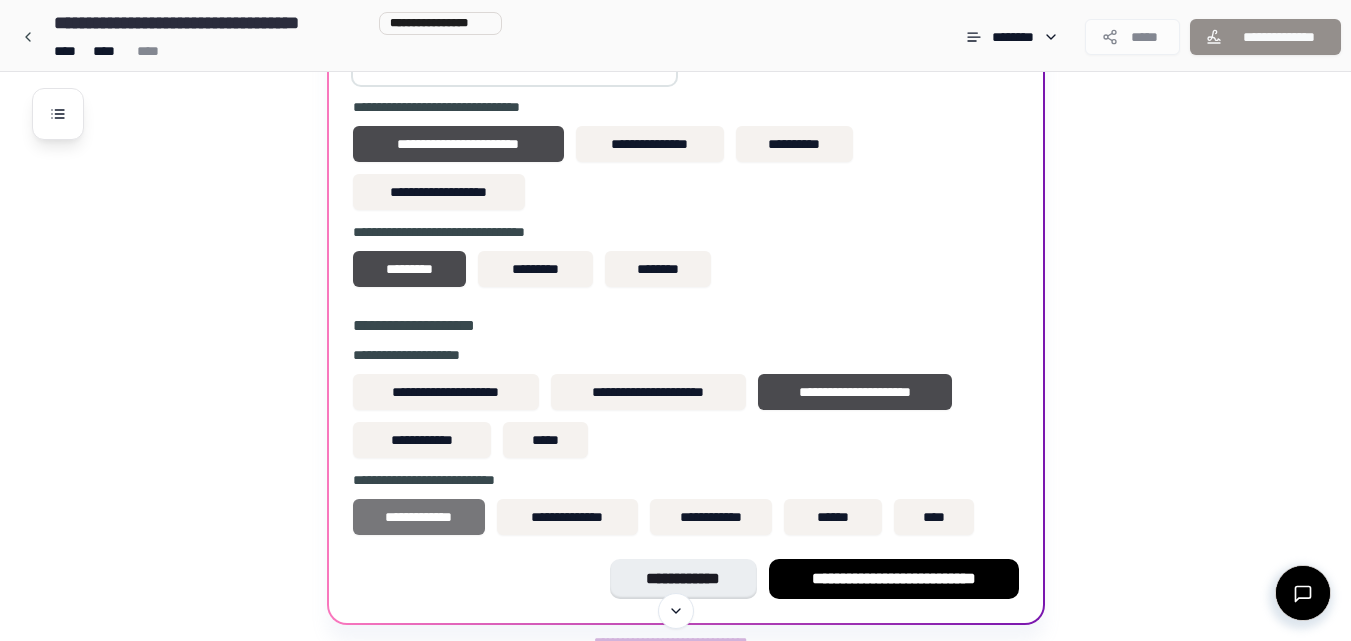 click on "**********" at bounding box center (419, 517) 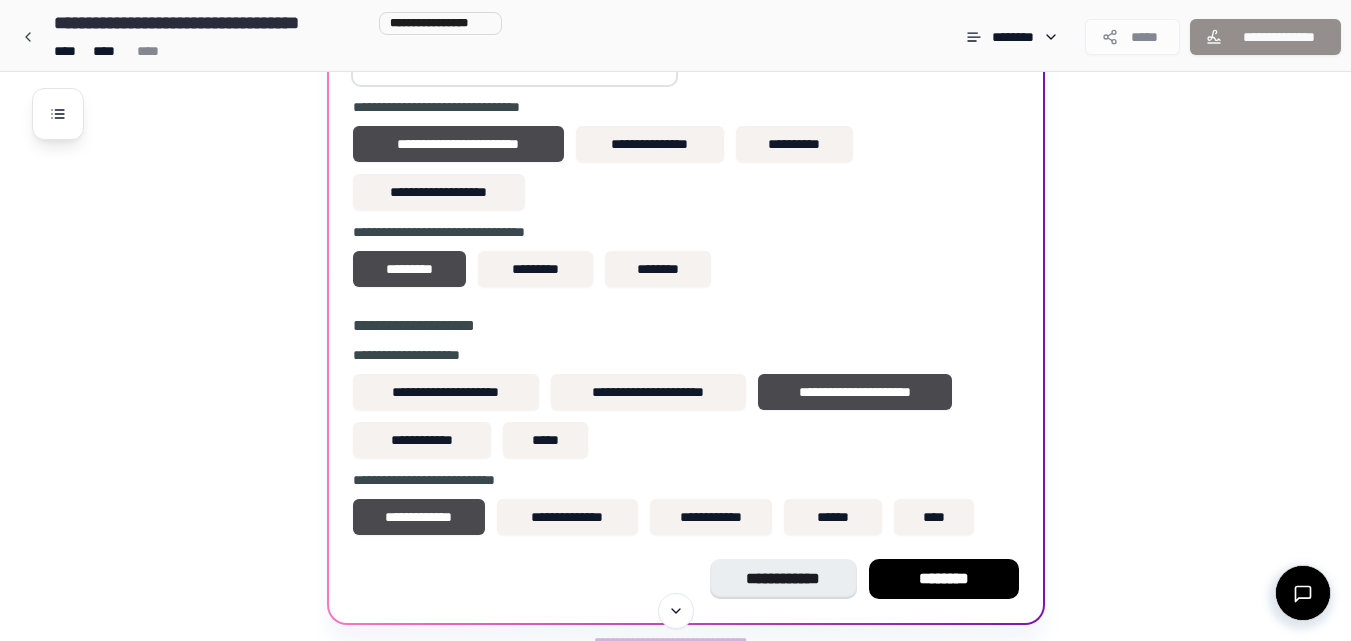 scroll, scrollTop: 804, scrollLeft: 0, axis: vertical 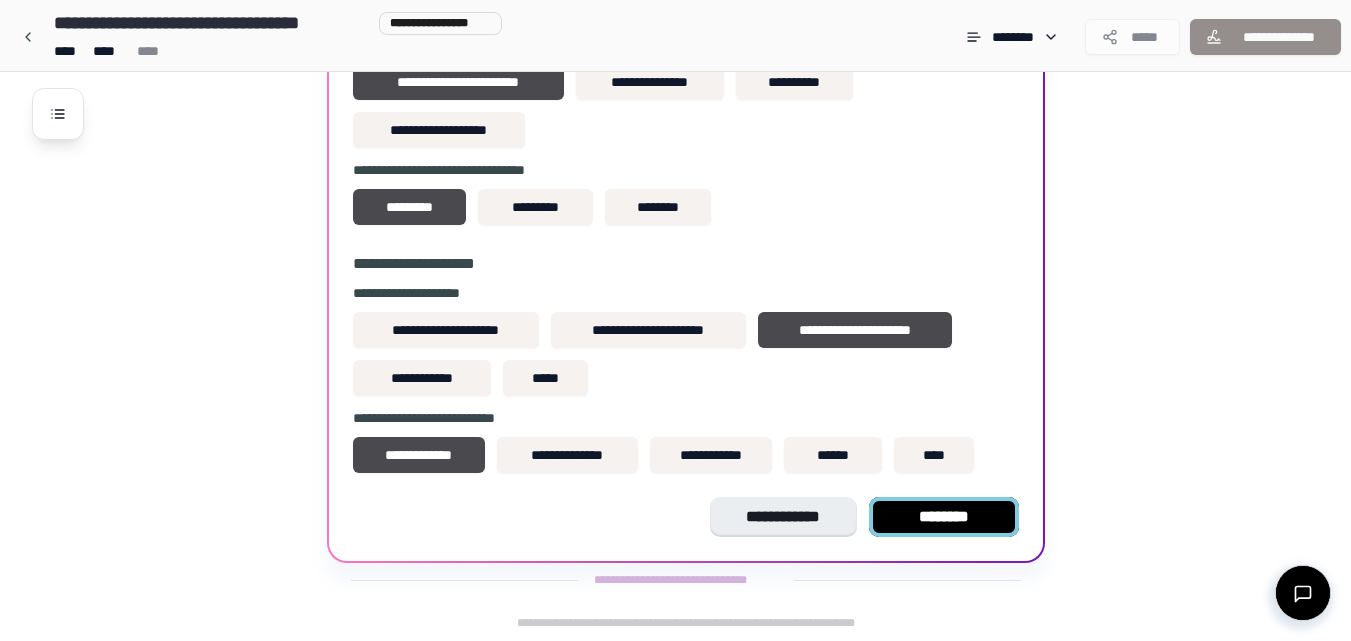 click on "********" at bounding box center (944, 517) 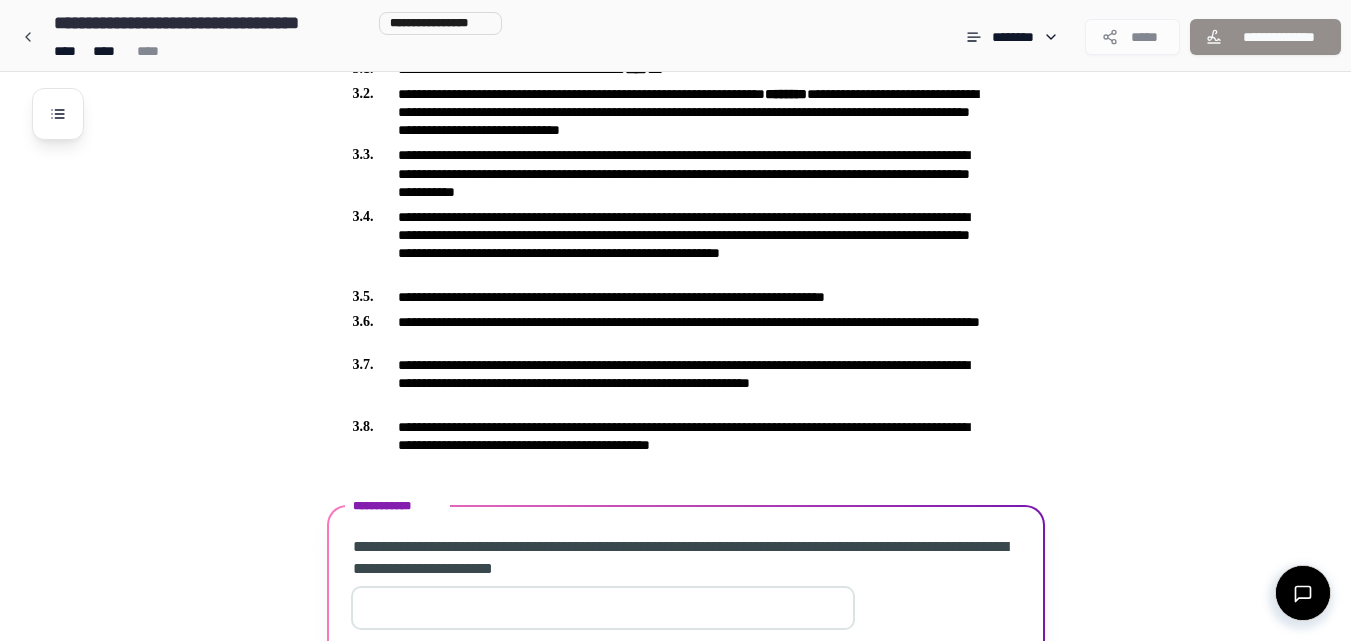 scroll, scrollTop: 755, scrollLeft: 0, axis: vertical 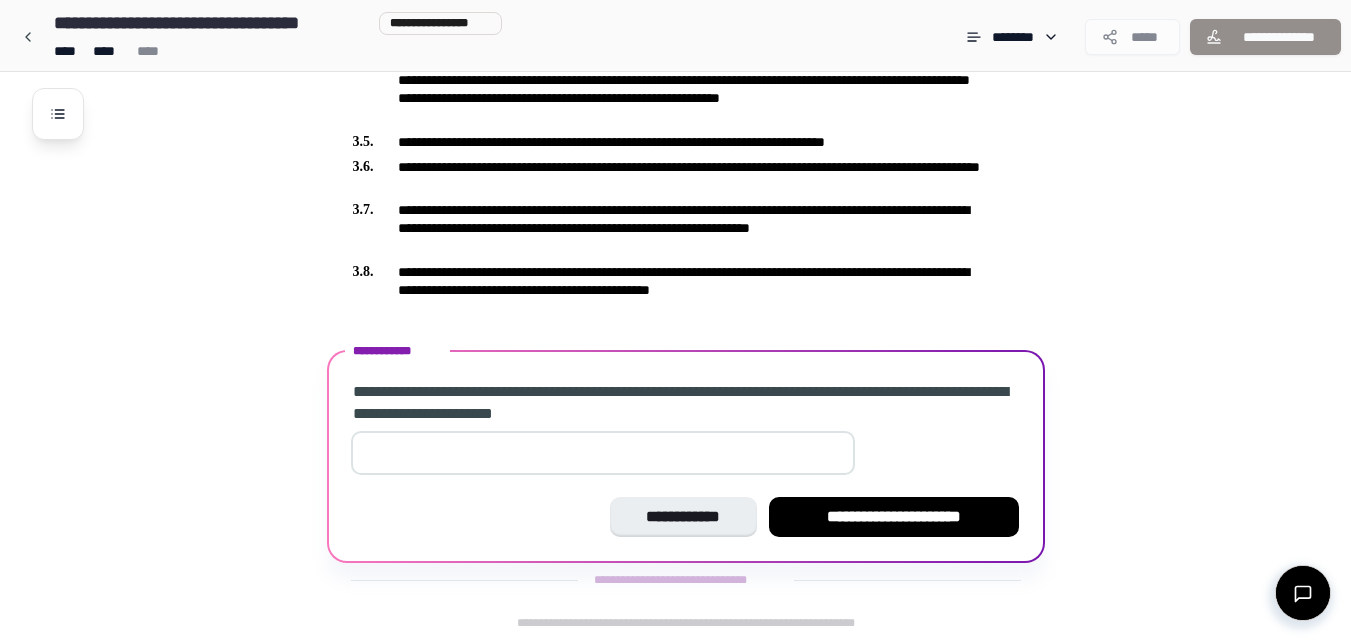 click on "*" at bounding box center [603, 453] 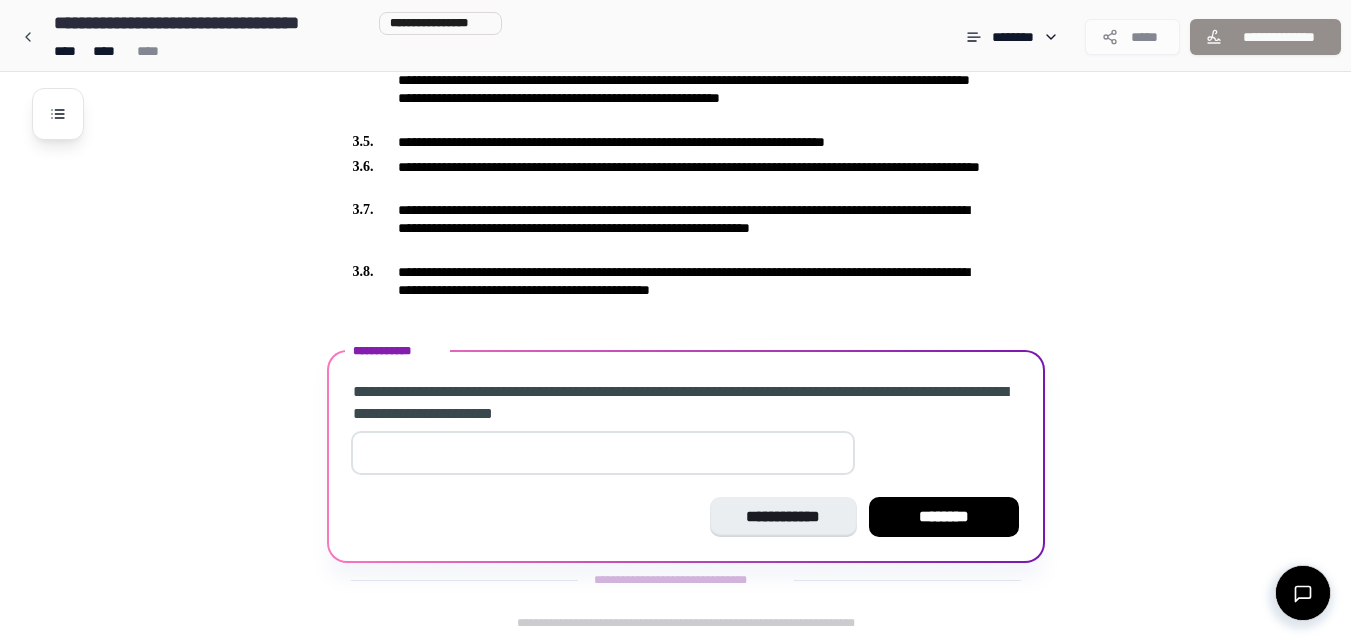click on "*" at bounding box center (603, 453) 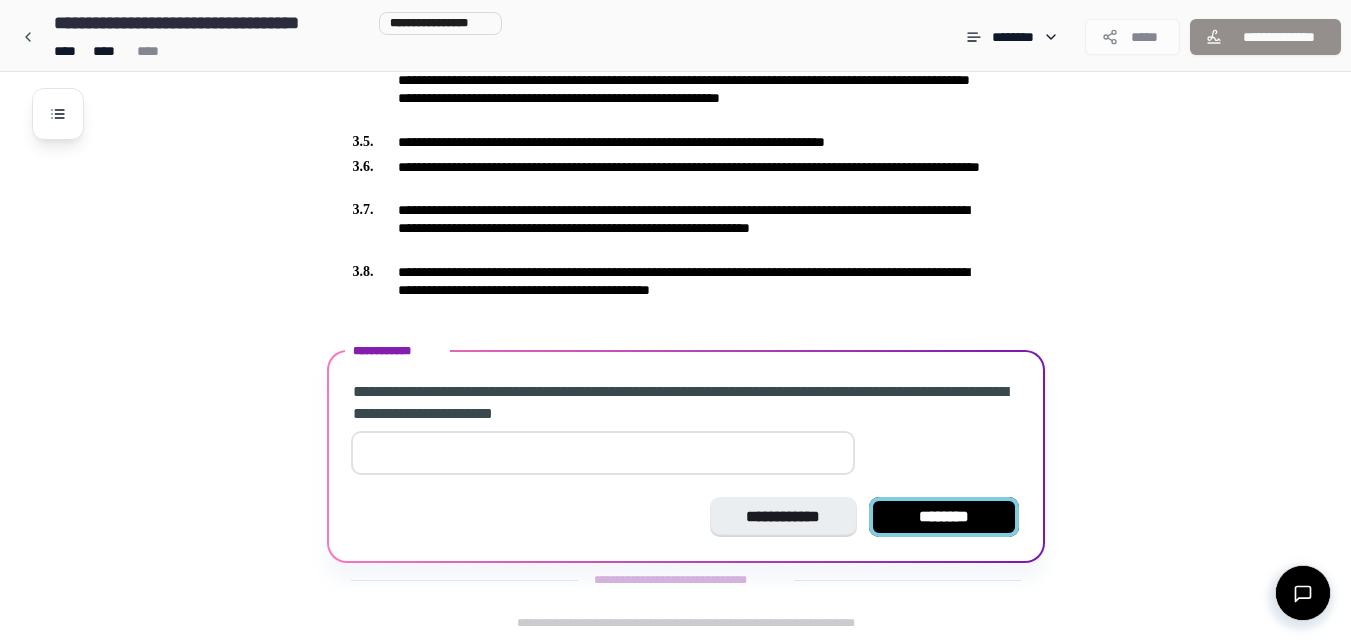 click on "********" at bounding box center (944, 517) 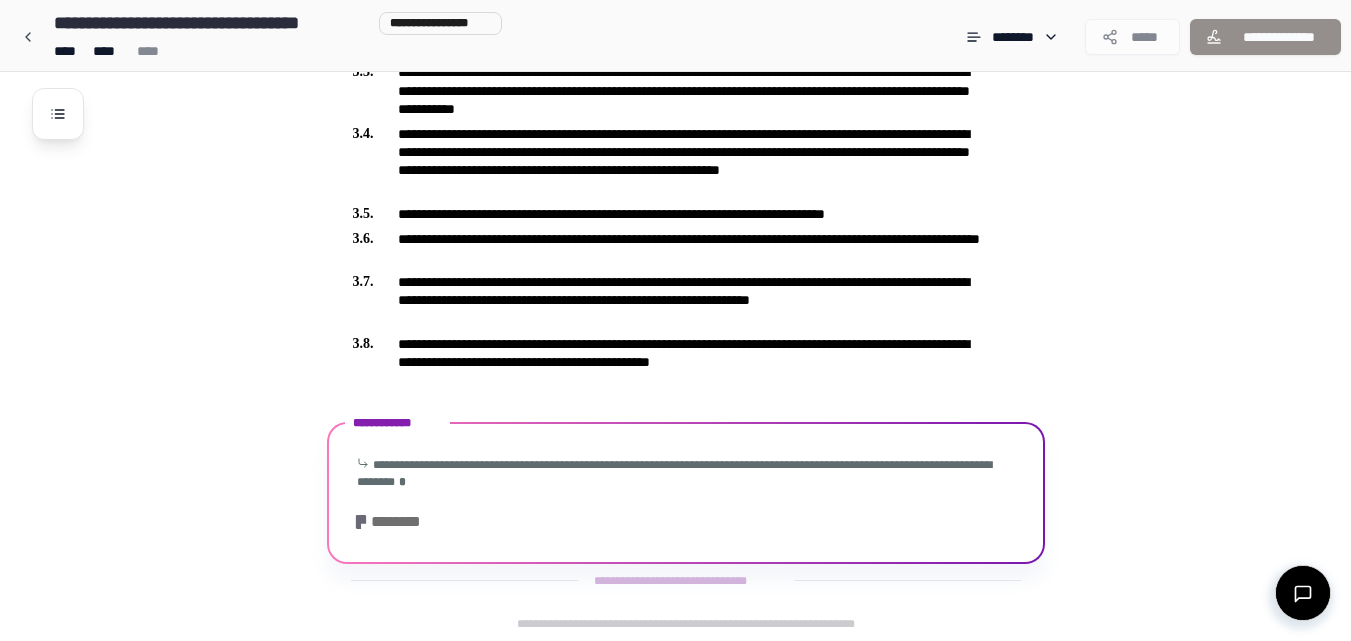 scroll, scrollTop: 813, scrollLeft: 0, axis: vertical 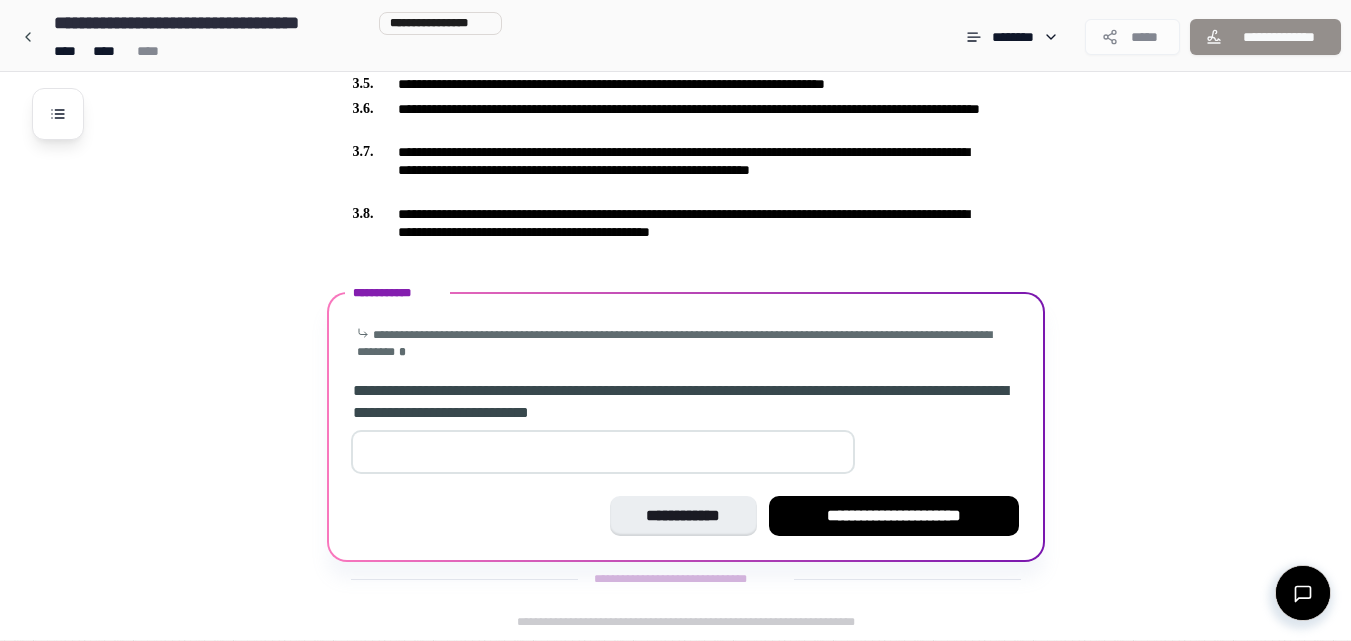 click on "*" at bounding box center [603, 452] 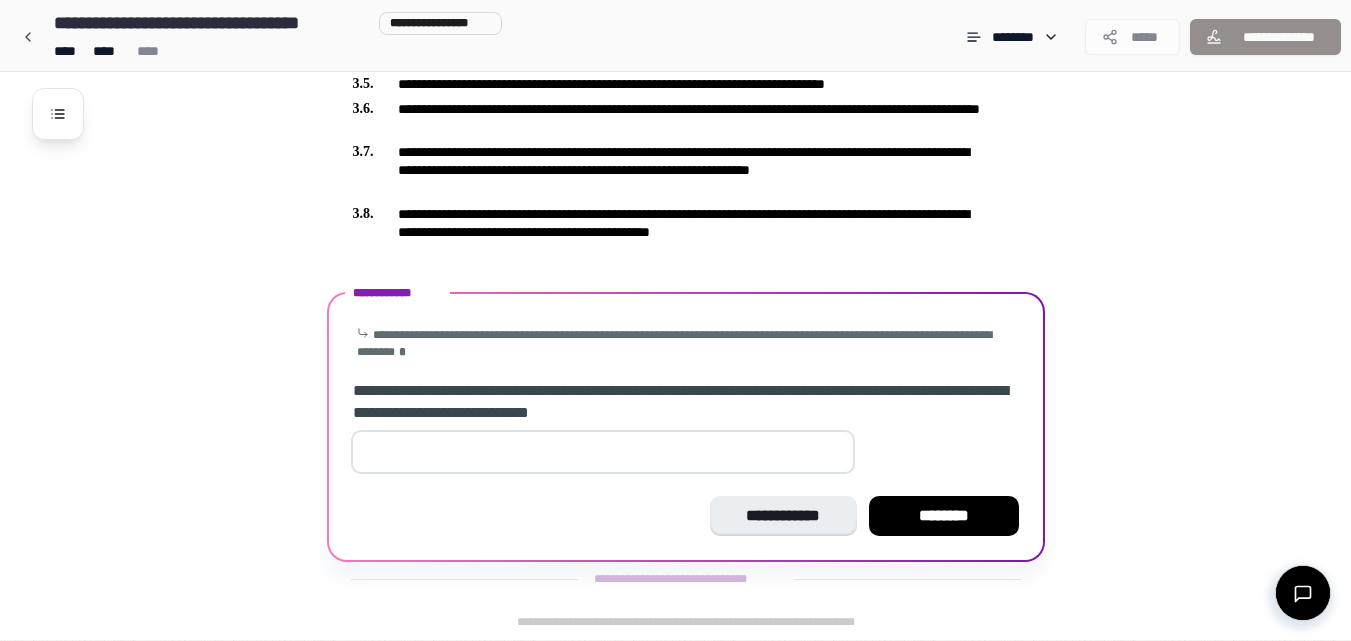 click on "*" at bounding box center [603, 452] 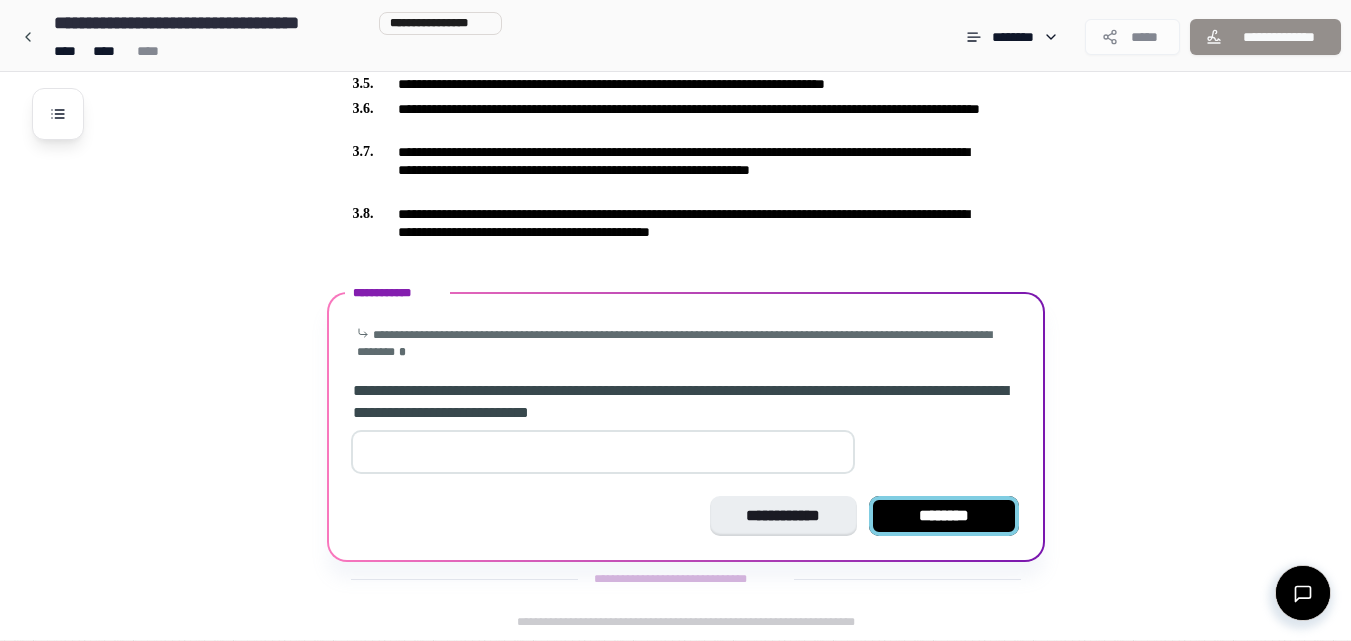 click on "********" at bounding box center [944, 516] 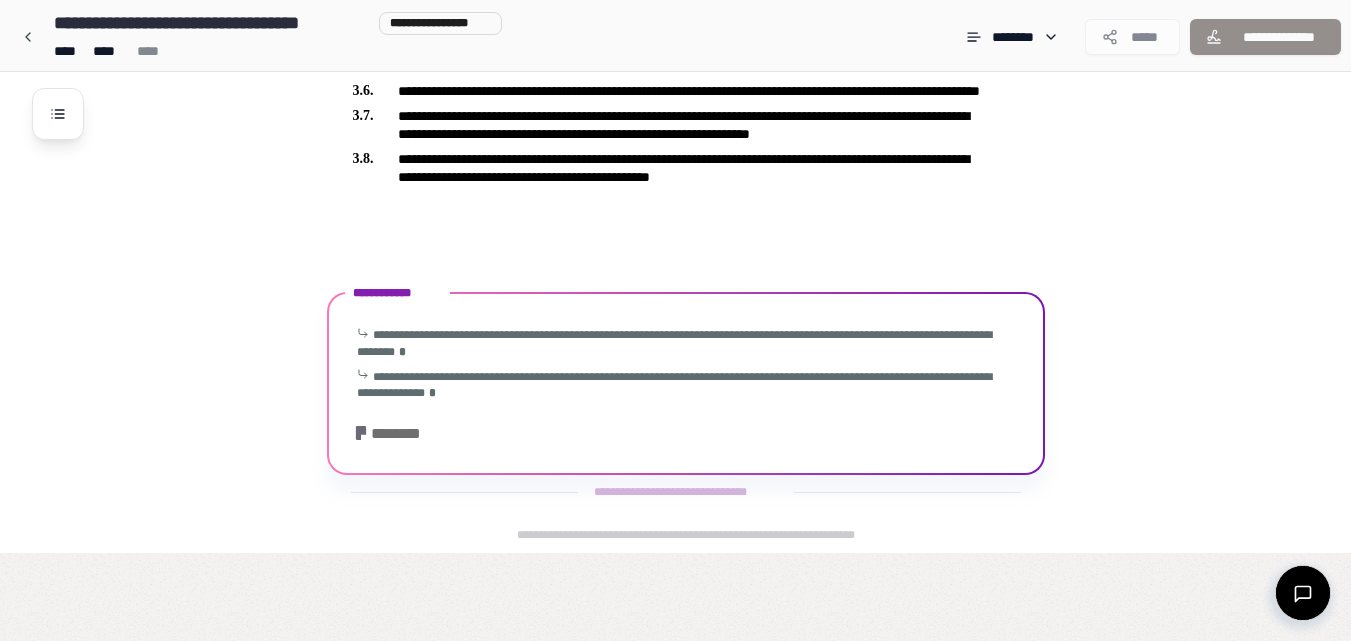 scroll, scrollTop: 725, scrollLeft: 0, axis: vertical 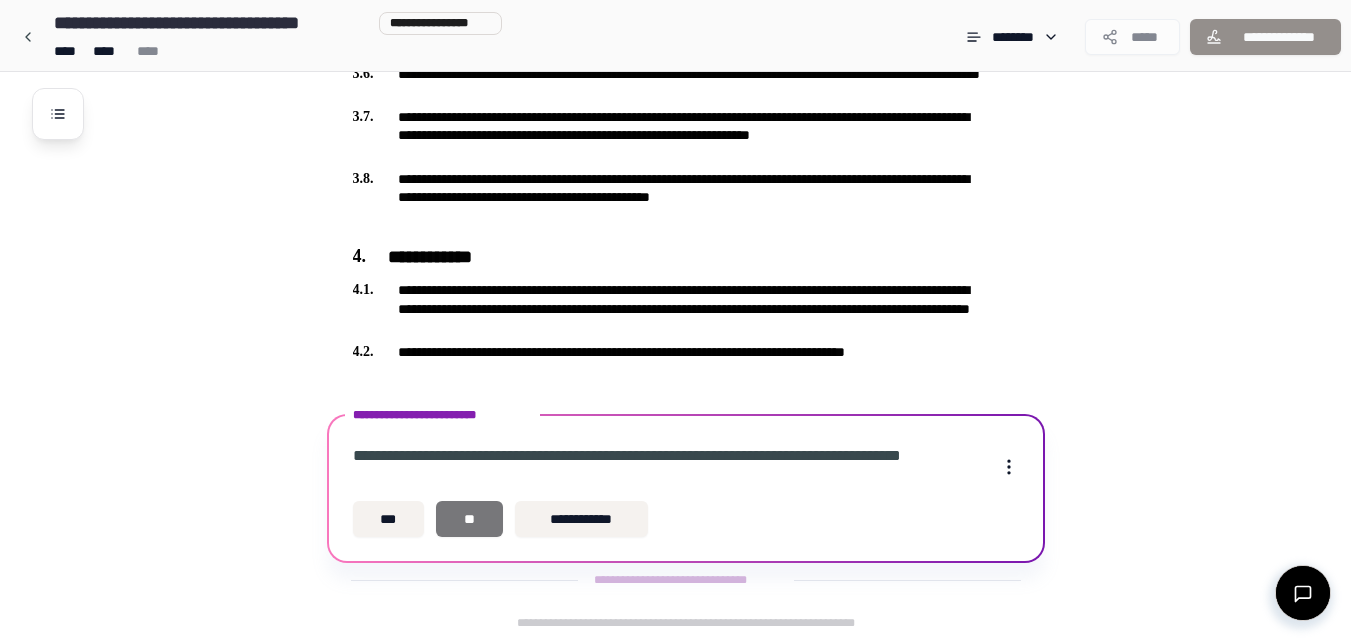 click on "**" at bounding box center [469, 519] 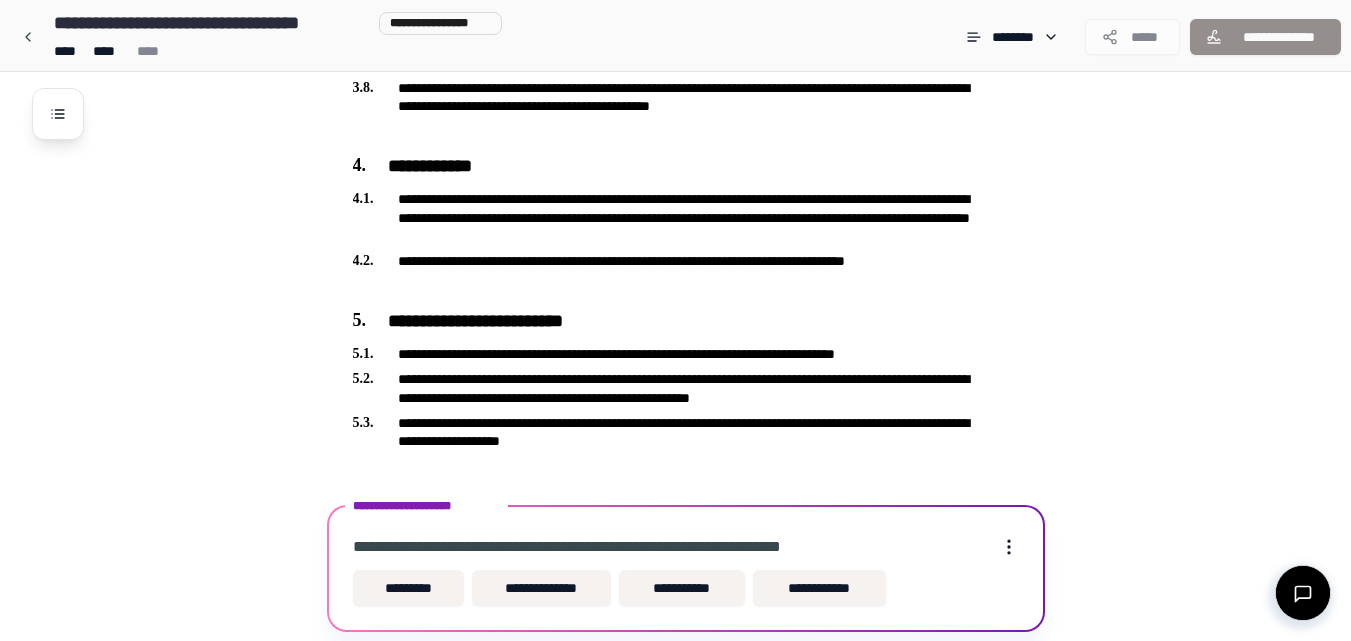 scroll, scrollTop: 1008, scrollLeft: 0, axis: vertical 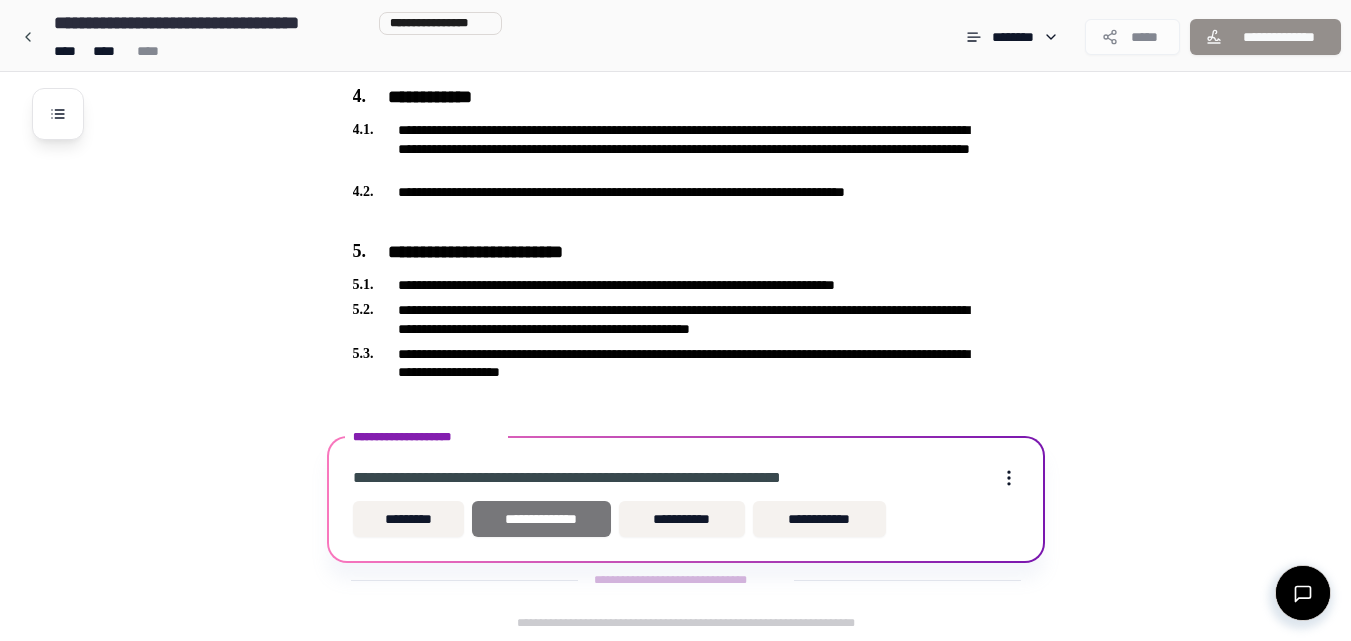 click on "**********" at bounding box center [541, 519] 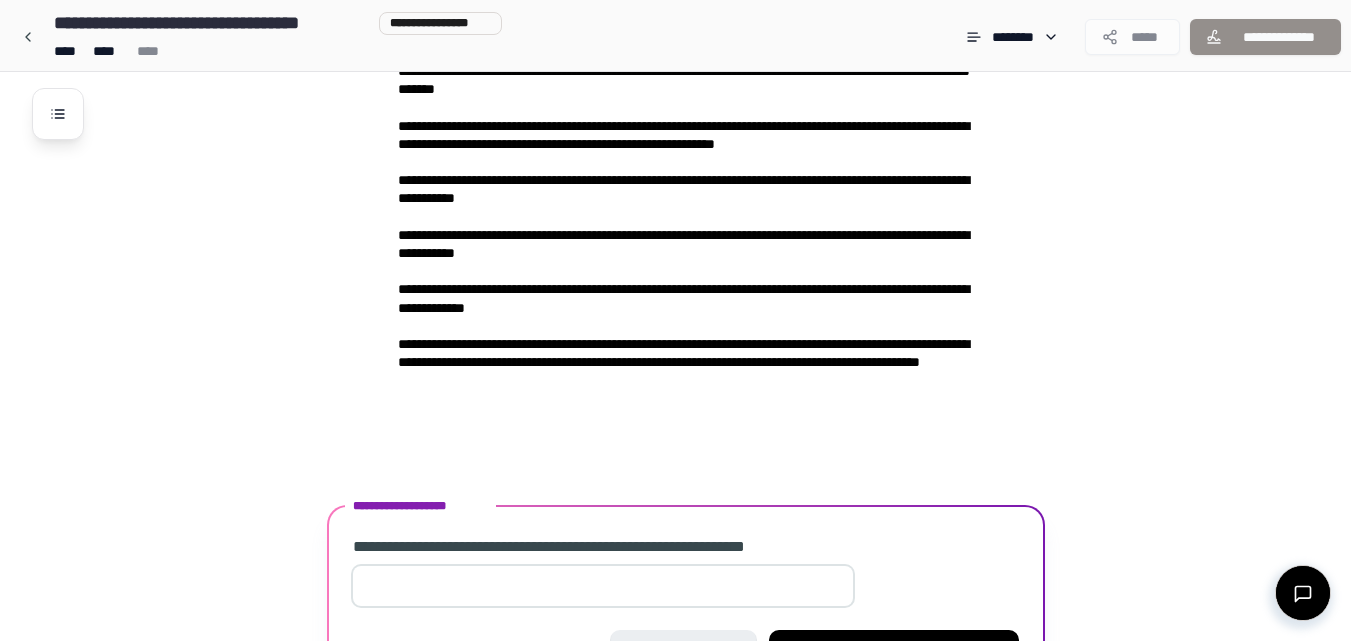 scroll, scrollTop: 2714, scrollLeft: 0, axis: vertical 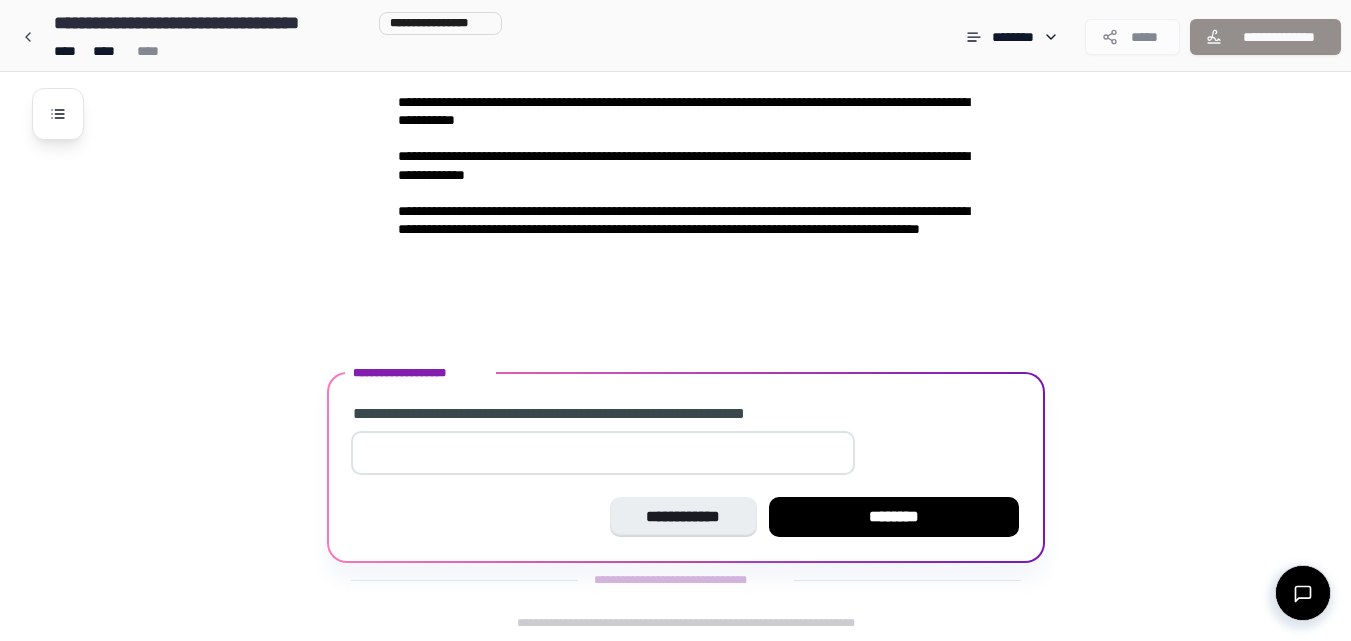 click on "*" at bounding box center (603, 453) 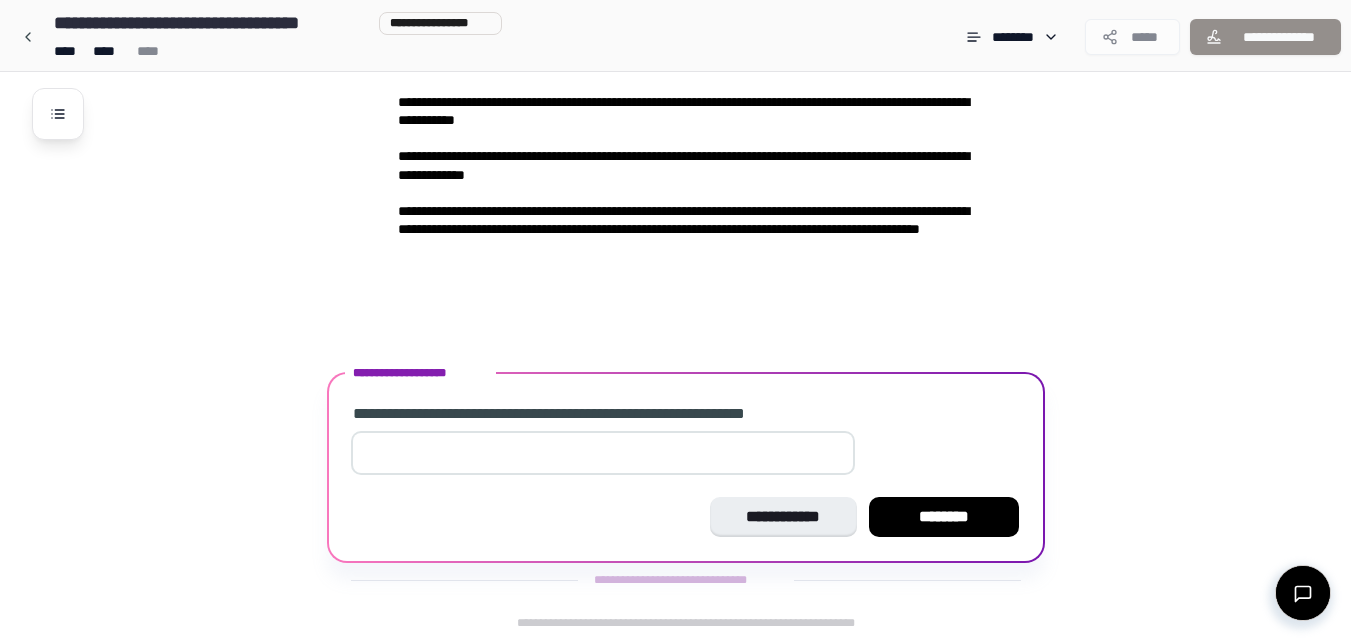 click on "*" at bounding box center (603, 453) 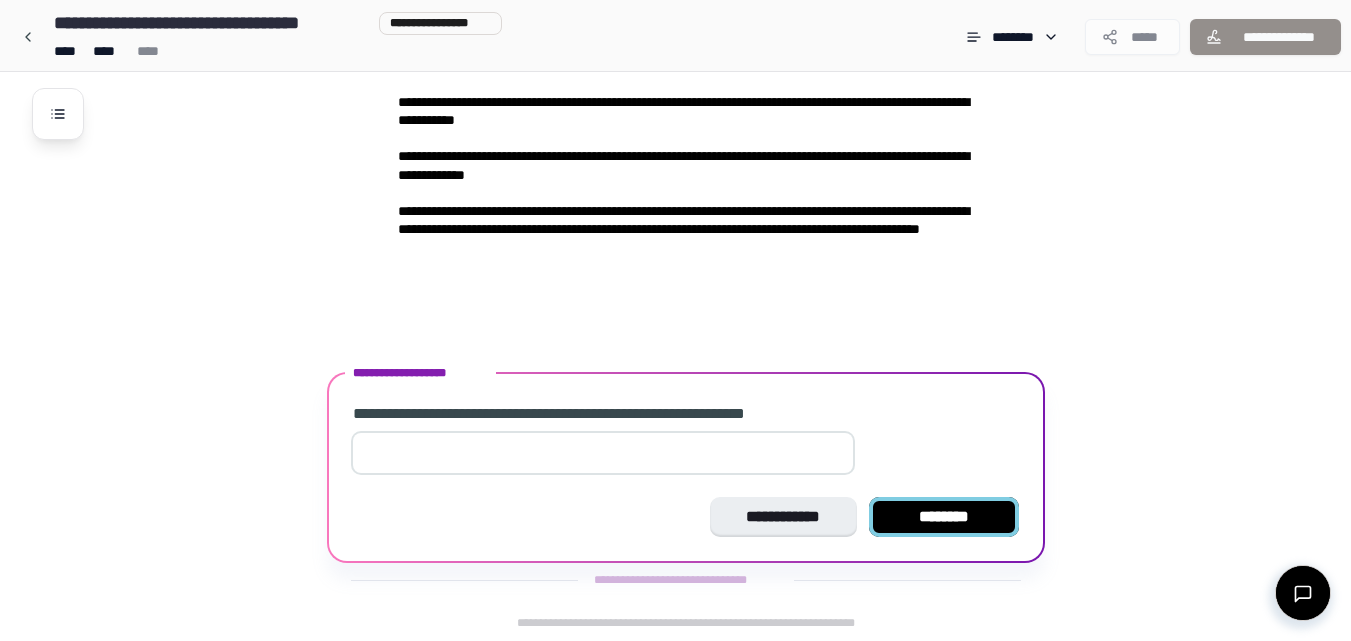 click on "********" at bounding box center (944, 517) 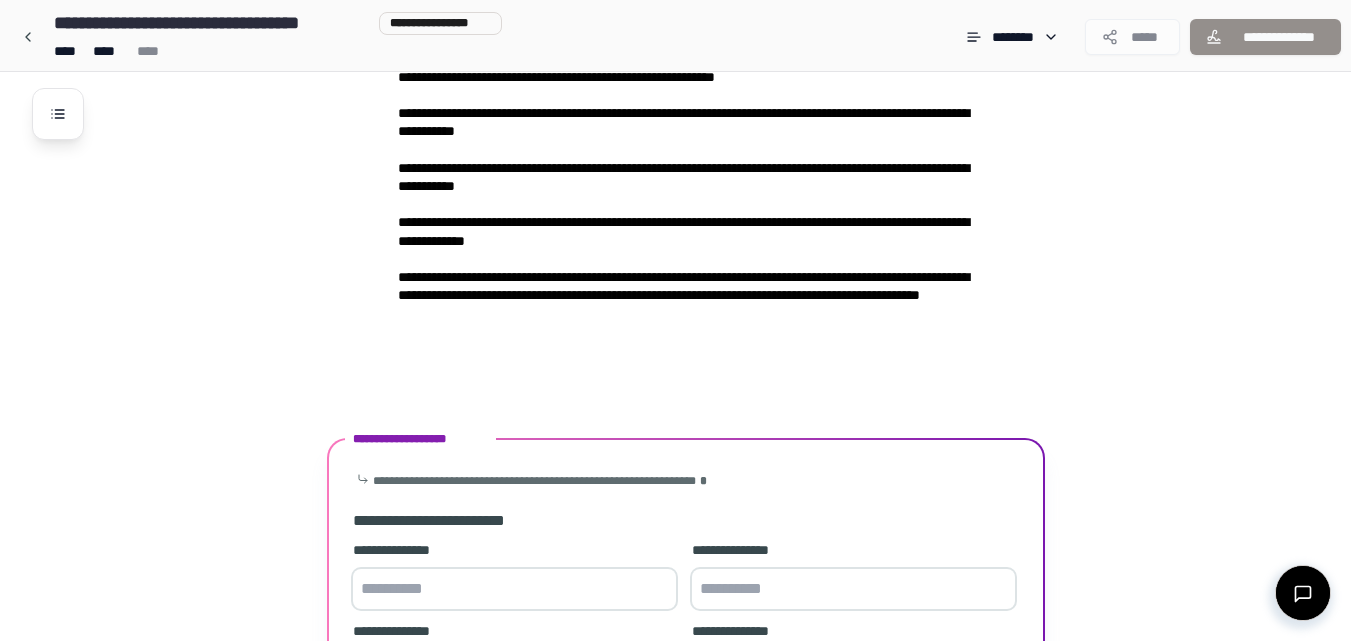 scroll, scrollTop: 2946, scrollLeft: 0, axis: vertical 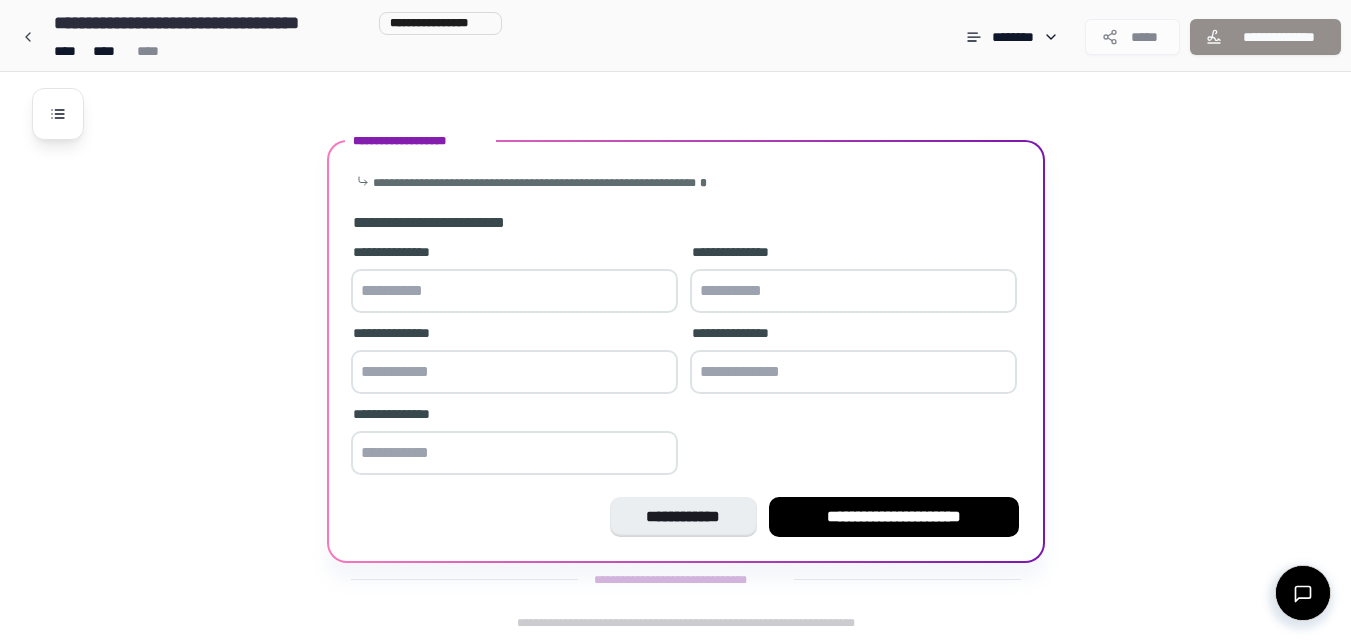 click at bounding box center (514, 291) 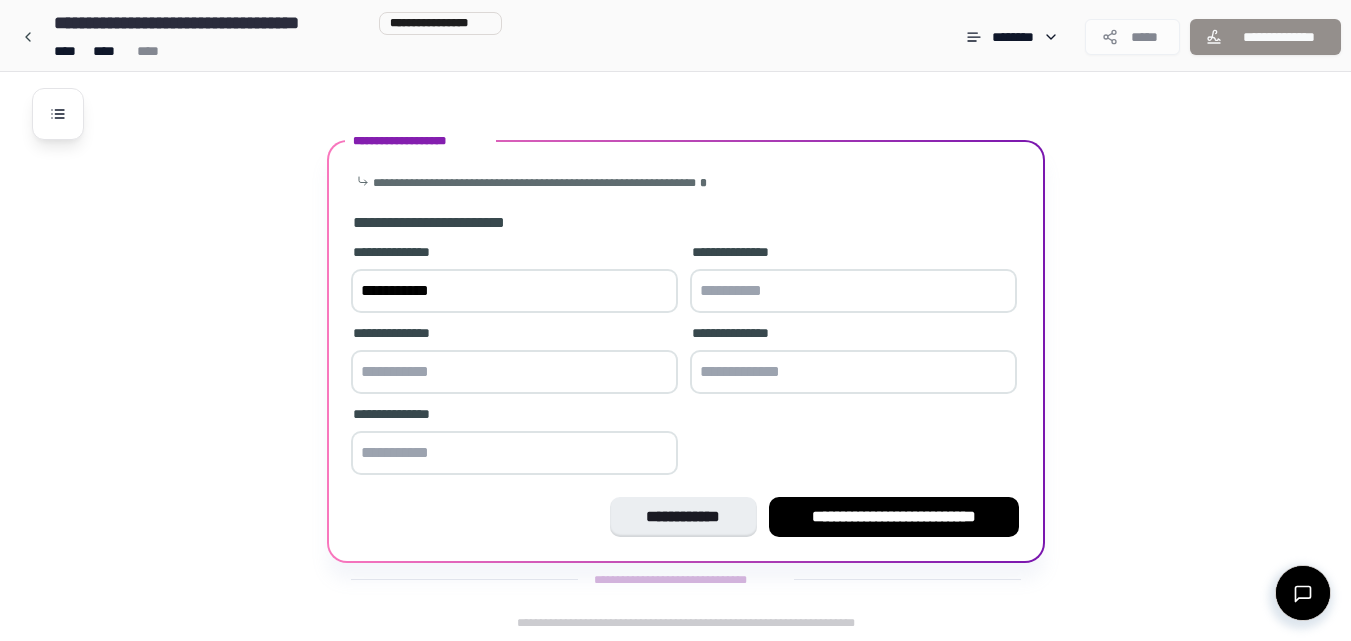 type on "**********" 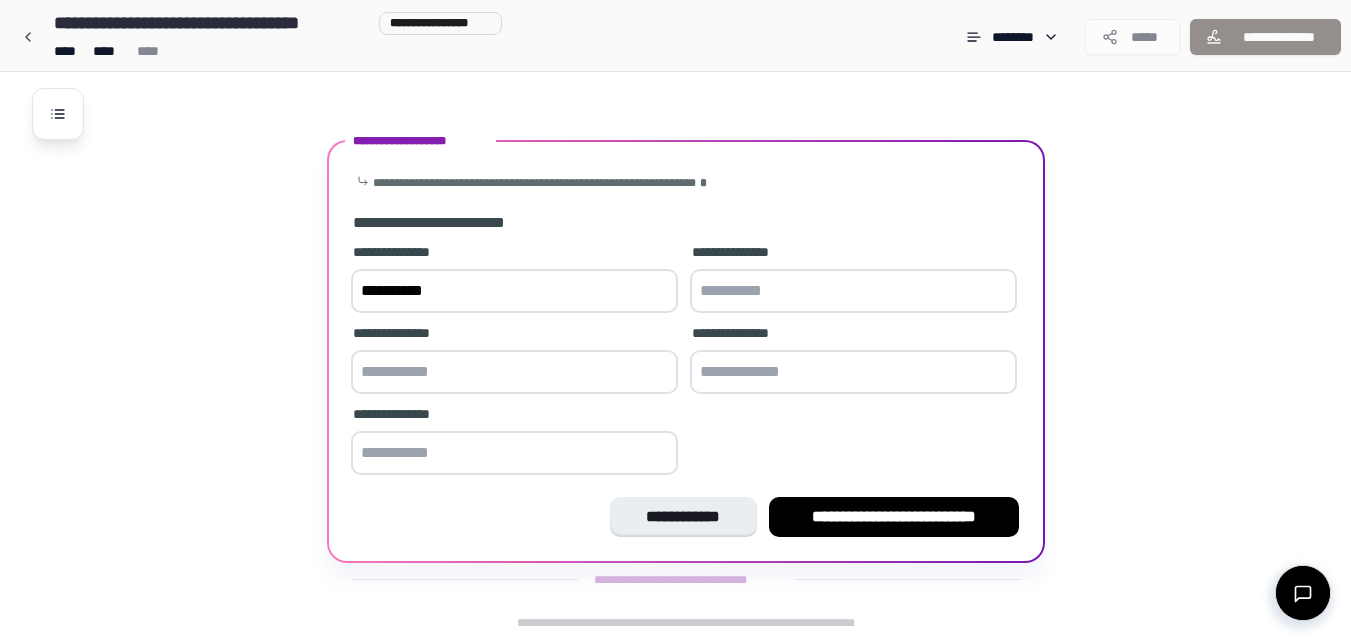 click at bounding box center (514, 372) 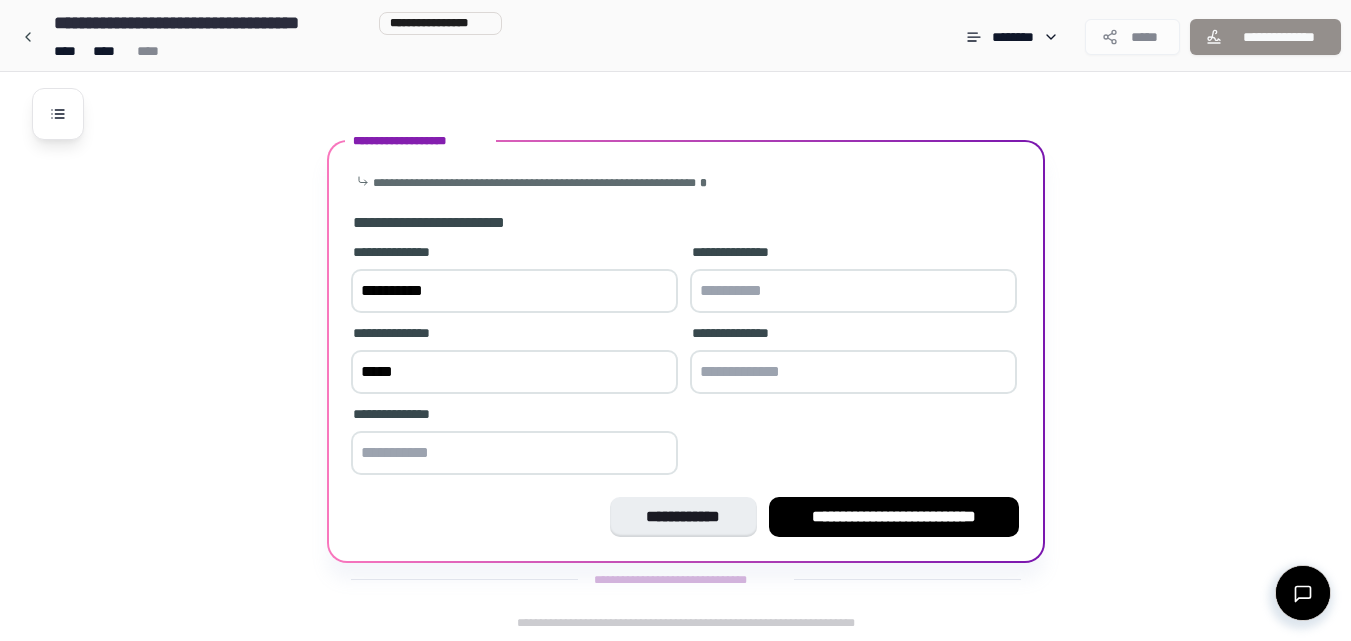 type on "****" 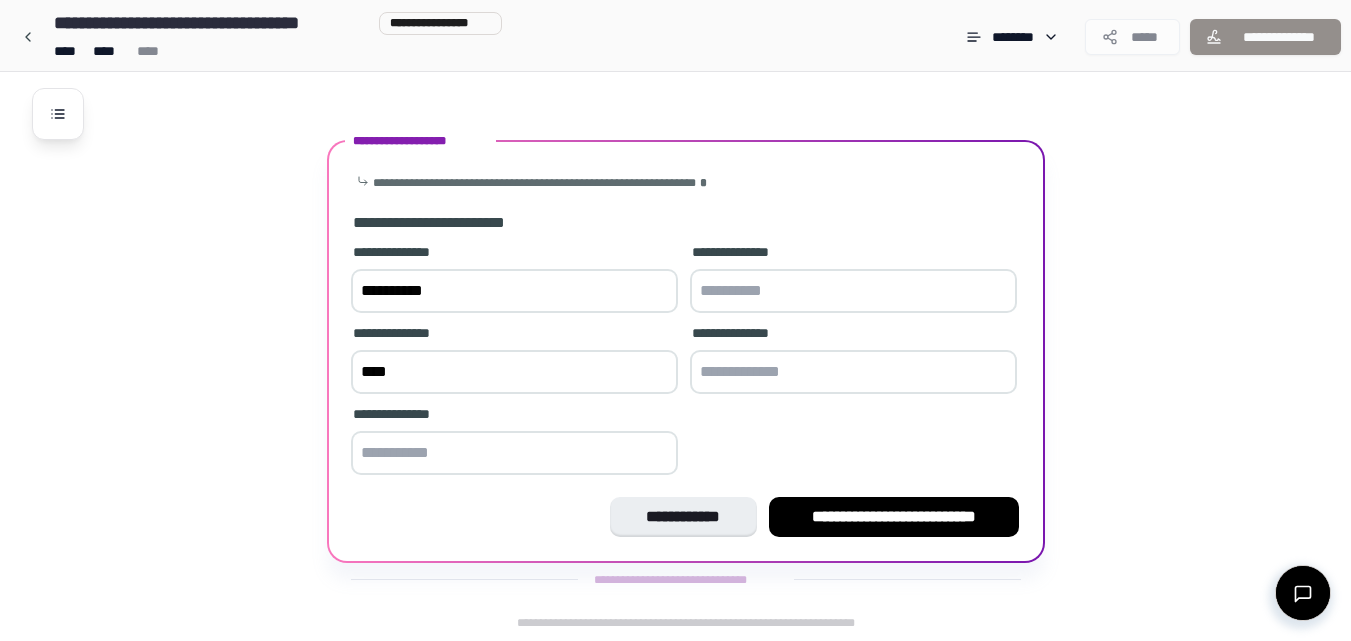 click at bounding box center (853, 291) 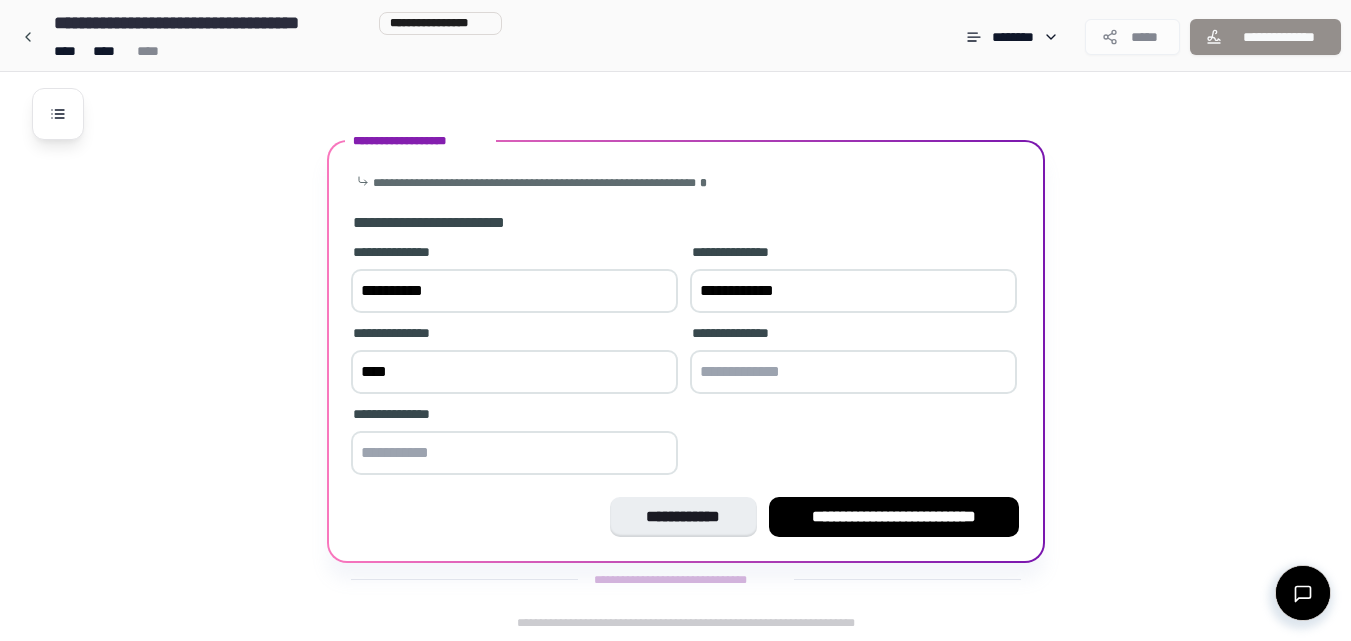 type on "**********" 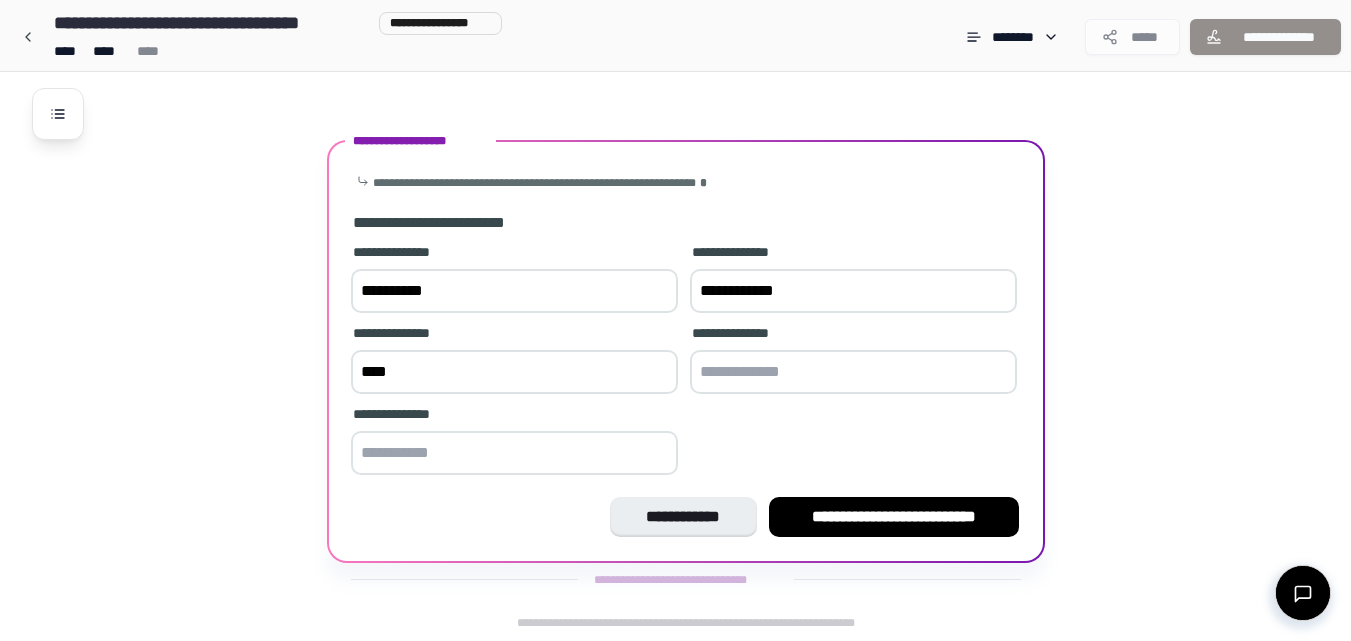 click at bounding box center [853, 372] 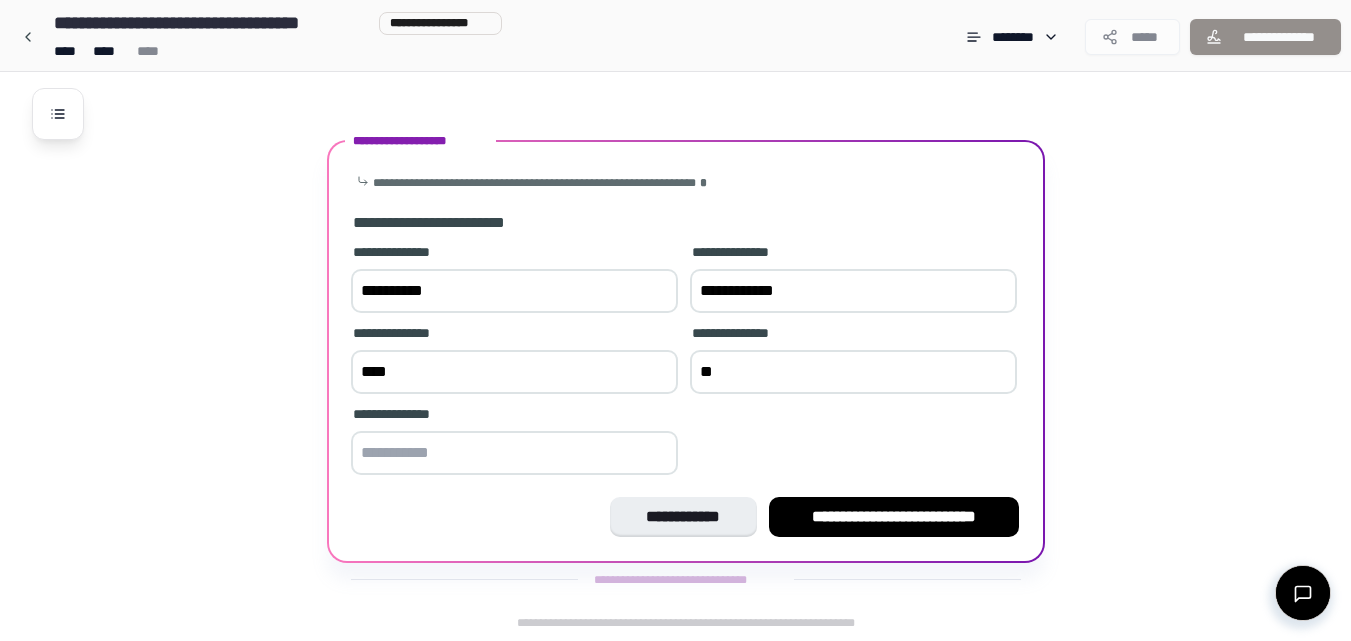 type on "*" 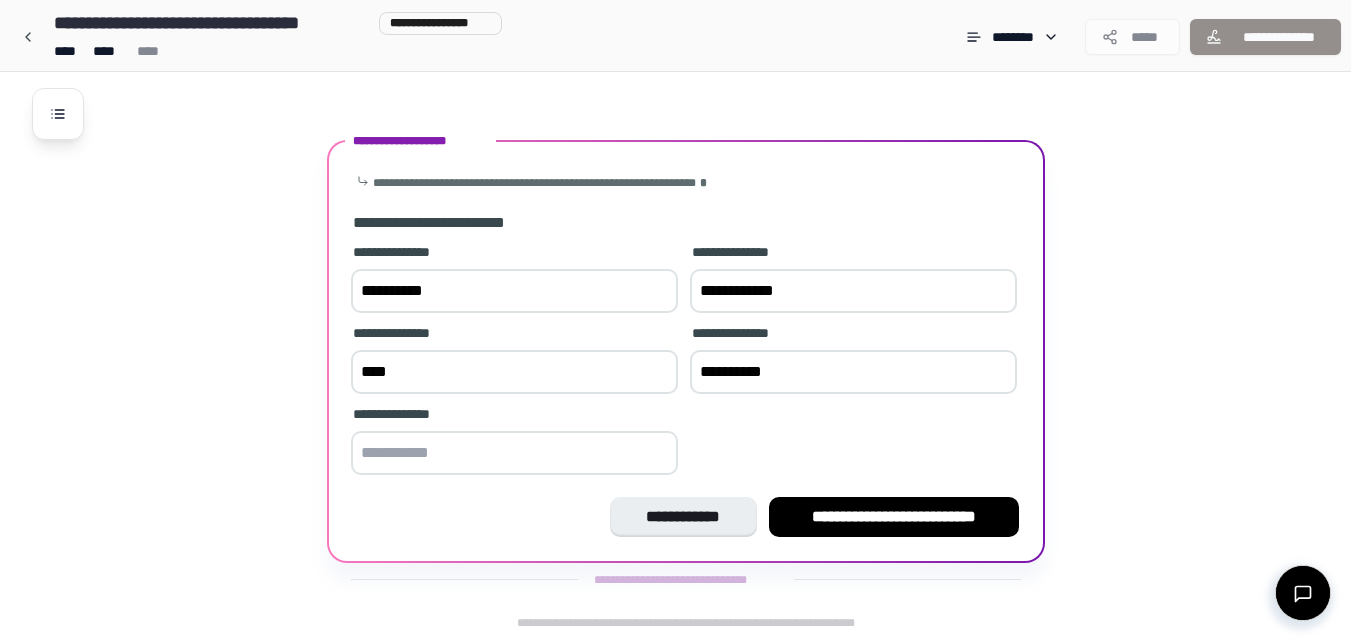 type on "*********" 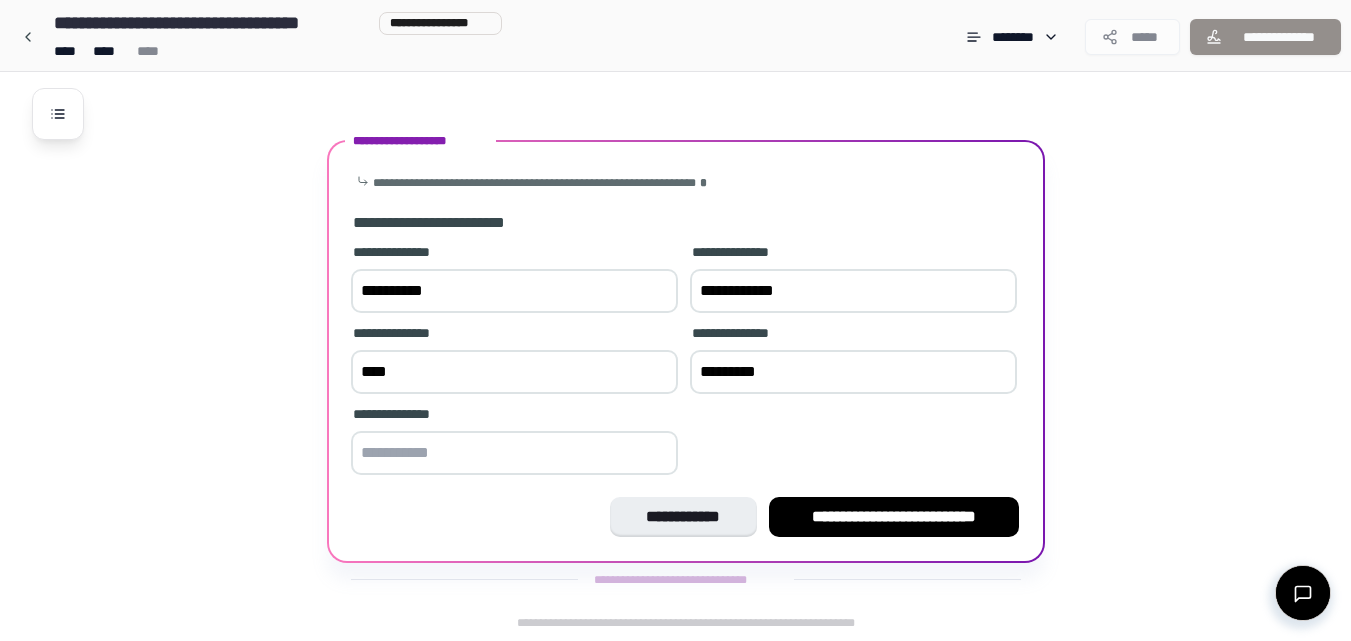 click at bounding box center [514, 453] 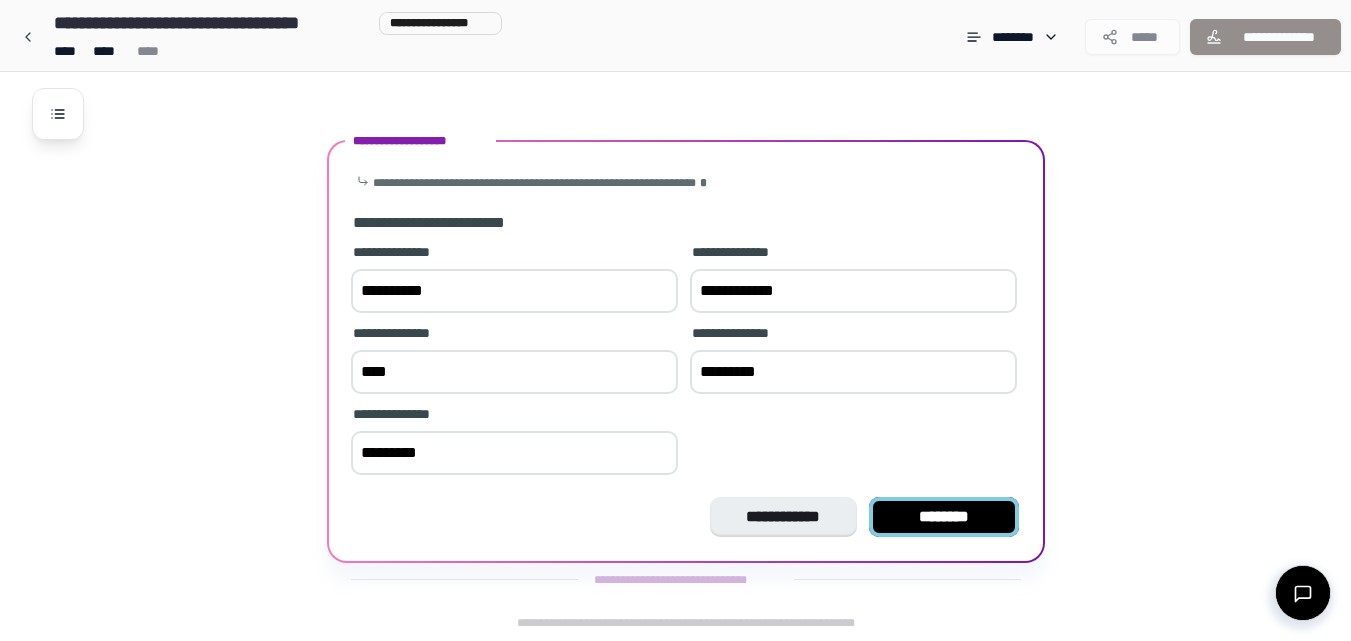 type on "********" 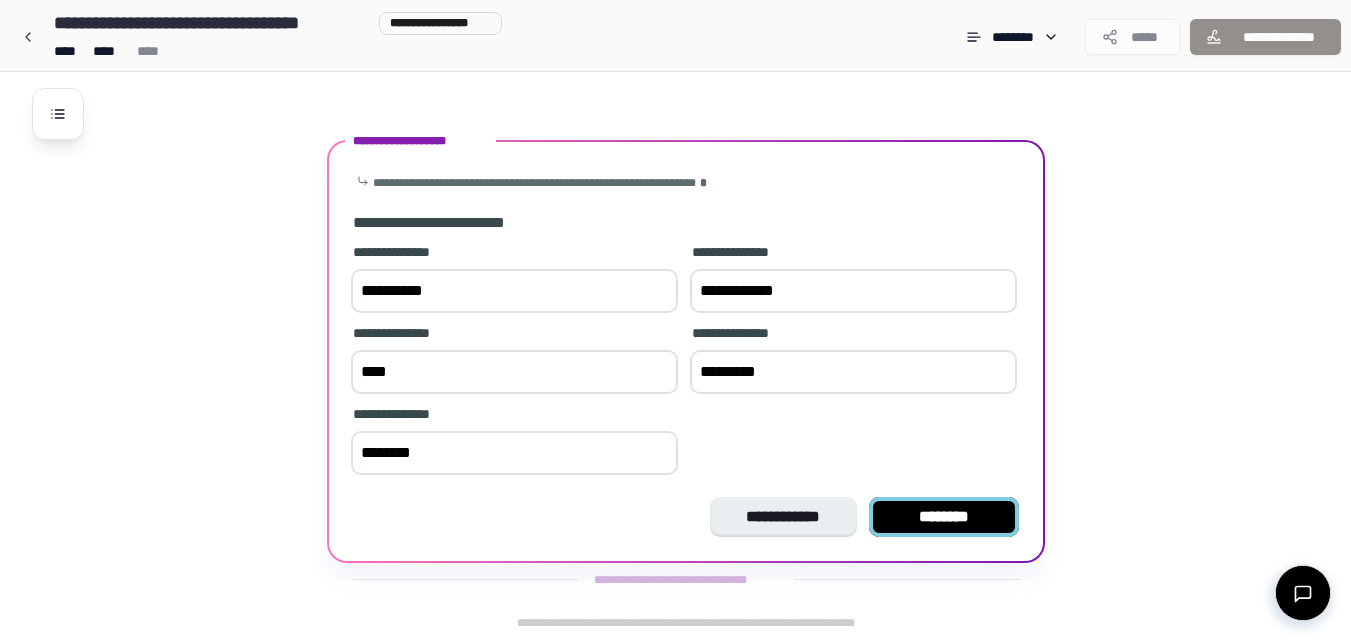 click on "********" at bounding box center [944, 517] 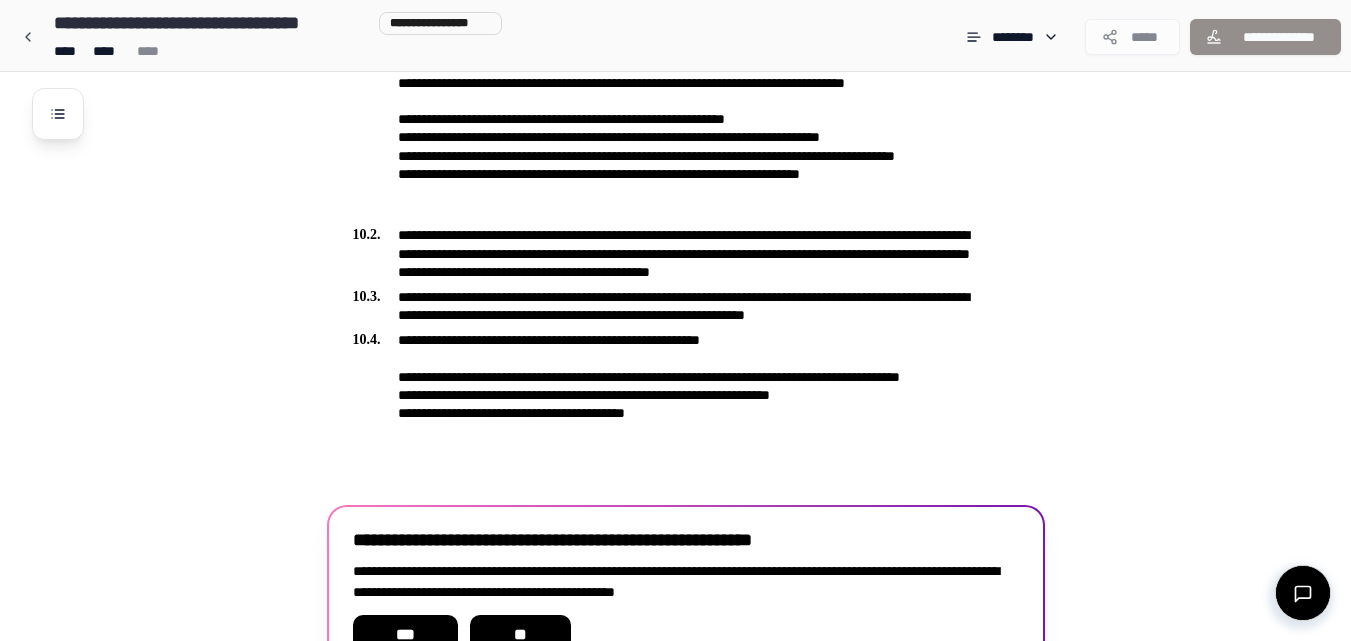 scroll, scrollTop: 3459, scrollLeft: 0, axis: vertical 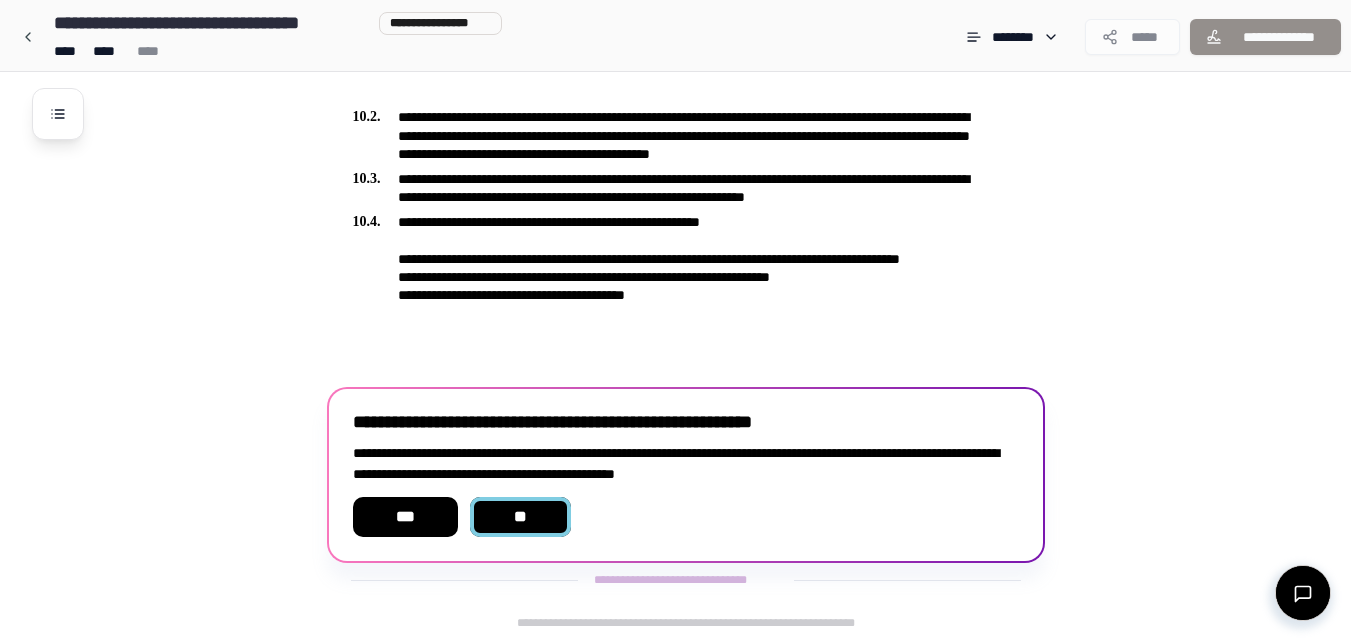click on "**" at bounding box center (520, 517) 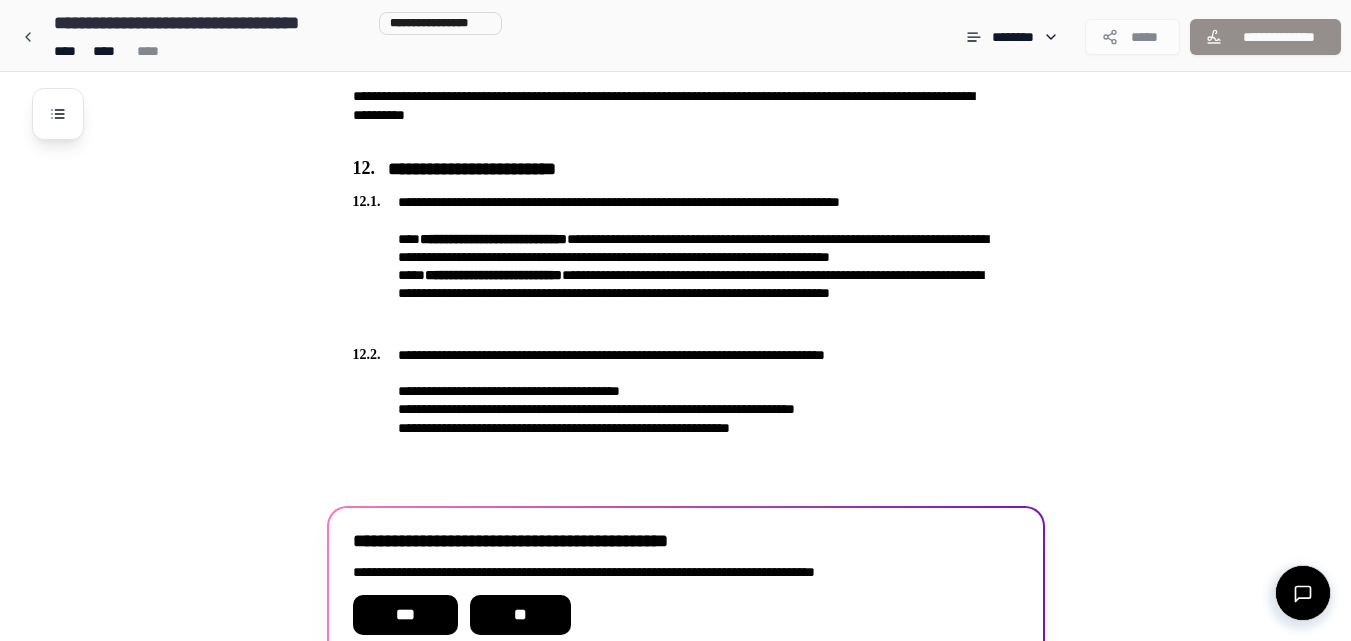 scroll, scrollTop: 3868, scrollLeft: 0, axis: vertical 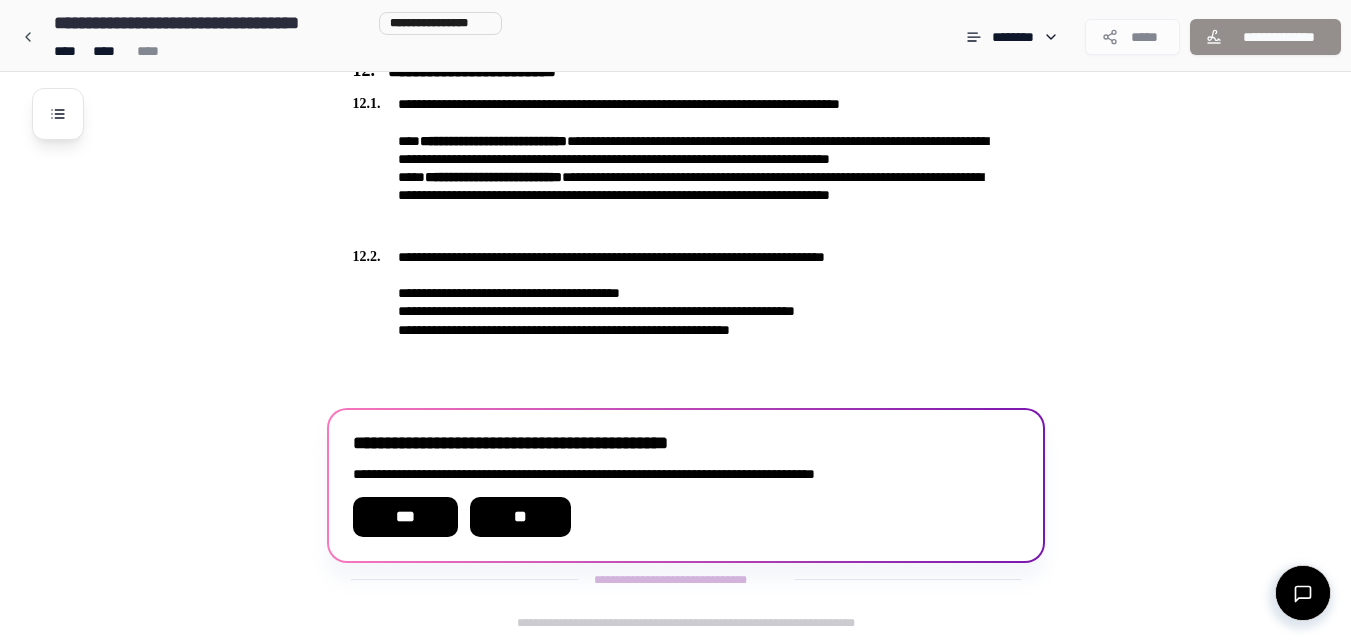 click on "**" at bounding box center (520, 517) 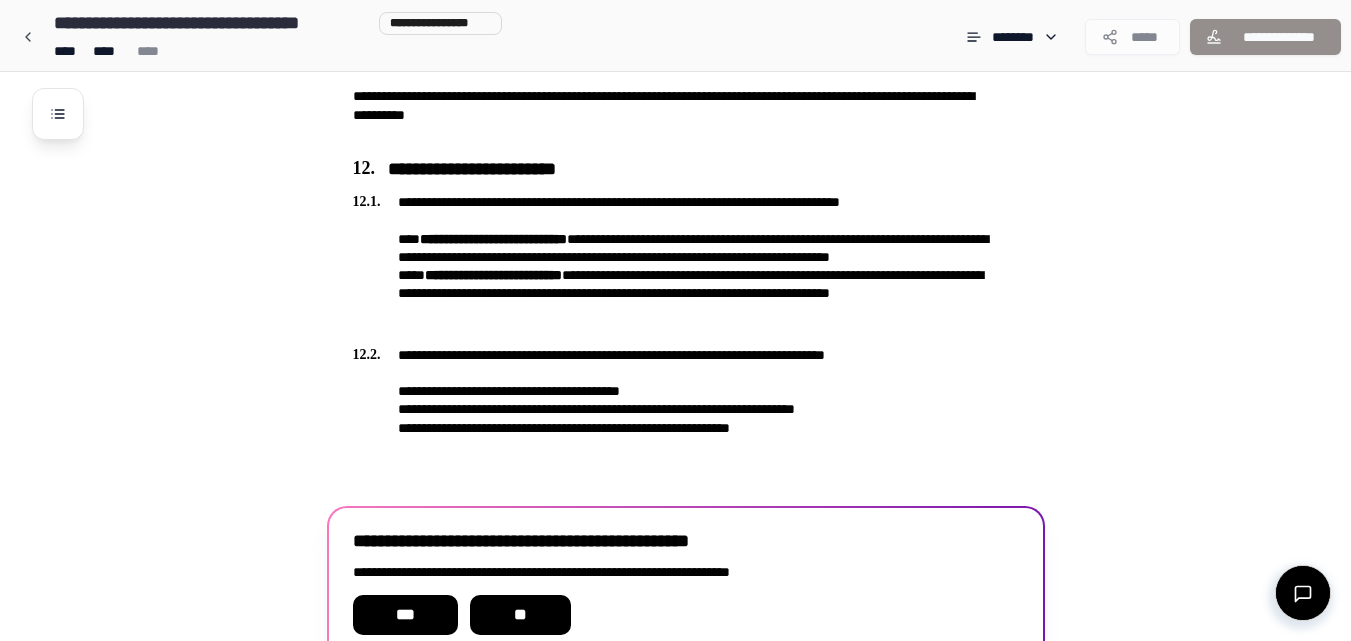 scroll, scrollTop: 3868, scrollLeft: 0, axis: vertical 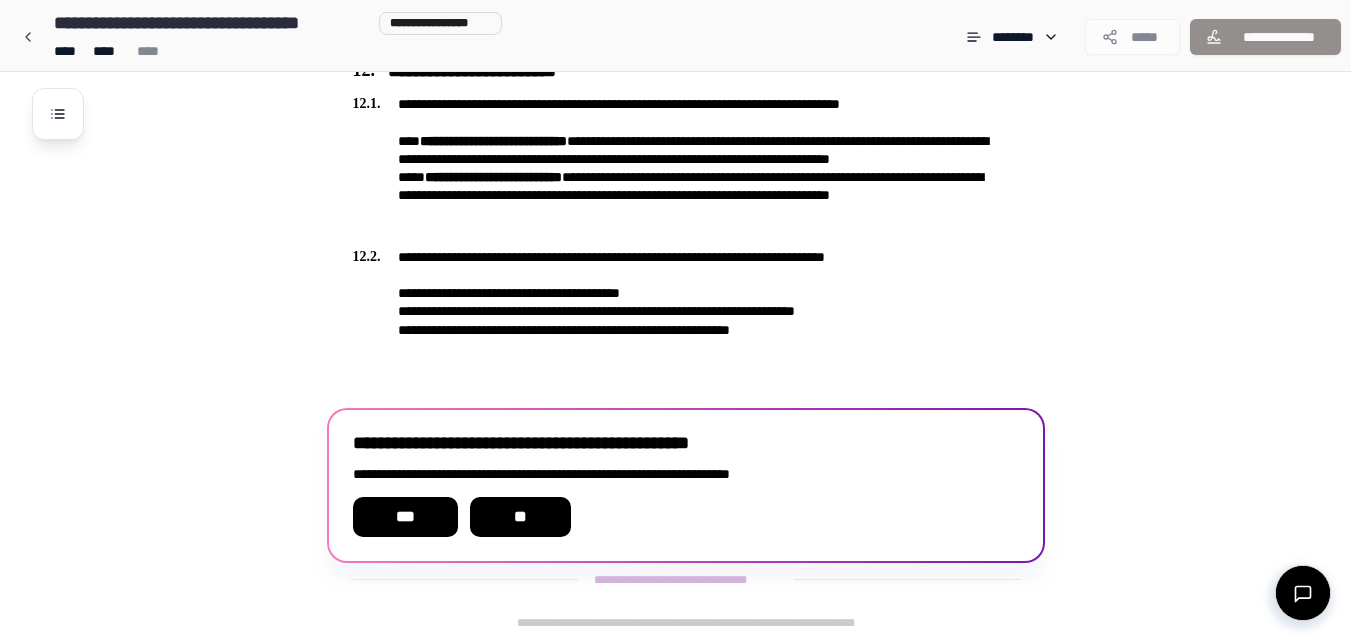 click on "**" at bounding box center (520, 517) 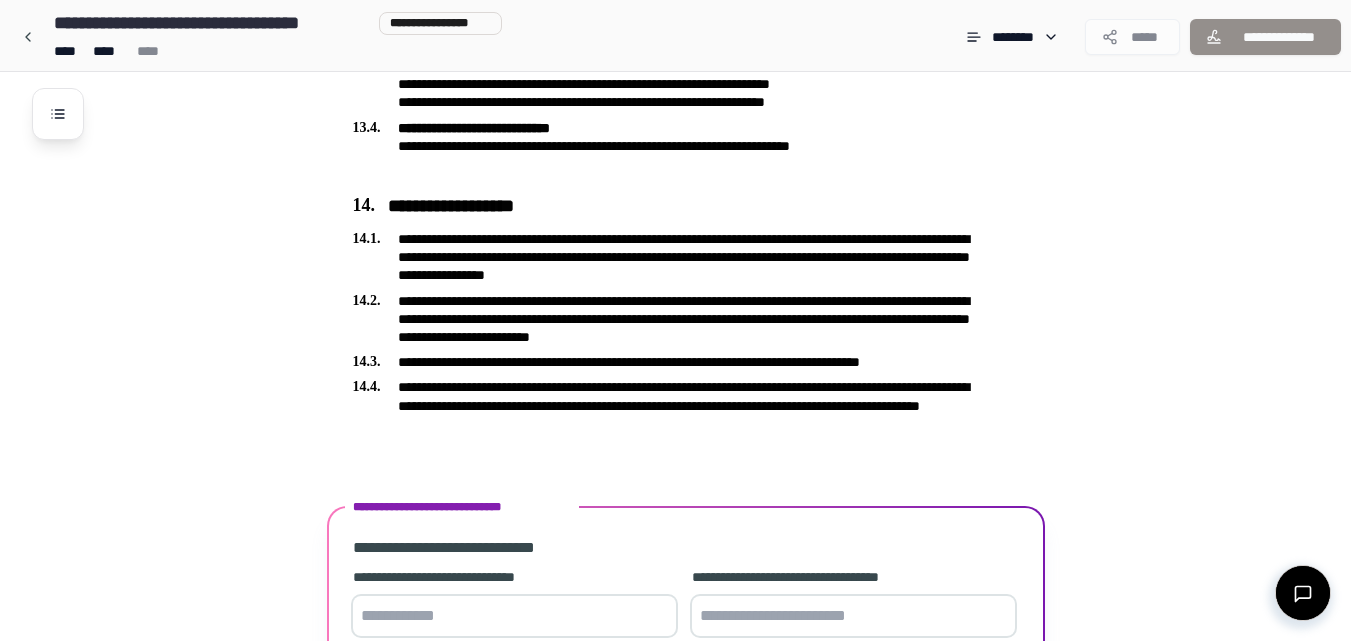 scroll, scrollTop: 4693, scrollLeft: 0, axis: vertical 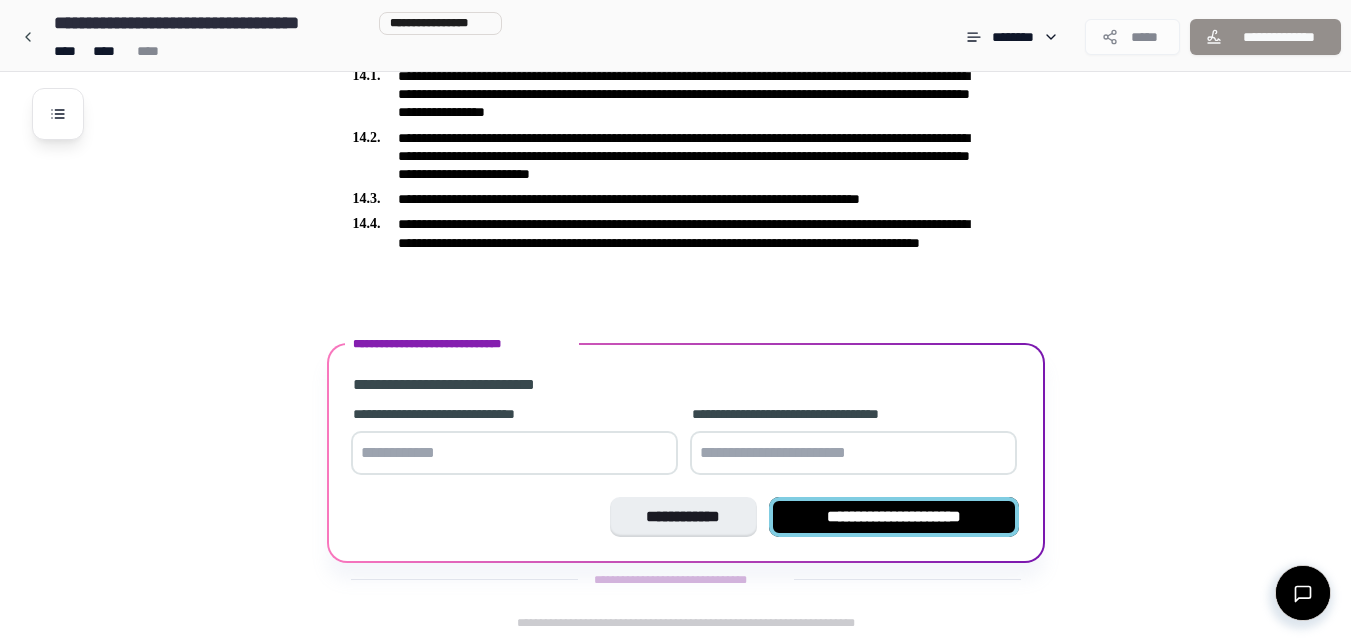 click on "**********" at bounding box center (894, 517) 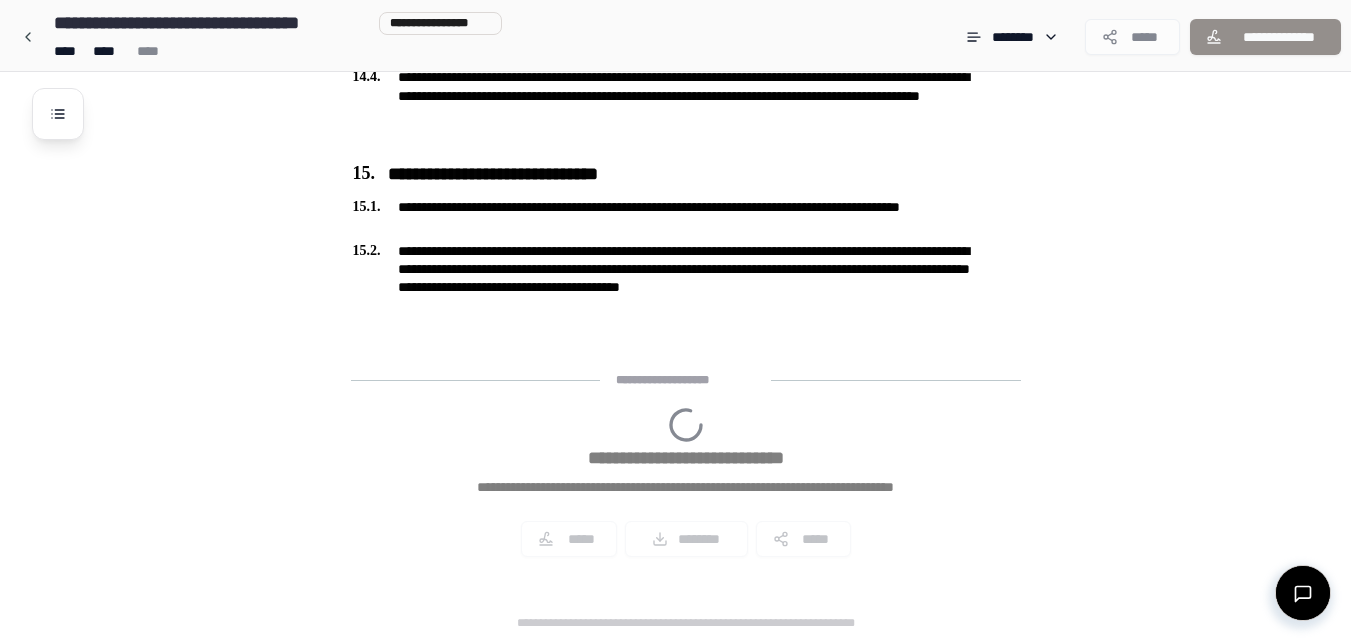 scroll, scrollTop: 4974, scrollLeft: 0, axis: vertical 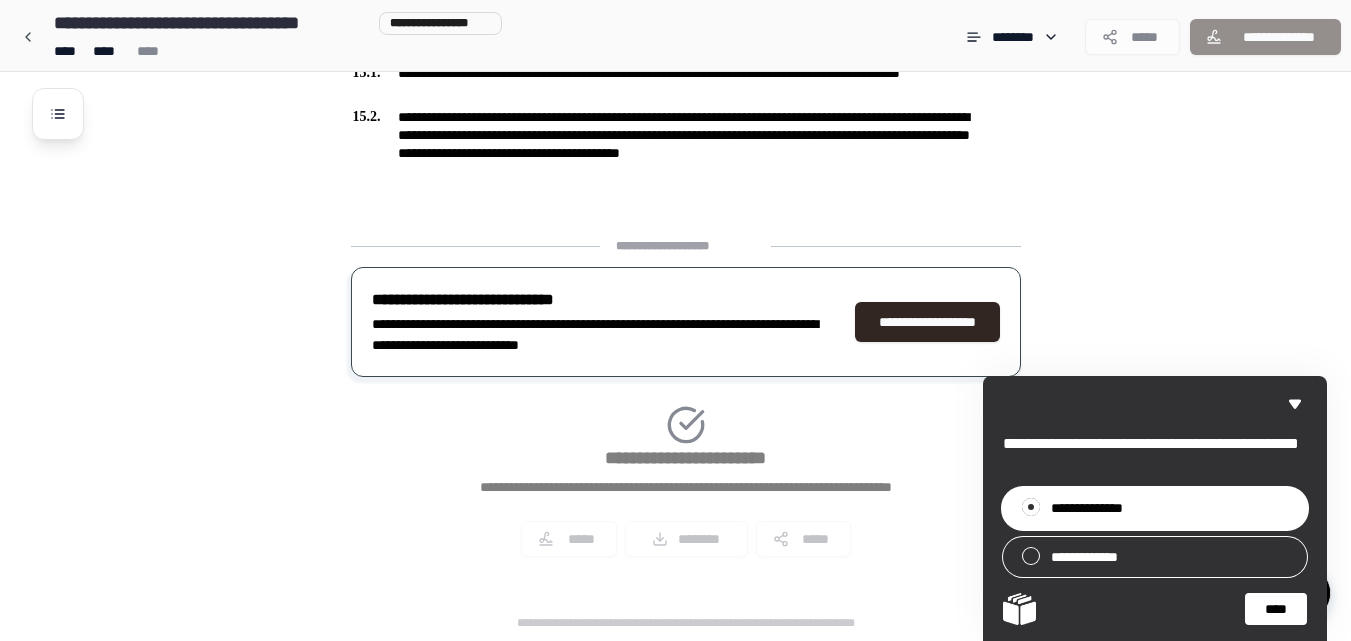 click on "****" at bounding box center (1276, 609) 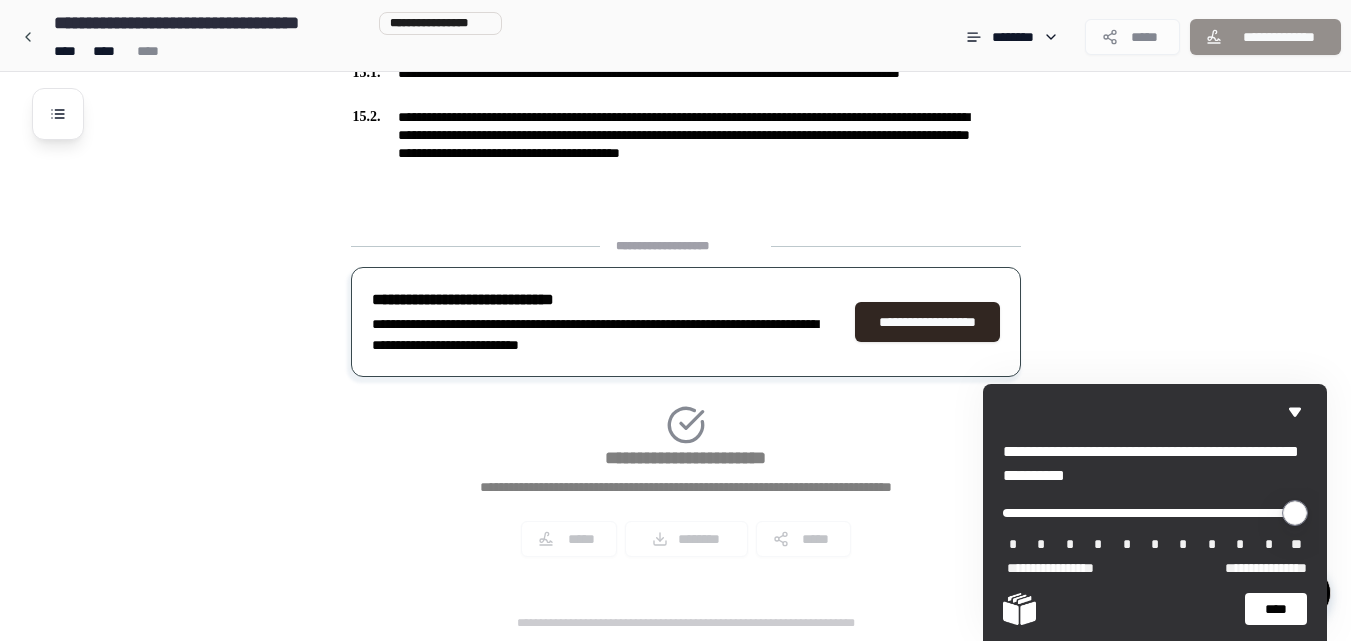 type on "**" 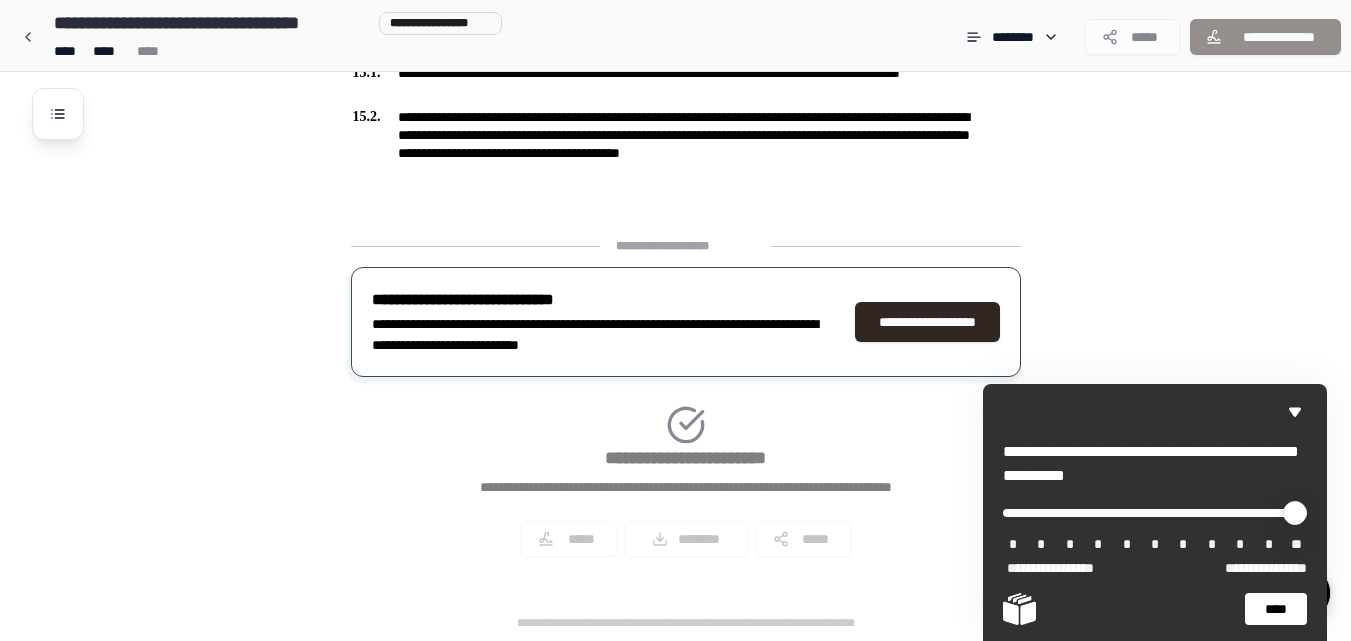 drag, startPoint x: 1308, startPoint y: 515, endPoint x: 1319, endPoint y: 517, distance: 11.18034 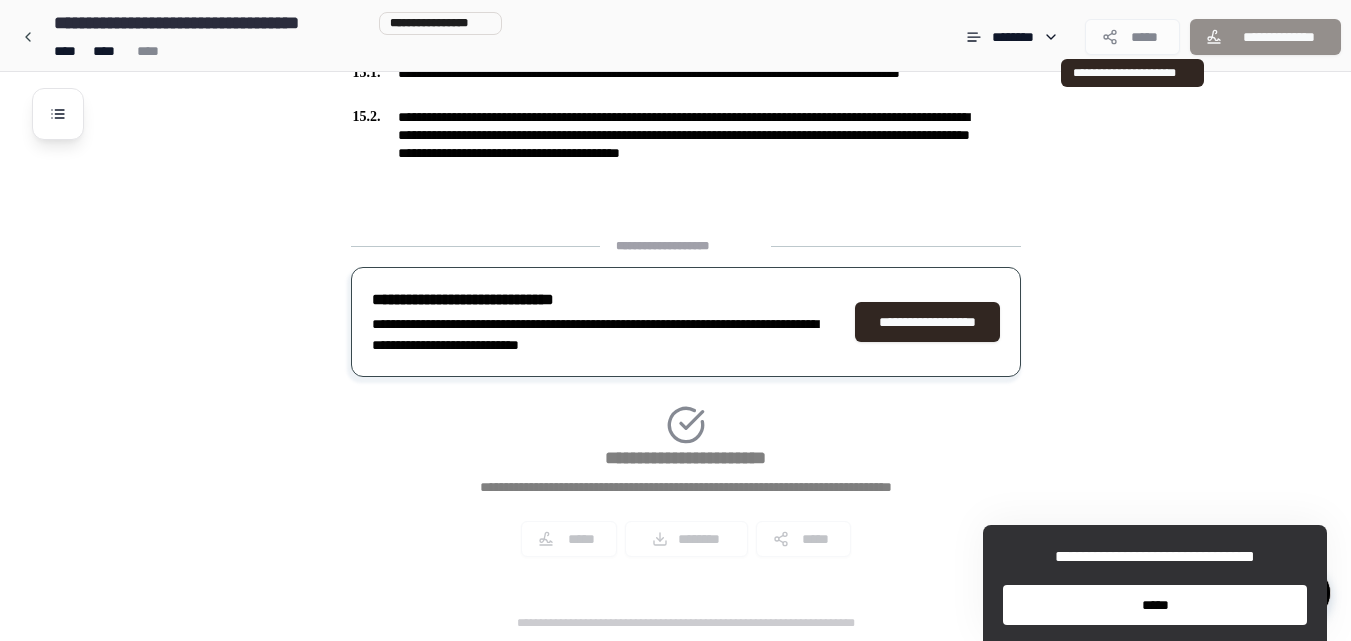 click on "*****" at bounding box center [1132, 37] 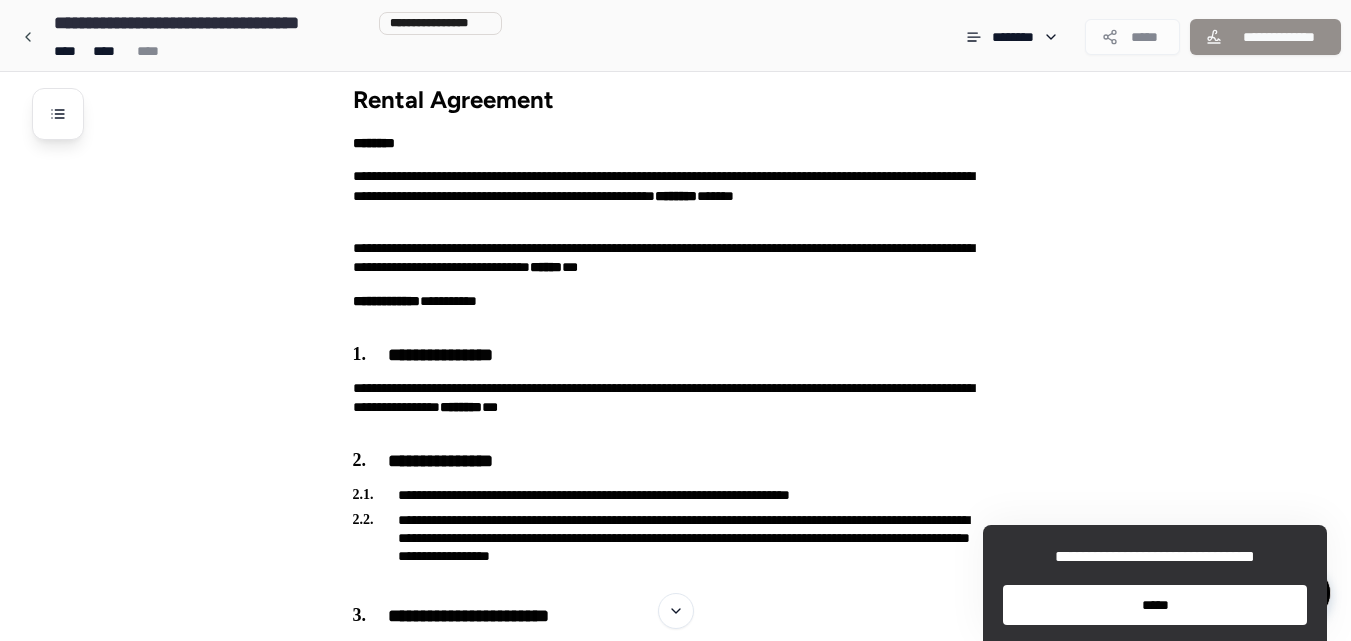 scroll, scrollTop: 0, scrollLeft: 0, axis: both 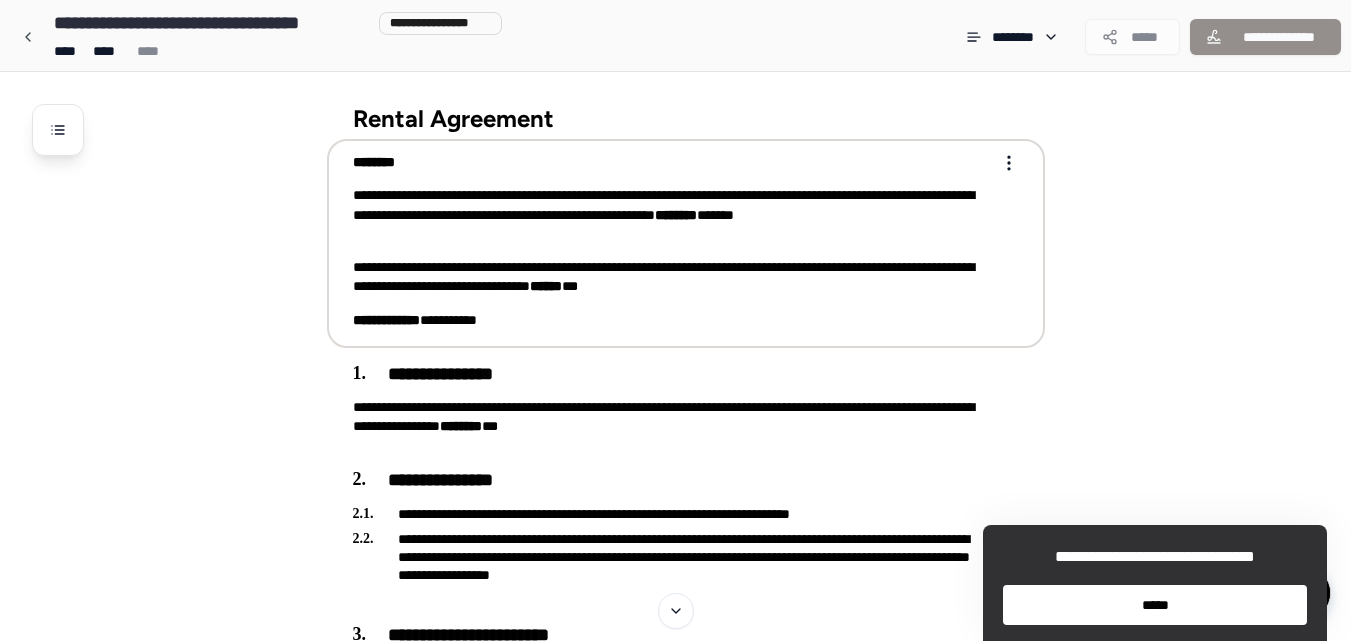 click on "**********" at bounding box center (675, 2807) 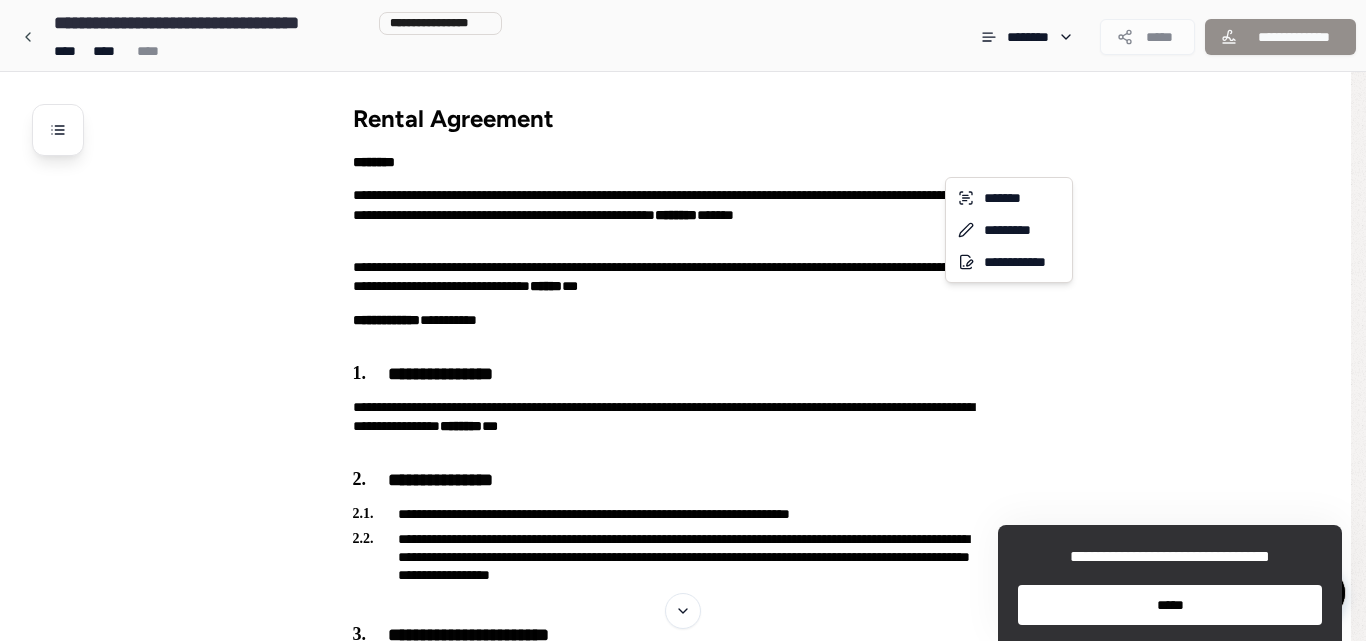 click on "**********" at bounding box center [683, 2807] 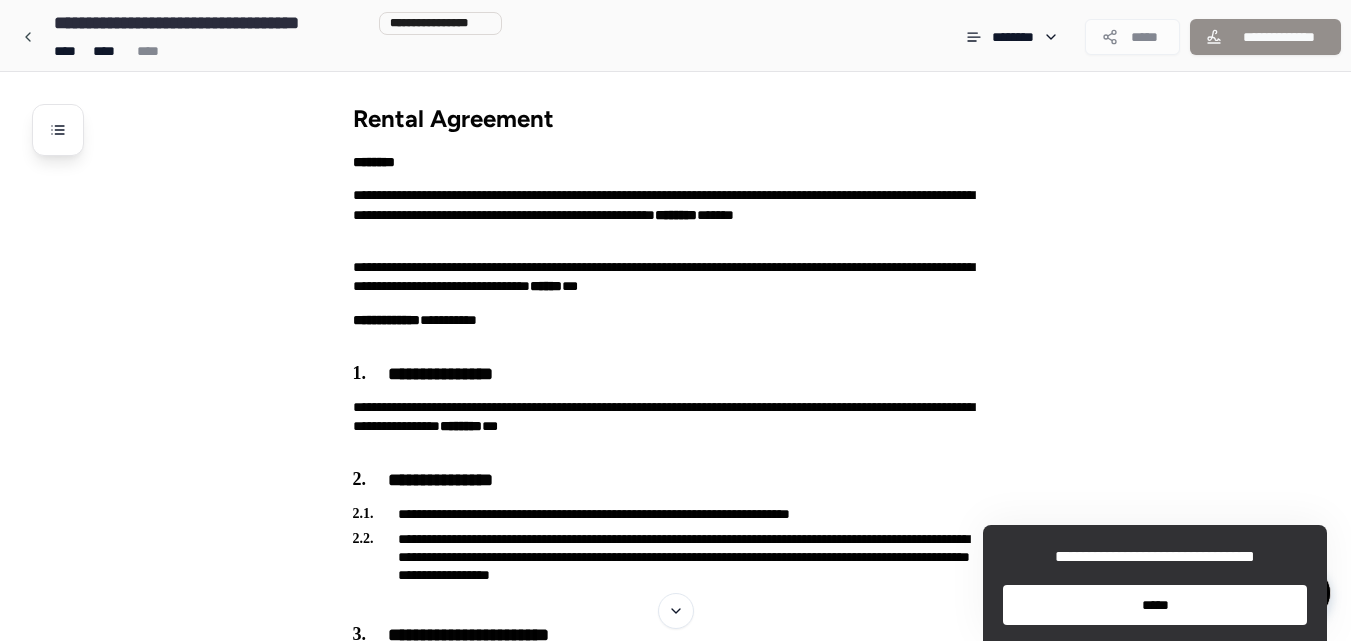 click on "**********" at bounding box center (701, 2843) 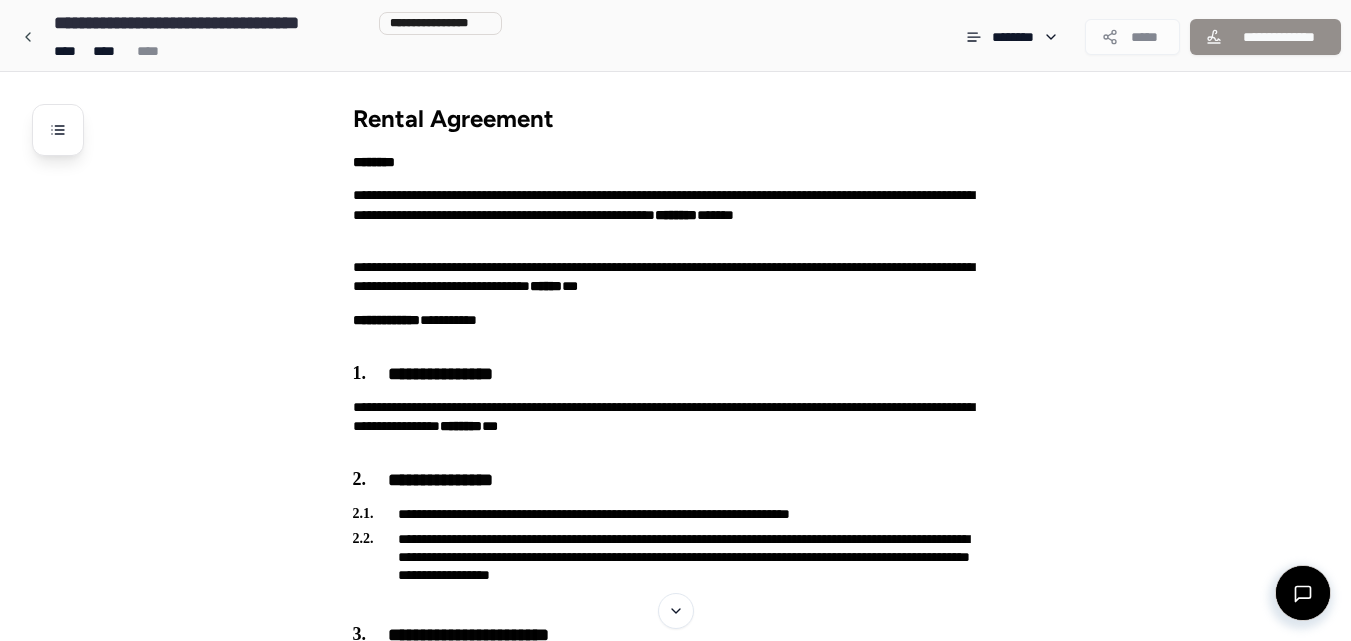 click on "Rental Agreement" at bounding box center (686, 118) 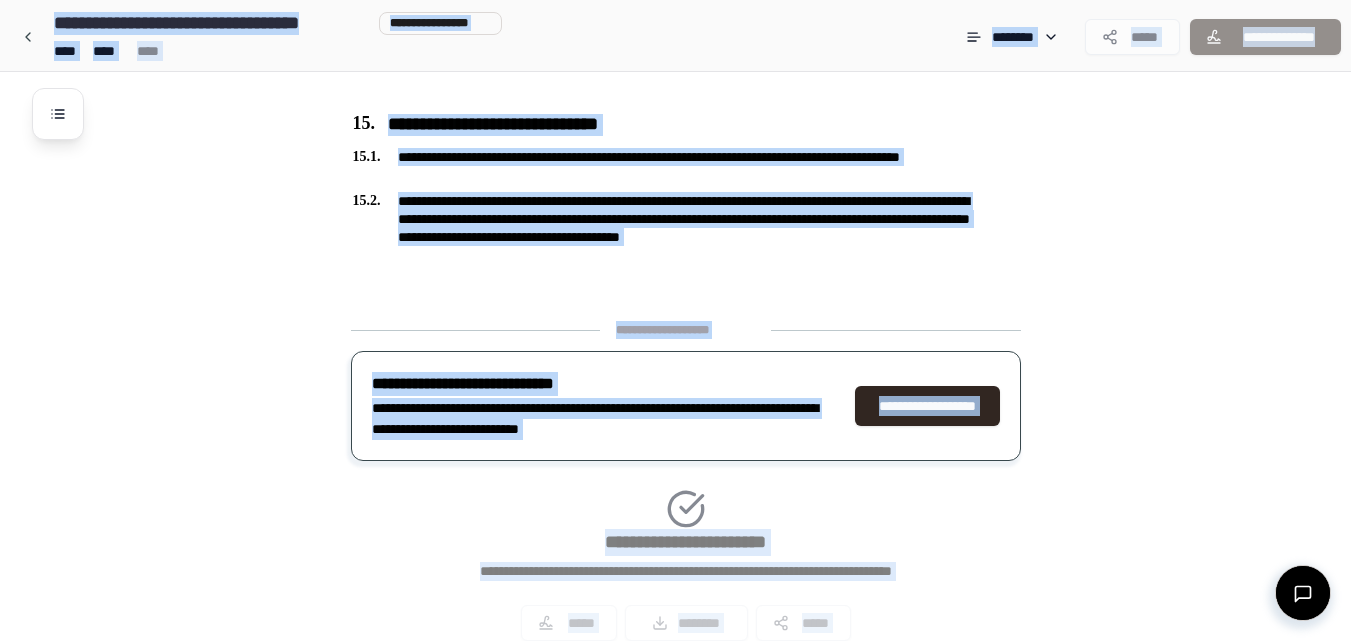 scroll, scrollTop: 4863, scrollLeft: 0, axis: vertical 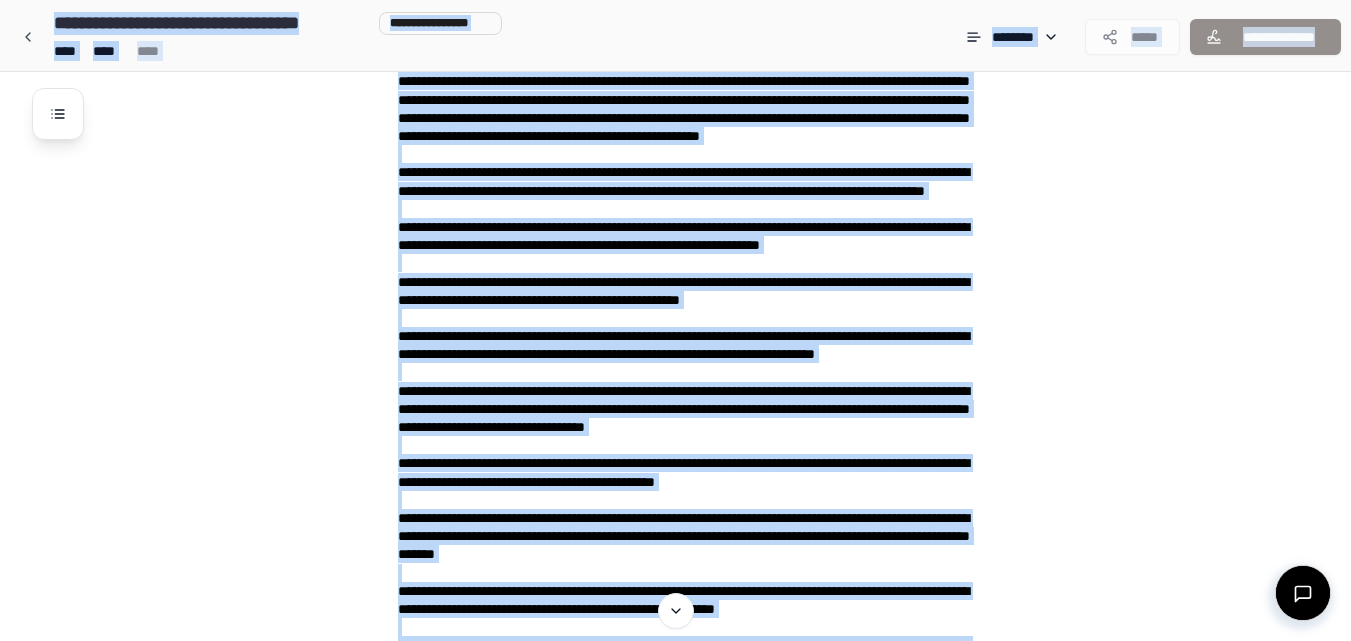 click on "**********" at bounding box center (701, 727) 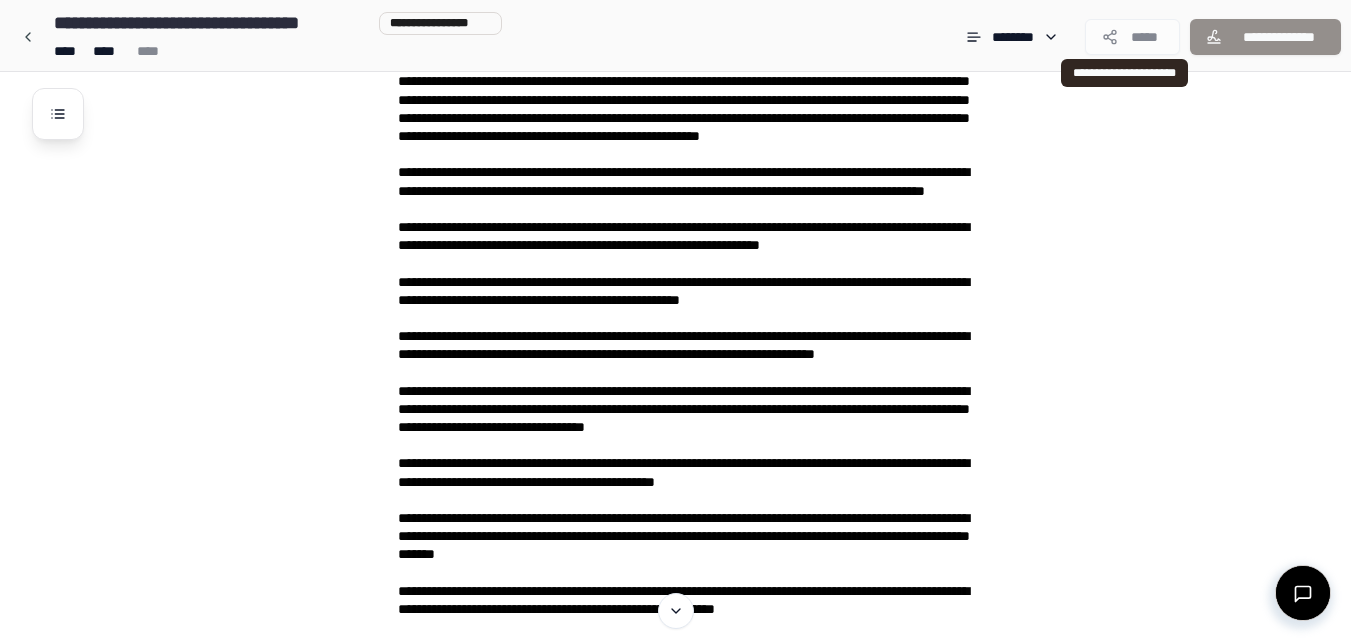 click on "*****" at bounding box center (1132, 37) 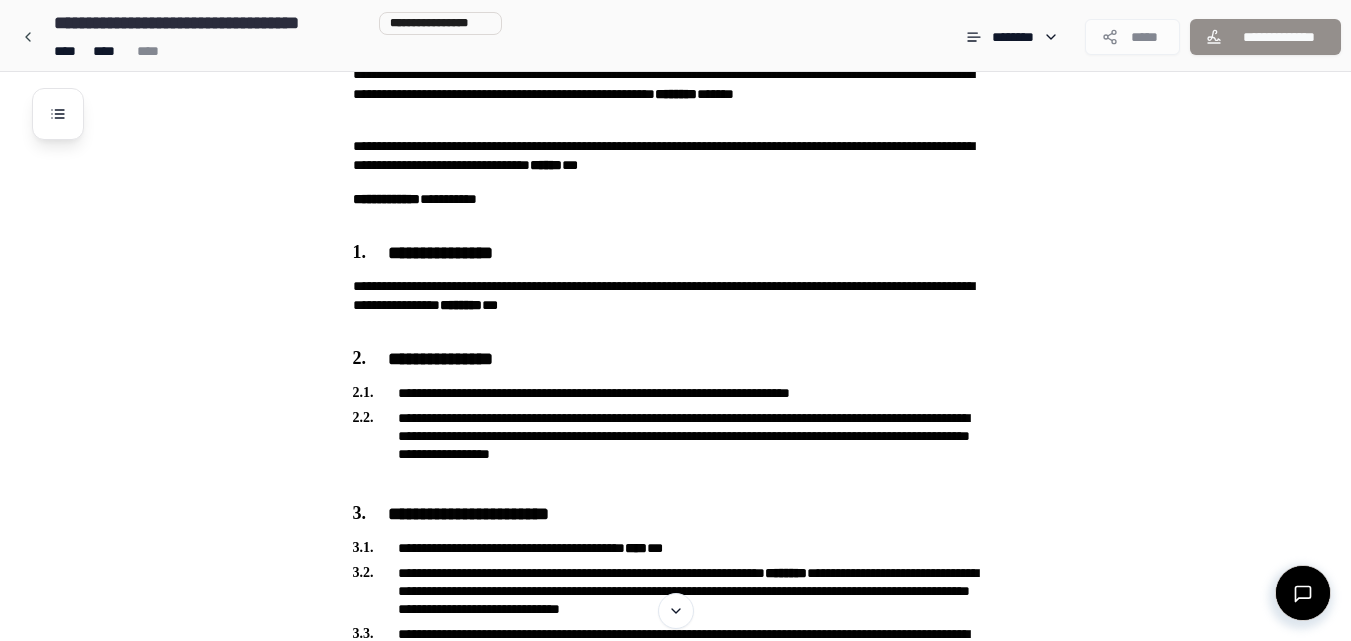 scroll, scrollTop: 0, scrollLeft: 0, axis: both 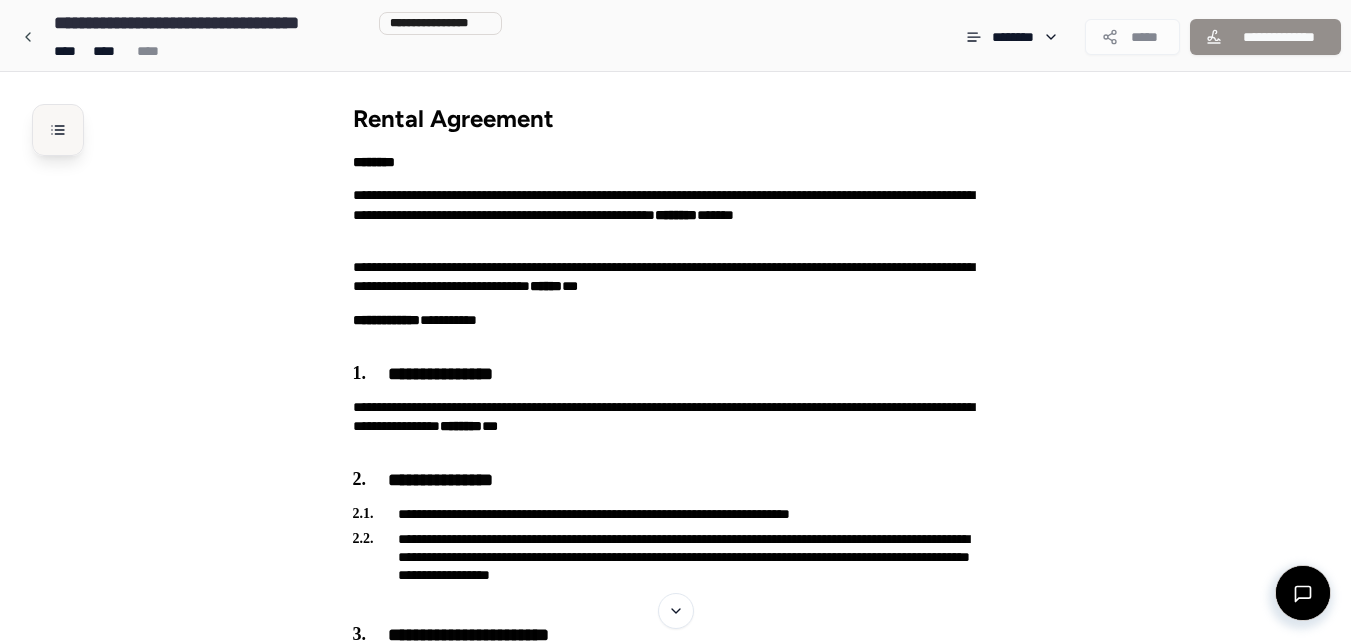 click at bounding box center (58, 130) 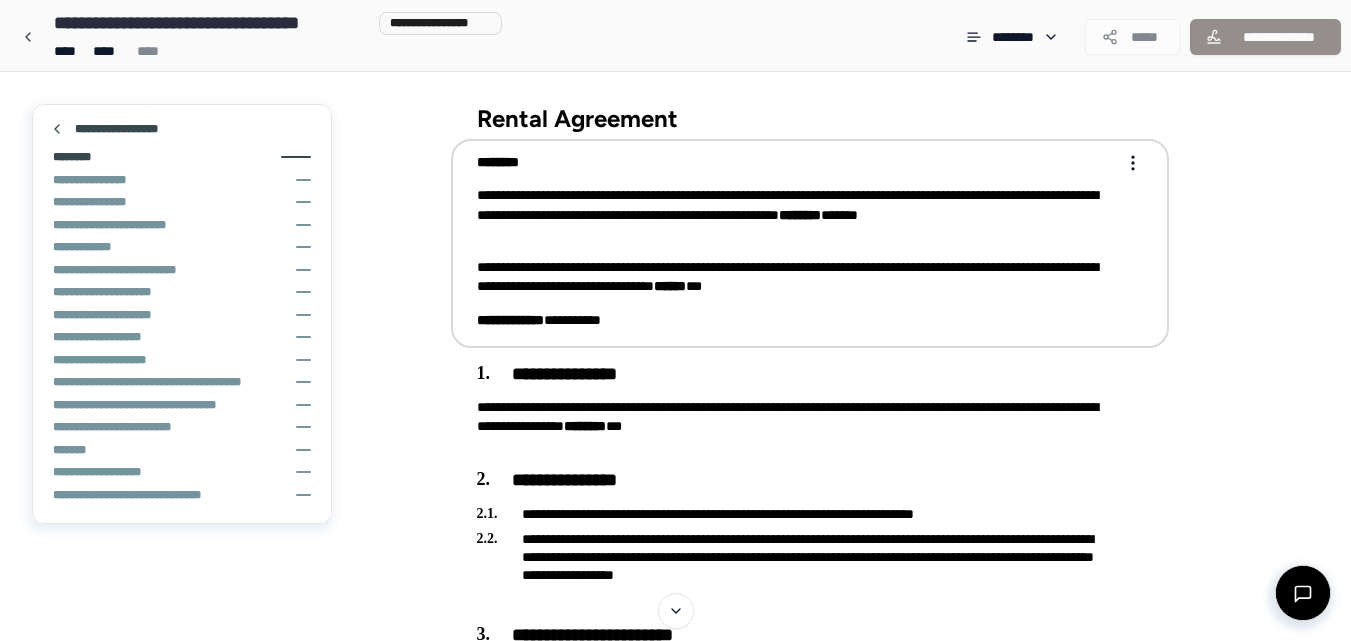 click on "**********" at bounding box center (796, 215) 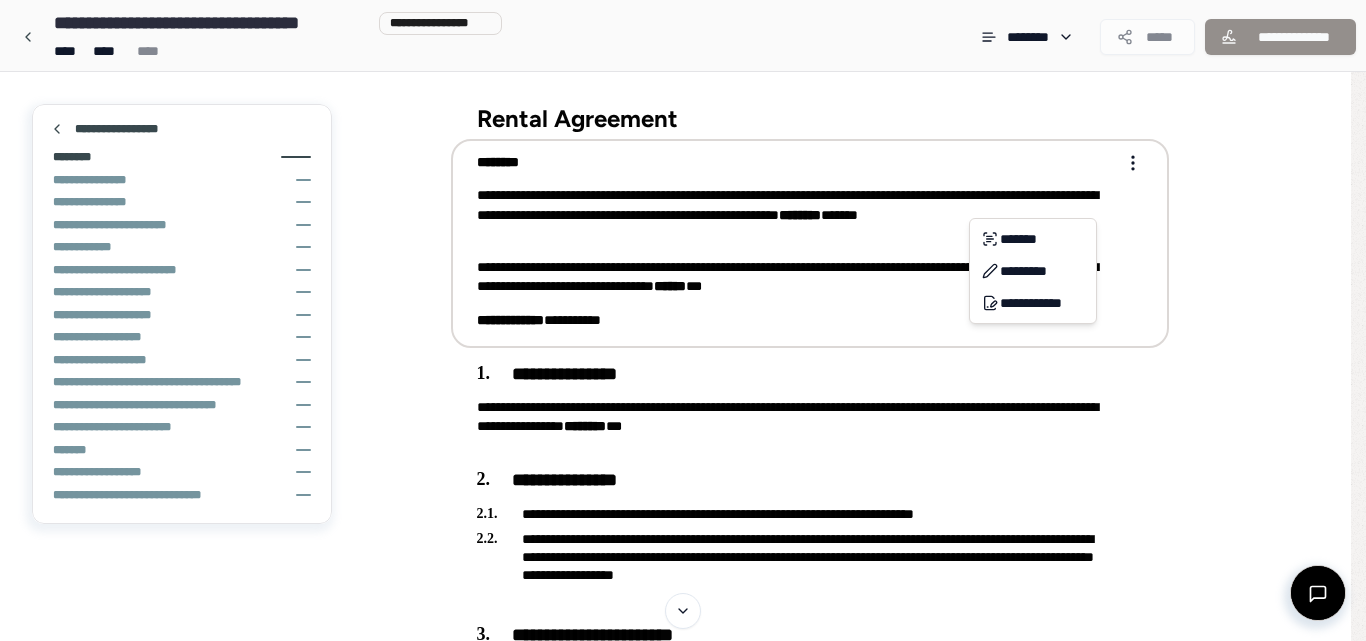 click on "**********" at bounding box center (683, 2807) 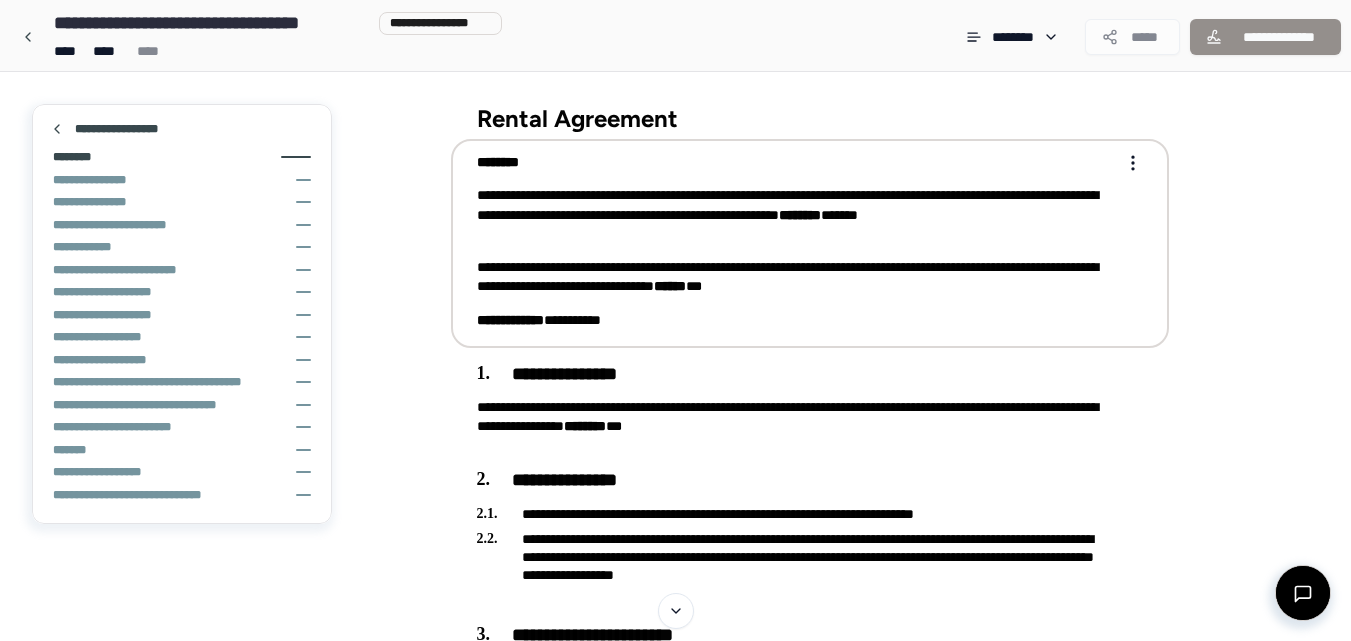 click on "**********" at bounding box center [796, 277] 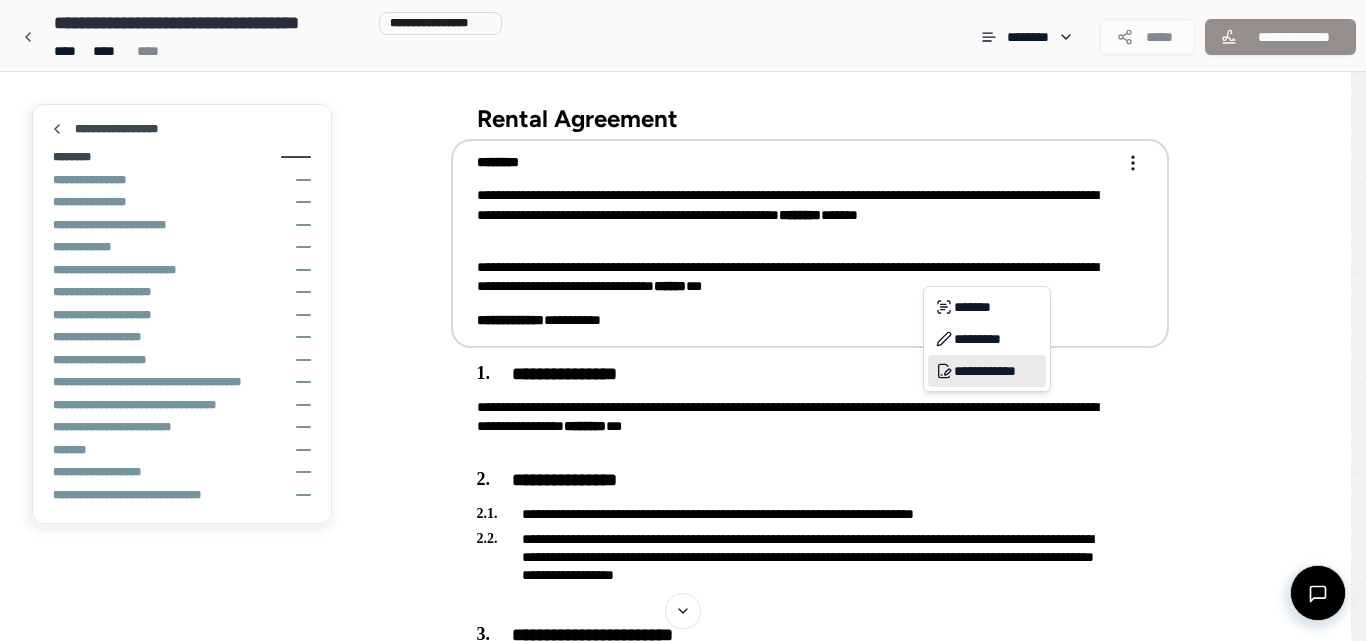 click on "**********" at bounding box center (987, 371) 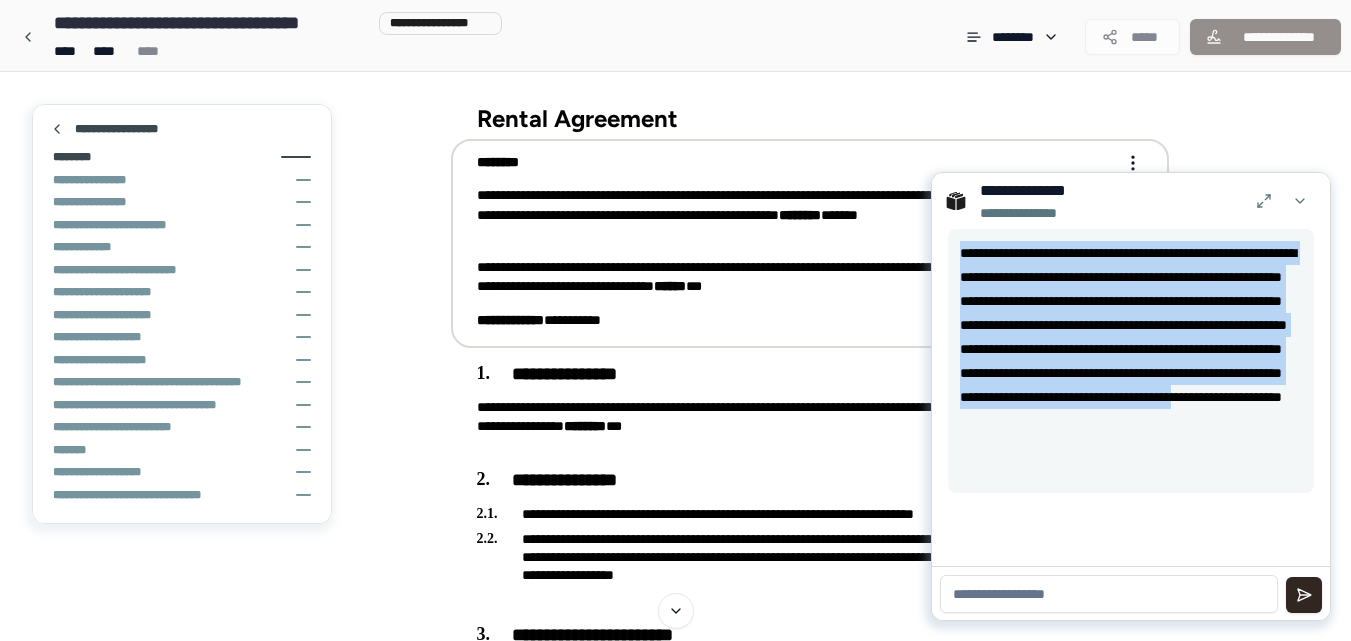drag, startPoint x: 960, startPoint y: 250, endPoint x: 1134, endPoint y: 466, distance: 277.36618 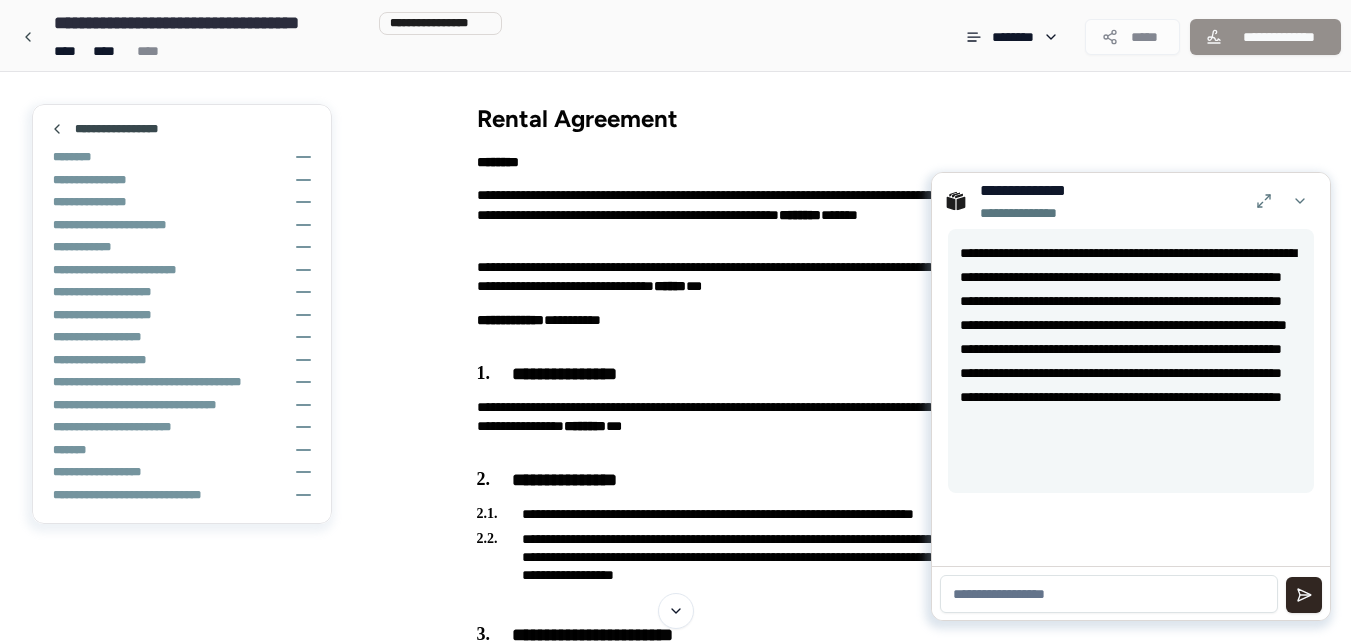 click on "Rental Agreement" at bounding box center [810, 118] 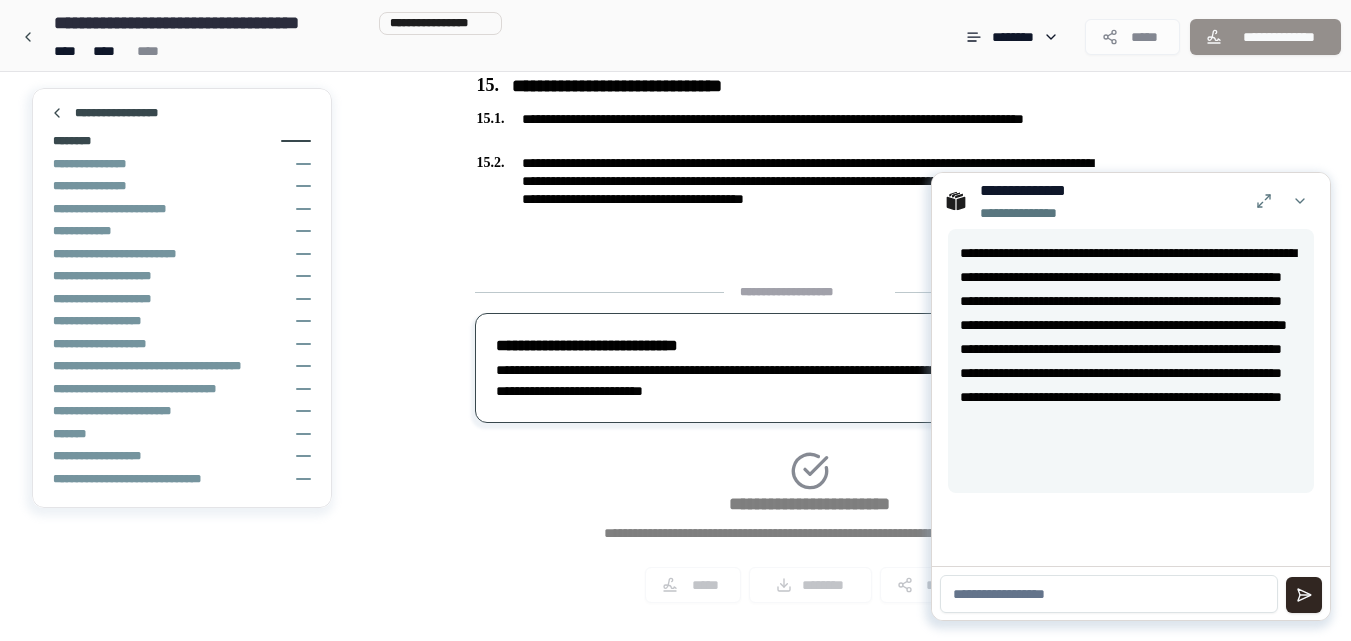 scroll, scrollTop: 4974, scrollLeft: 0, axis: vertical 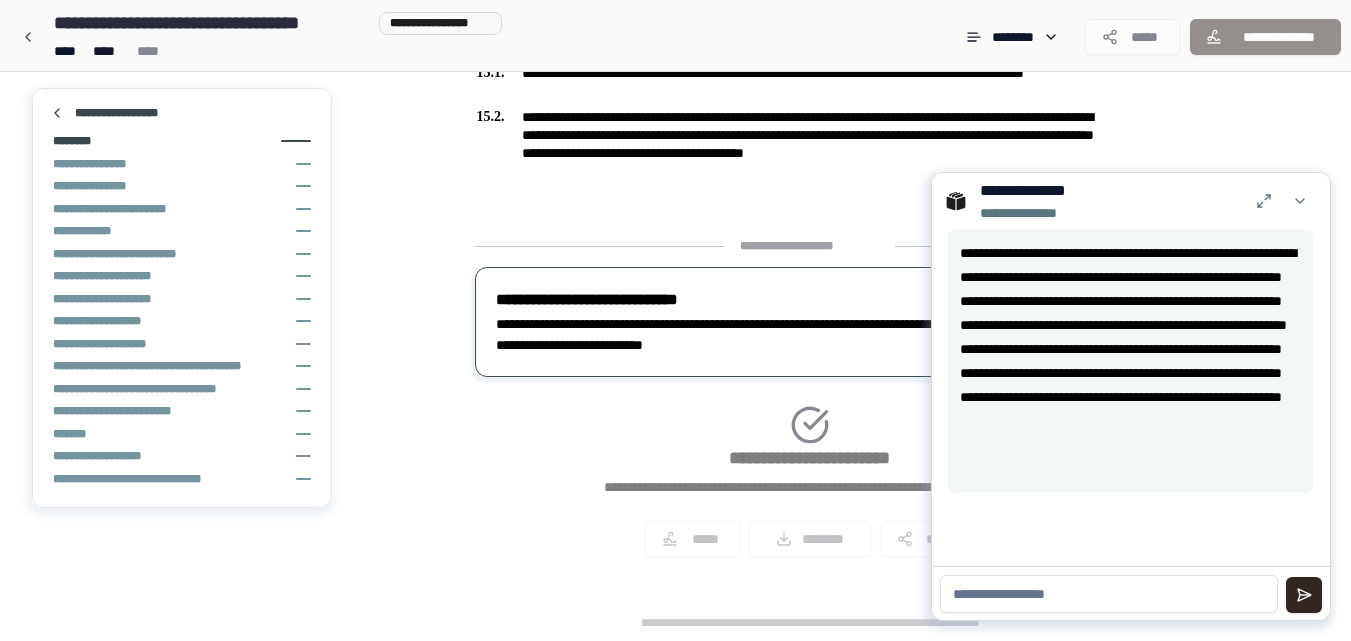 click on "**********" at bounding box center (810, 405) 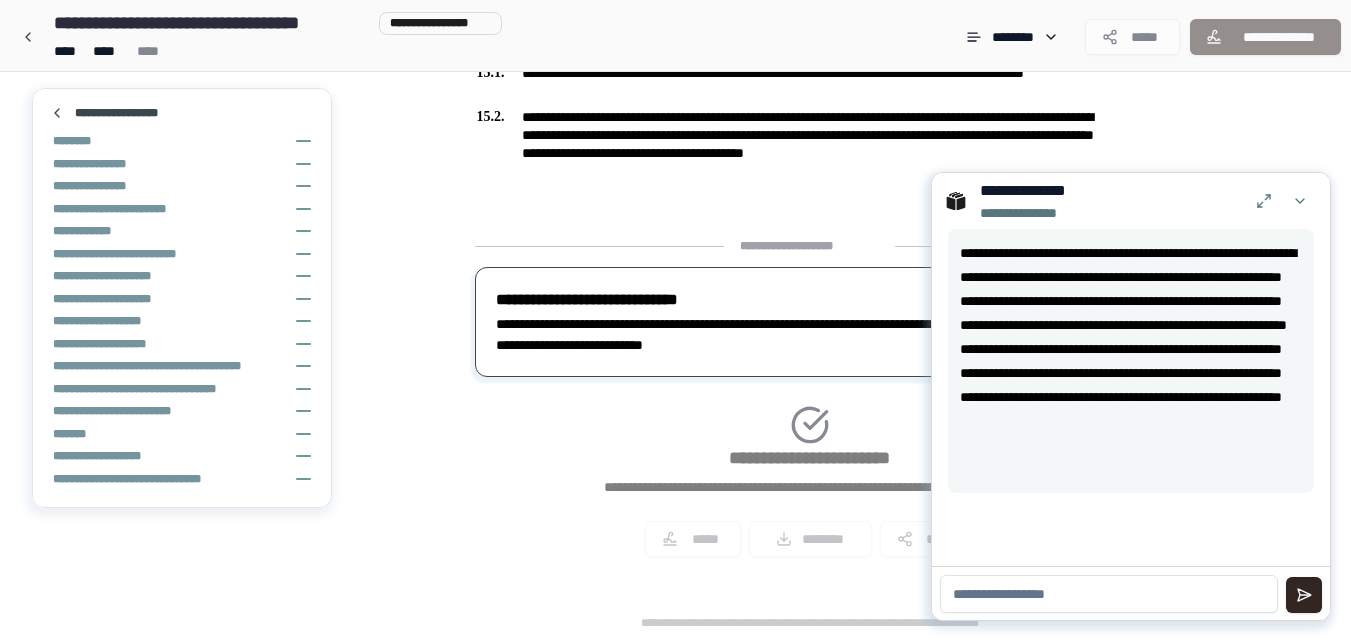 click on "**********" at bounding box center [825, -2131] 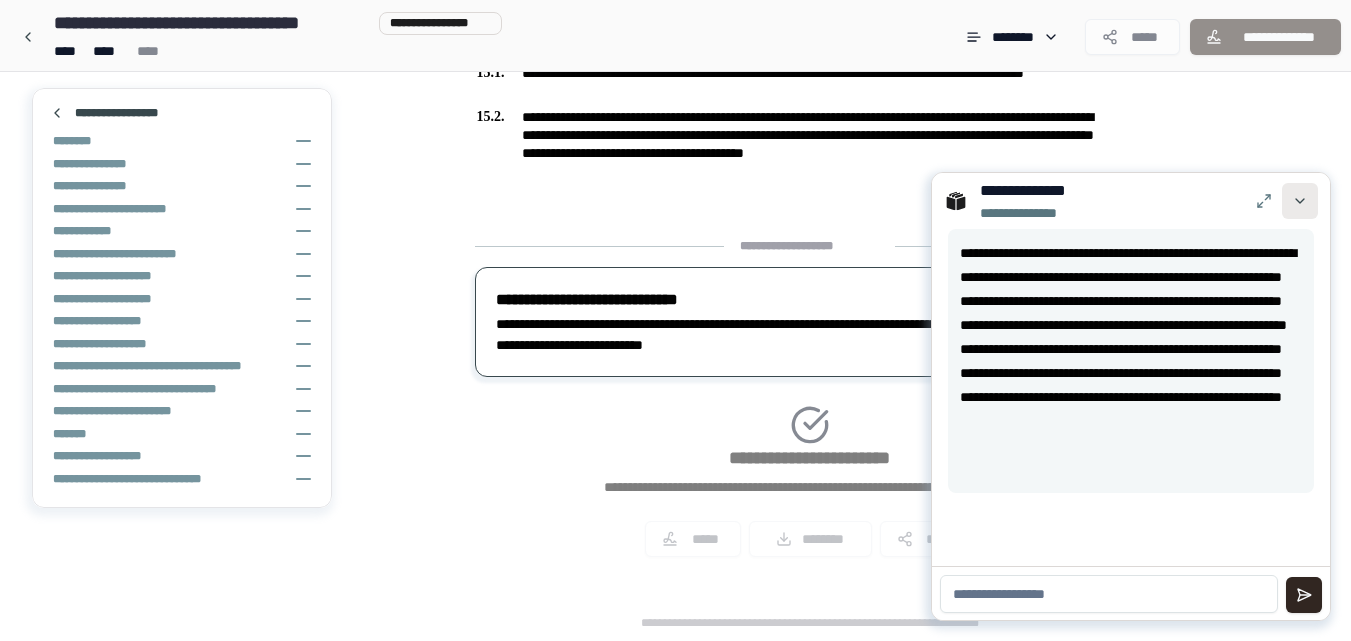 click at bounding box center (1300, 201) 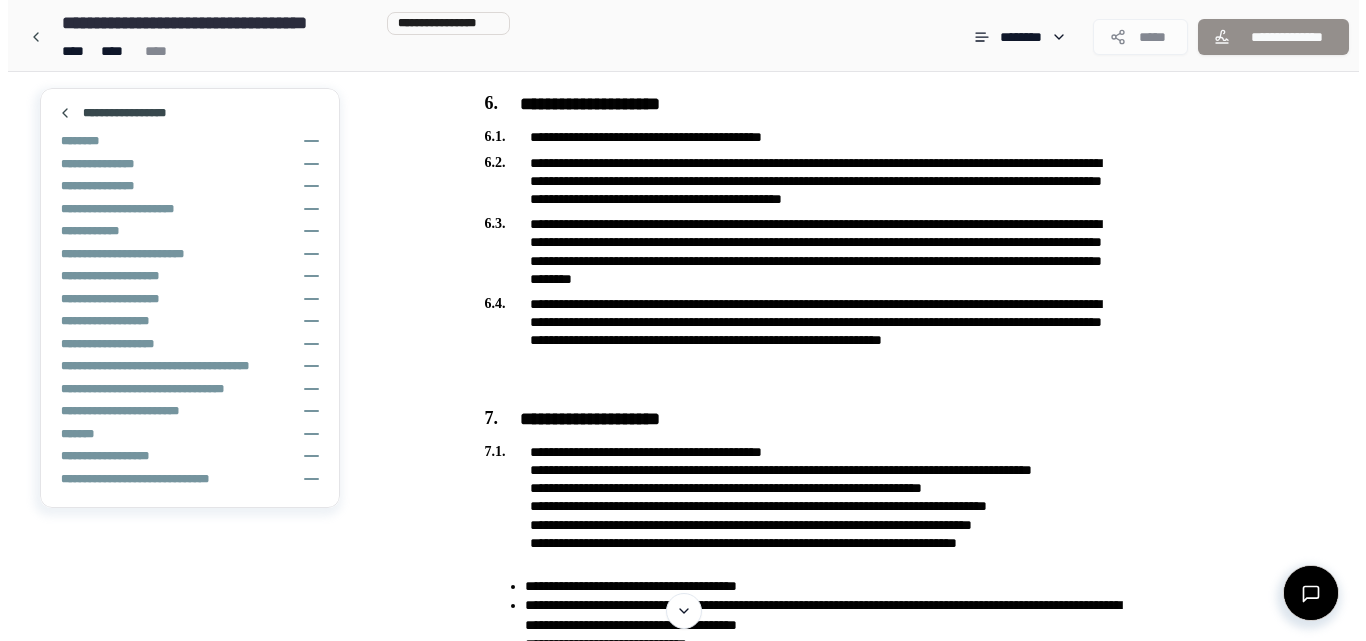 scroll, scrollTop: 1318, scrollLeft: 0, axis: vertical 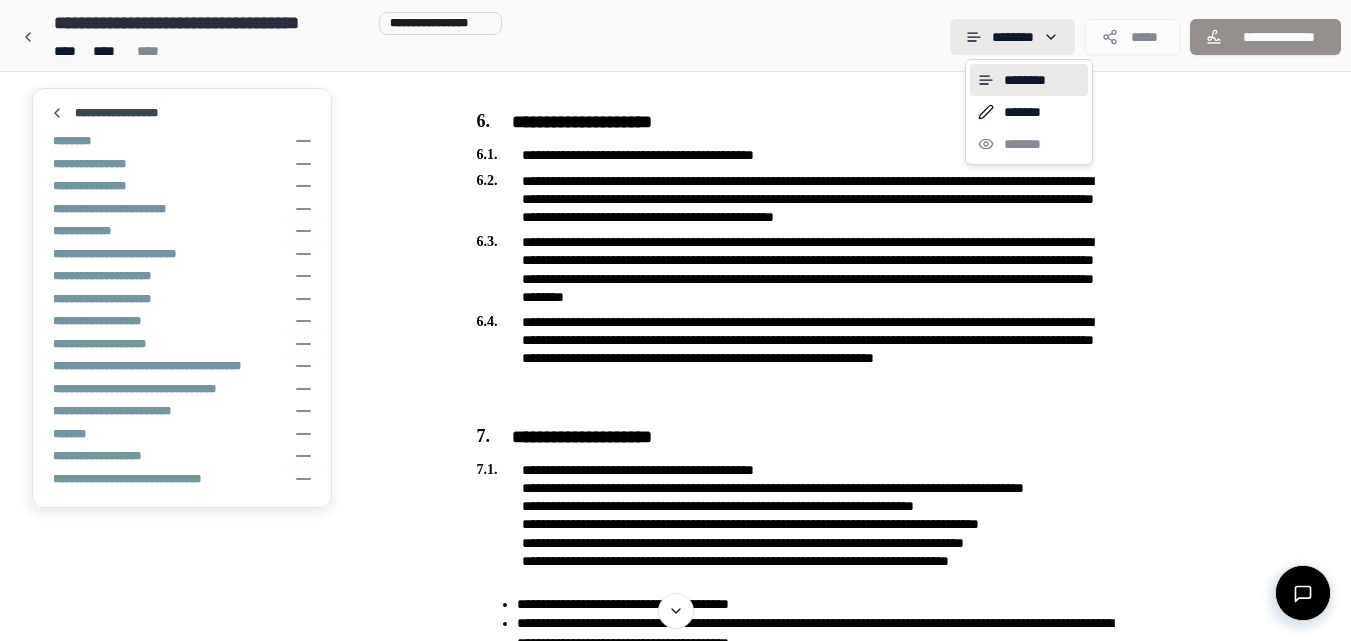 click on "**********" at bounding box center (675, 1489) 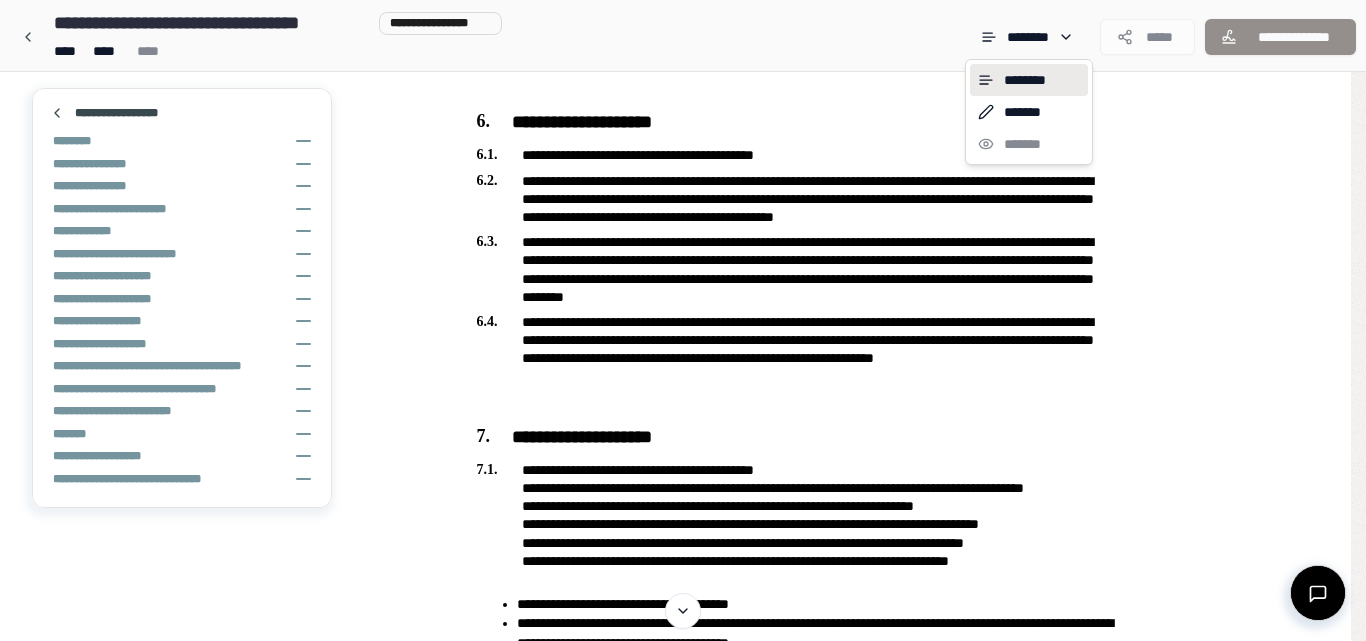 click on "******** ******* *******" at bounding box center (1029, 112) 